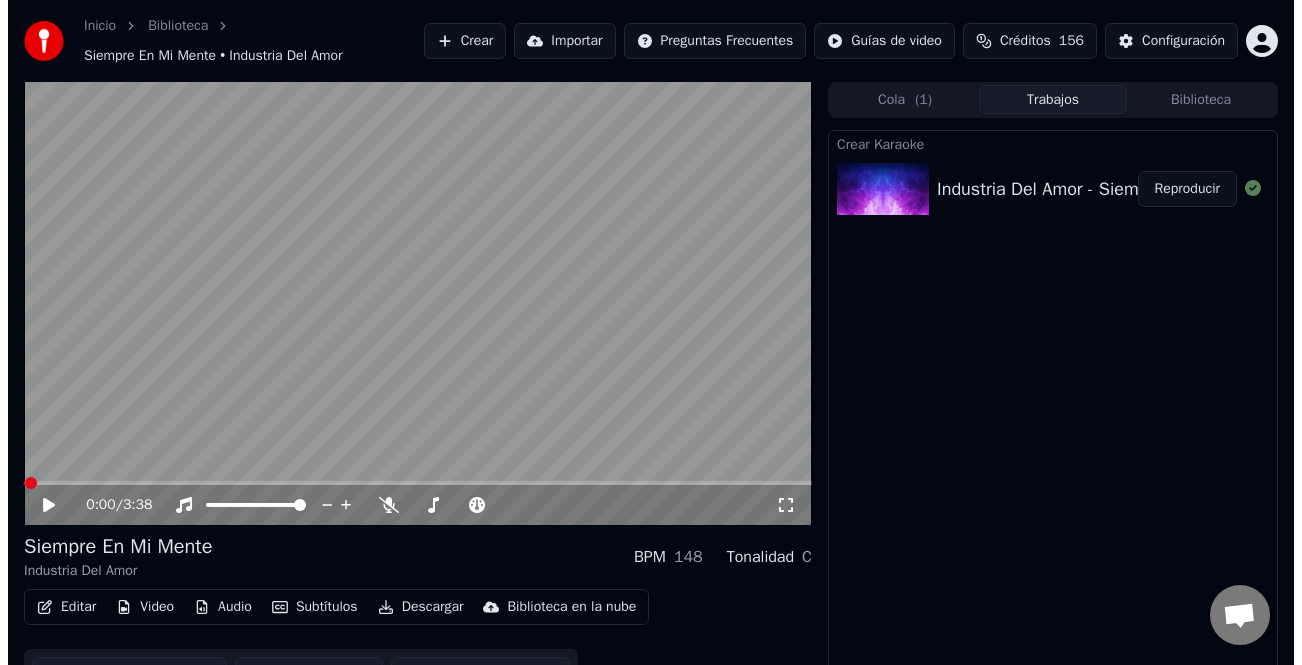 scroll, scrollTop: 0, scrollLeft: 0, axis: both 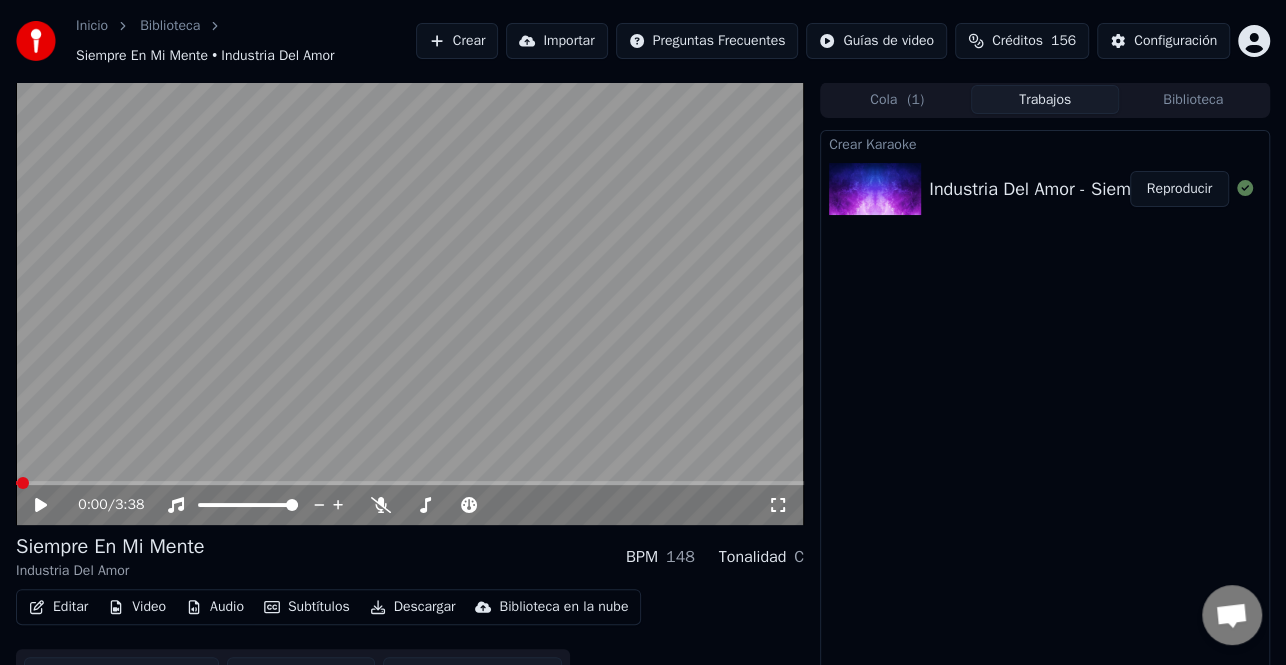 click on "Reproducir" at bounding box center (1179, 189) 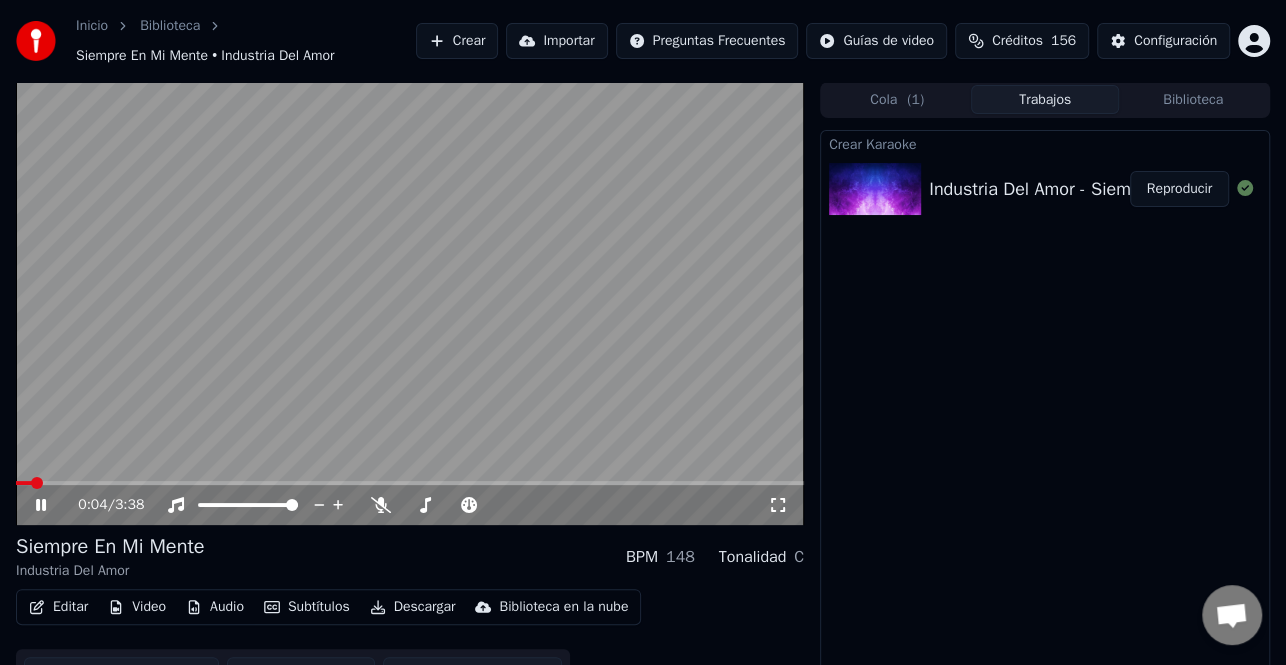 click 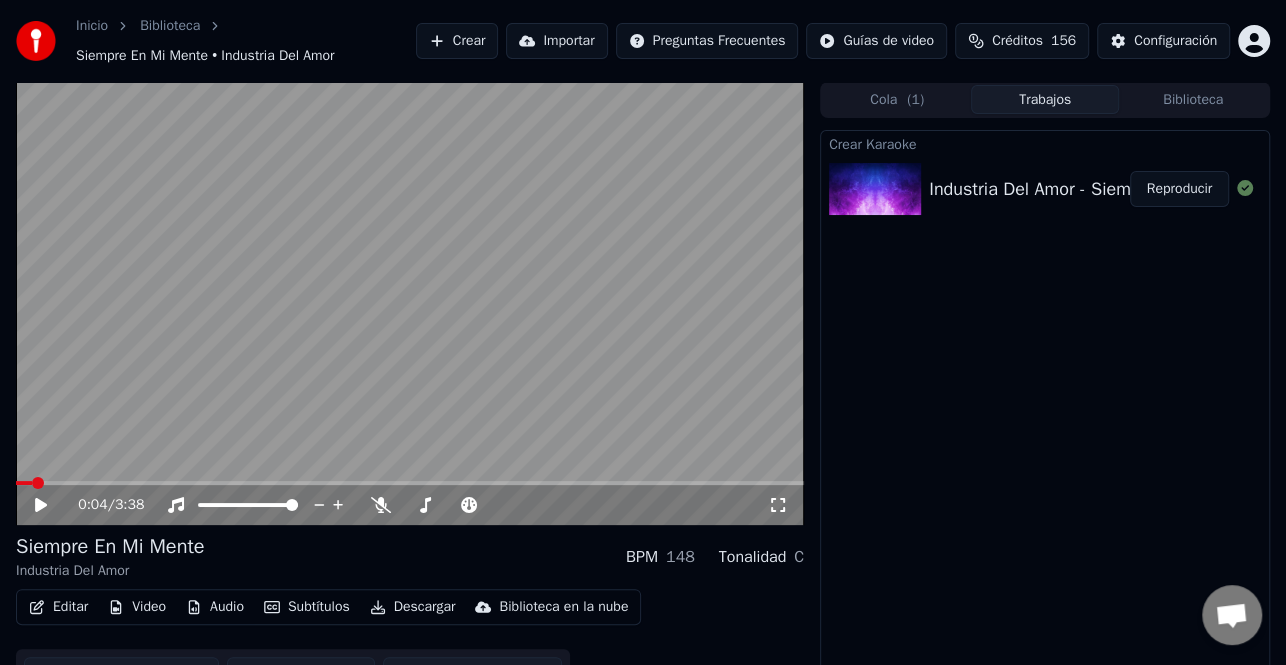 click on "Editar" at bounding box center [58, 607] 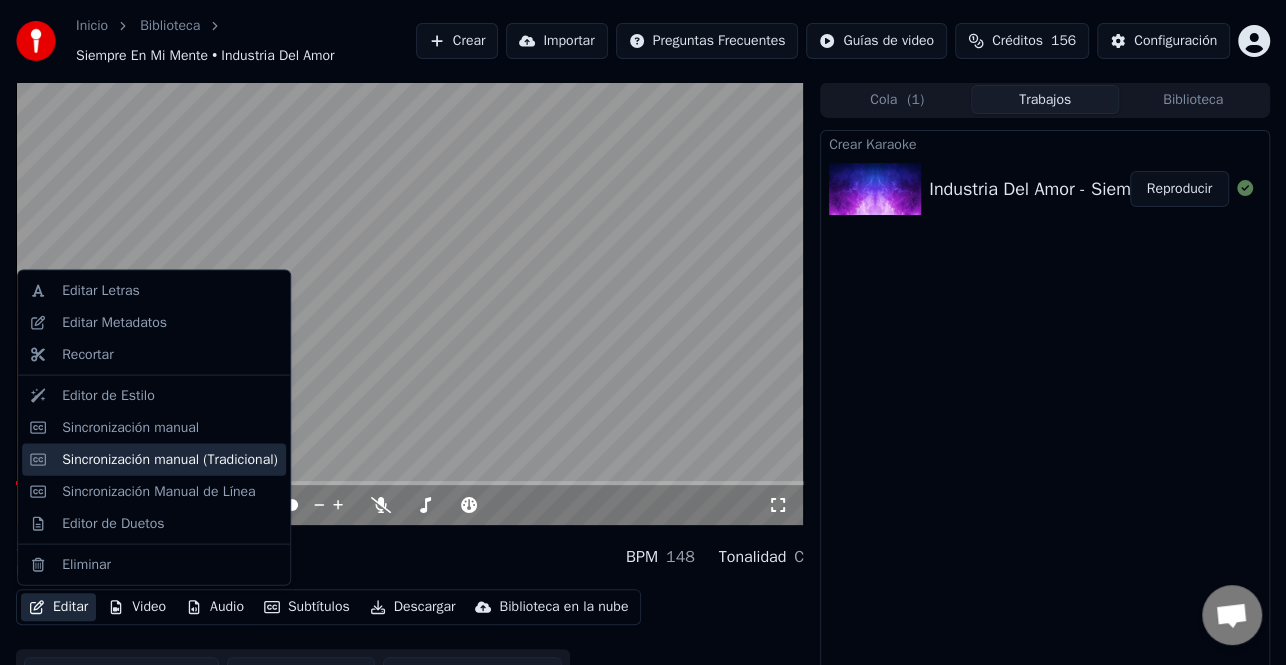click on "Sincronización manual (Tradicional)" at bounding box center (170, 459) 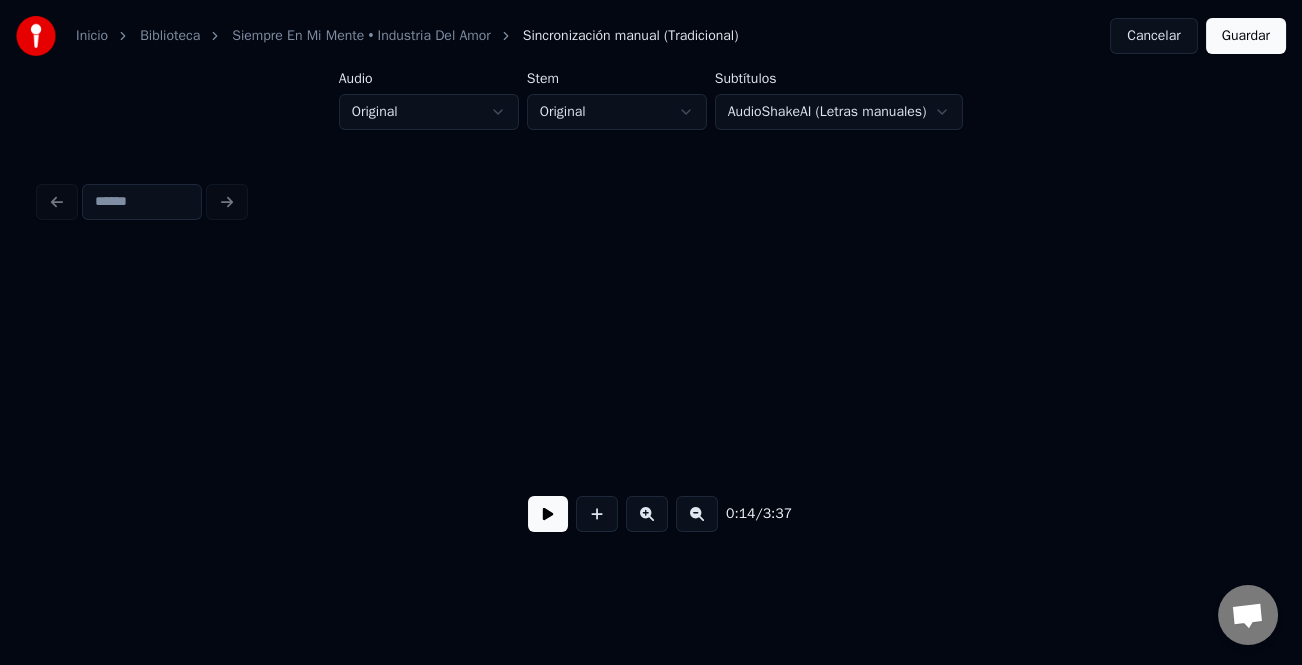scroll, scrollTop: 0, scrollLeft: 5095, axis: horizontal 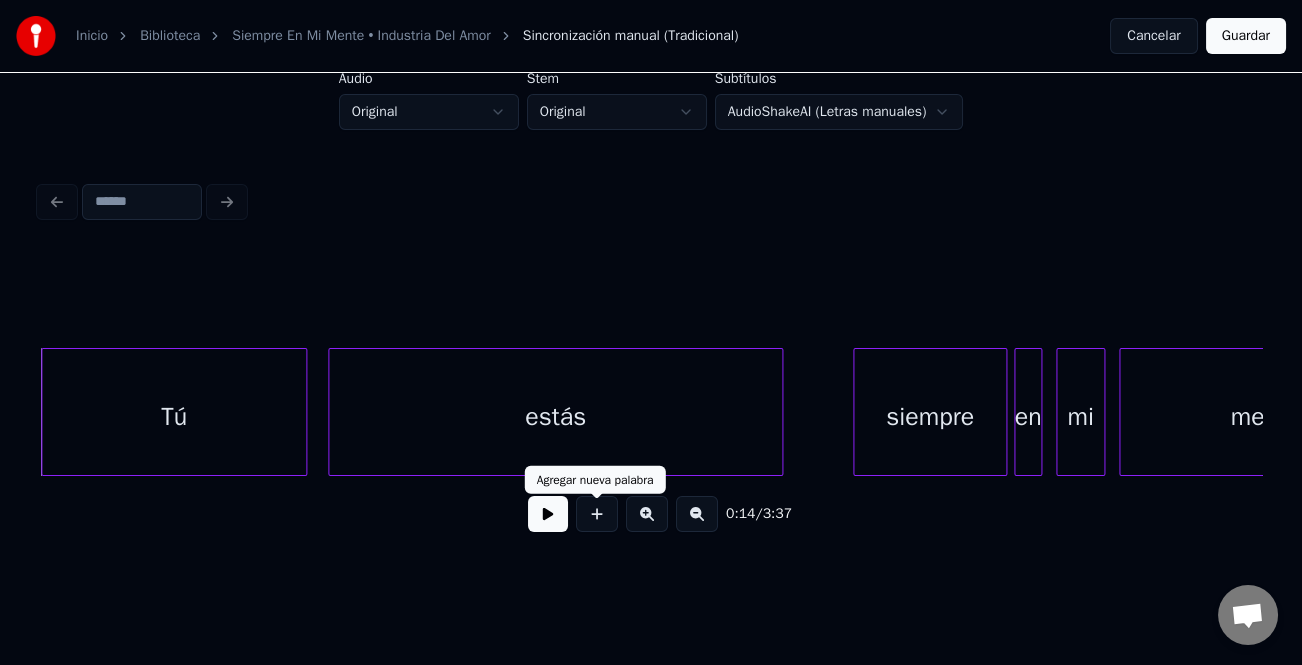 click at bounding box center (548, 514) 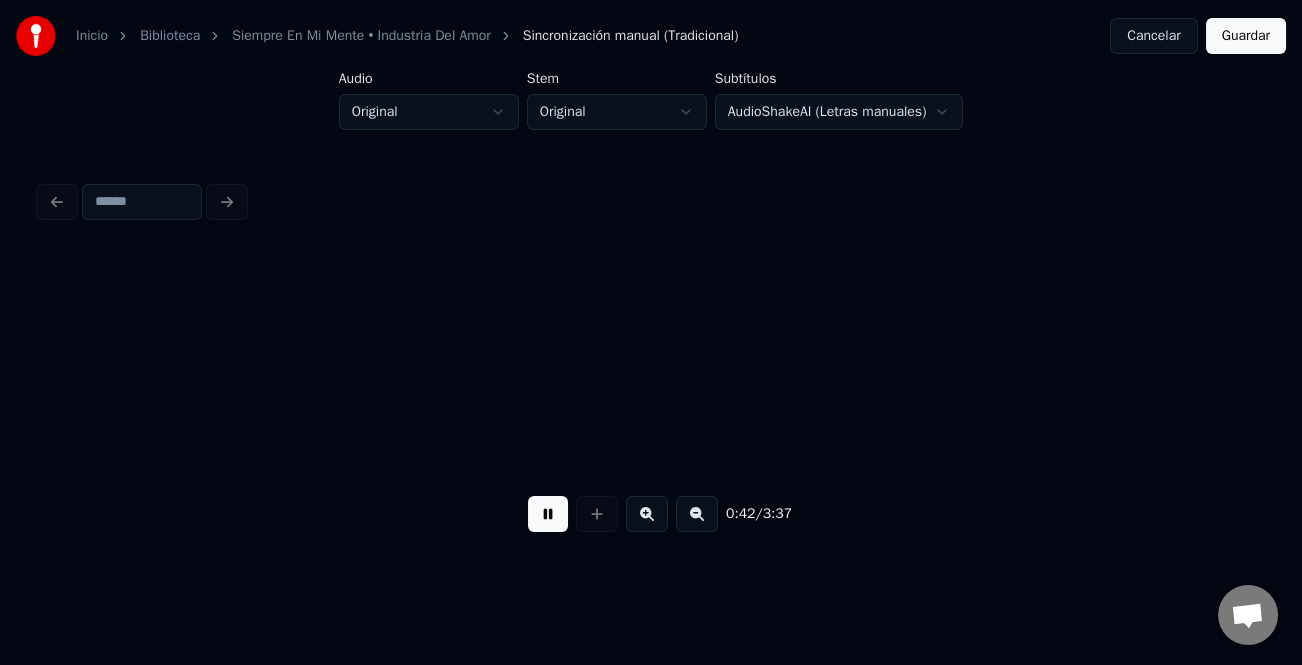 scroll, scrollTop: 0, scrollLeft: 14888, axis: horizontal 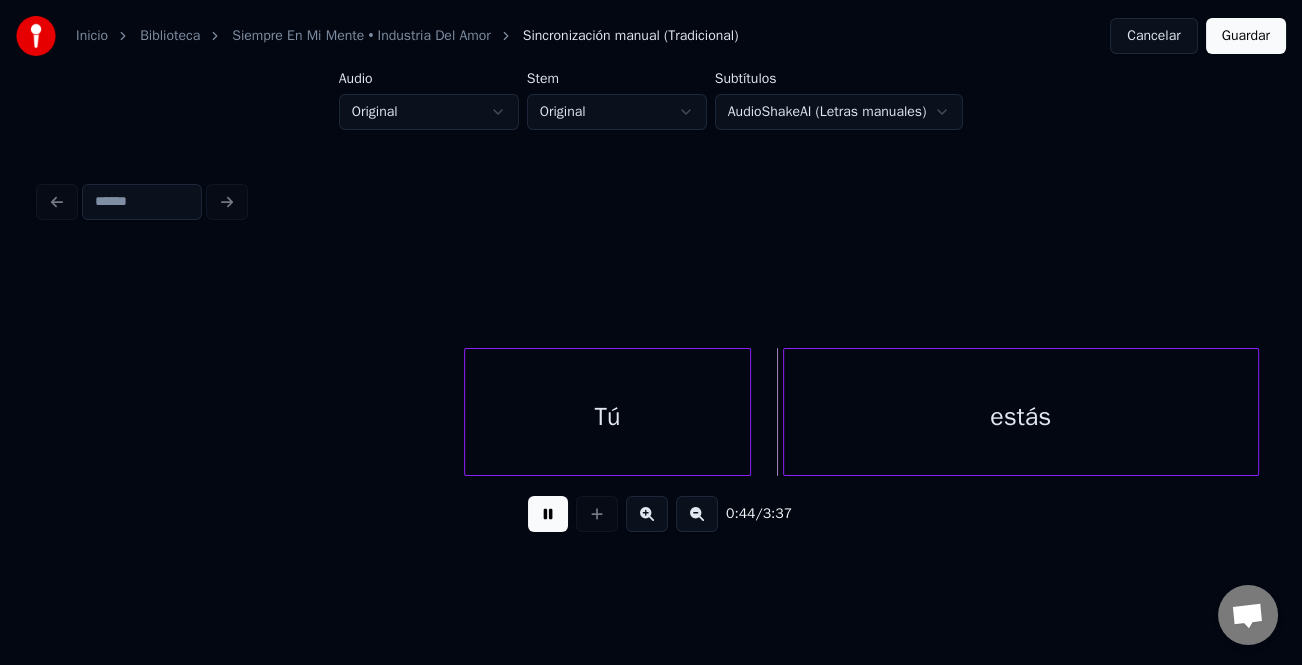 click on "Tú" at bounding box center [607, 417] 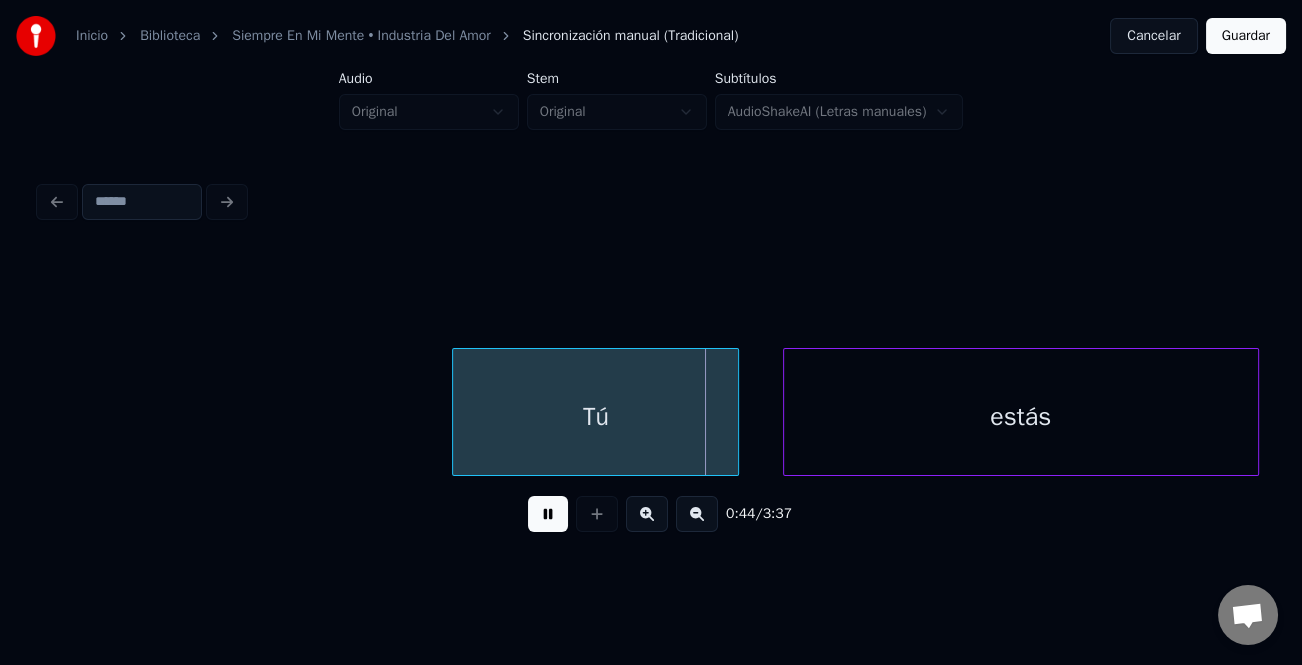 drag, startPoint x: 551, startPoint y: 520, endPoint x: 600, endPoint y: 420, distance: 111.35978 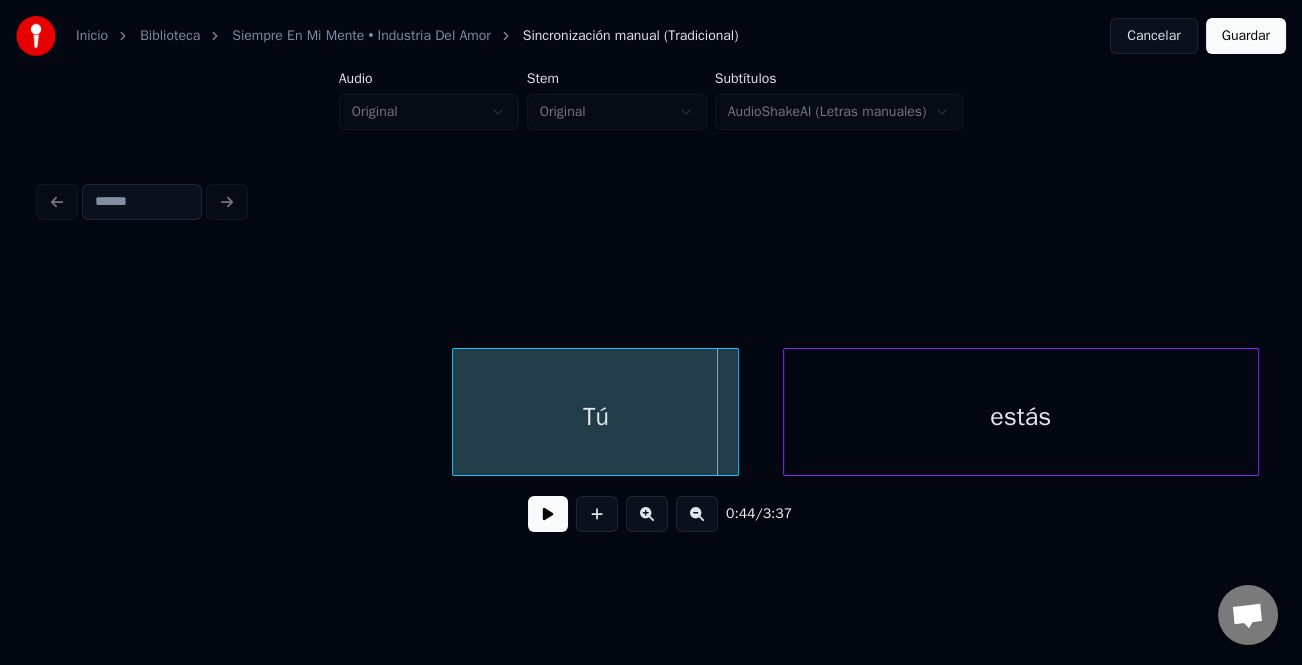 click on "Tú" at bounding box center [595, 417] 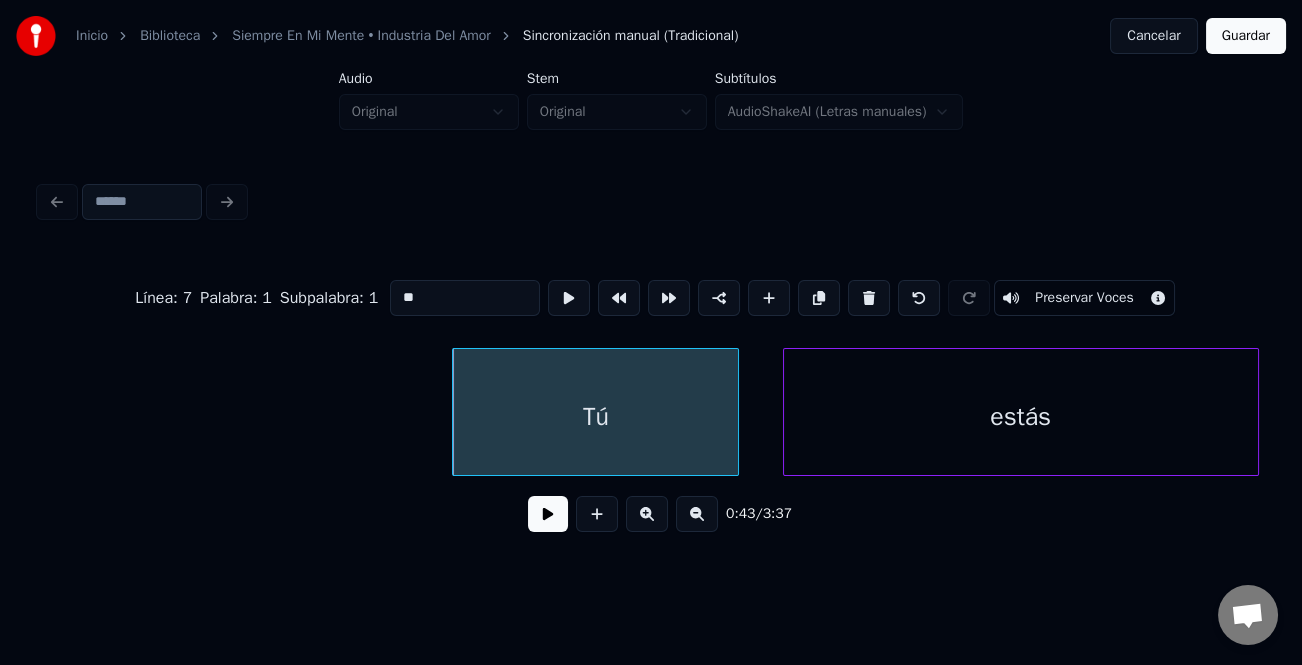 click on "**" at bounding box center [465, 298] 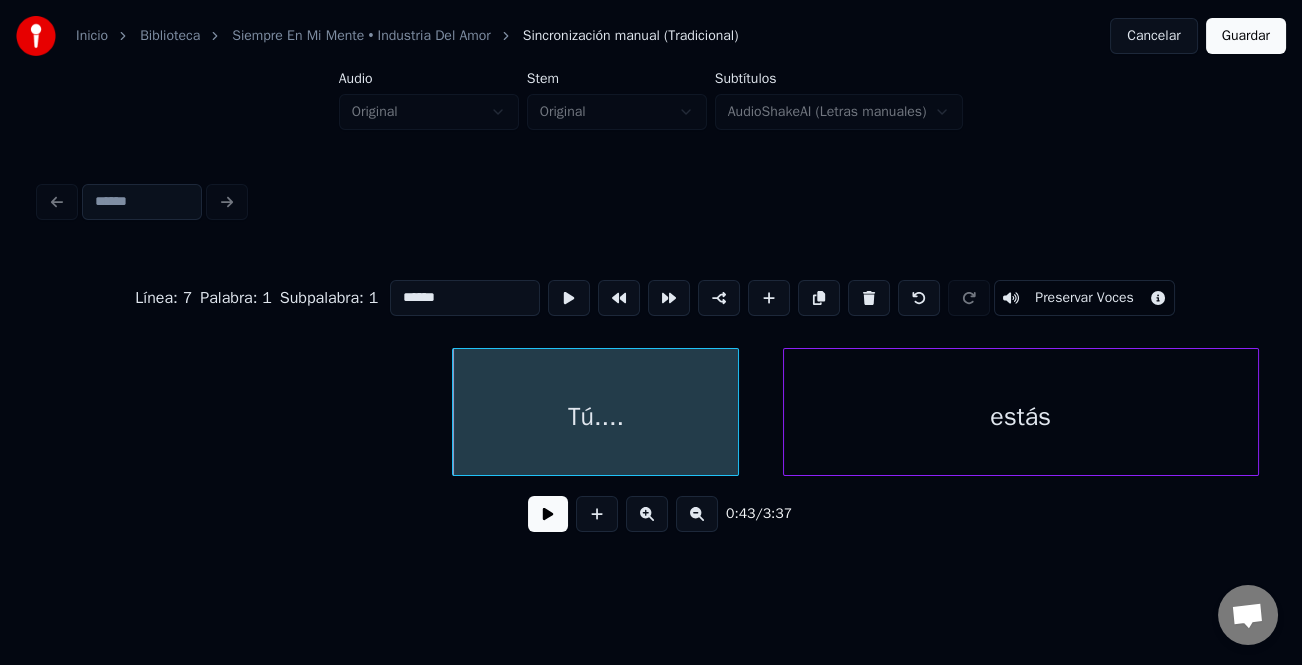 type on "******" 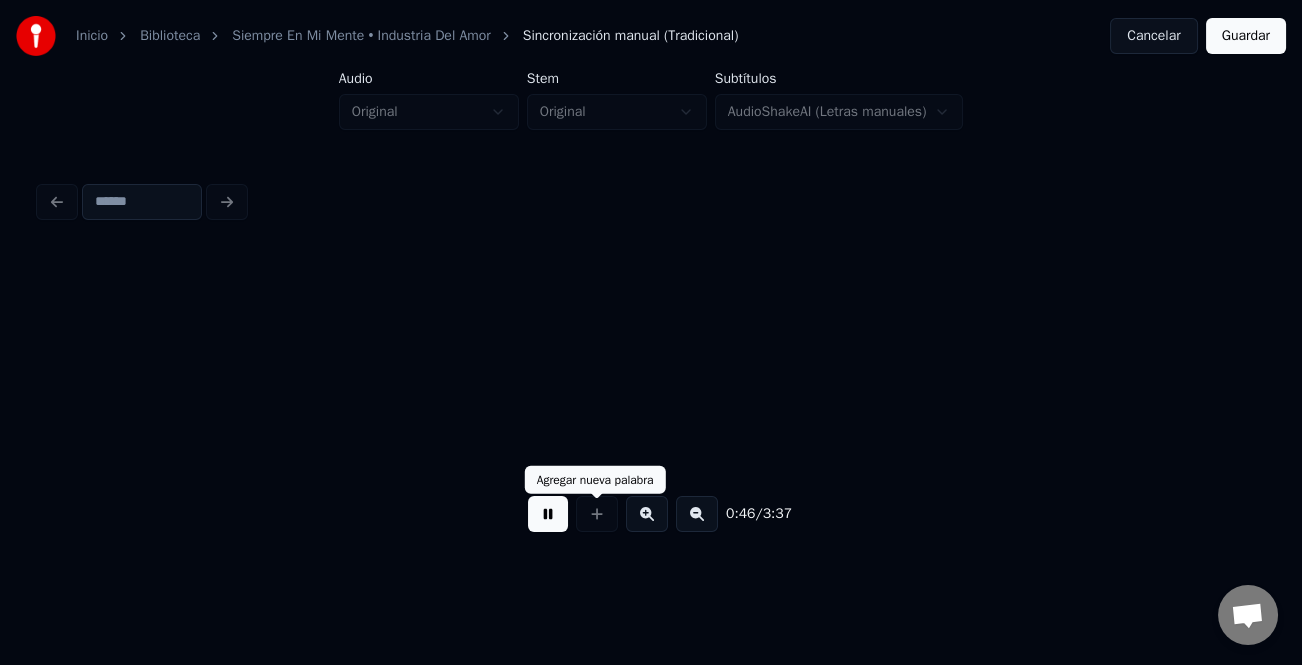 scroll, scrollTop: 0, scrollLeft: 16114, axis: horizontal 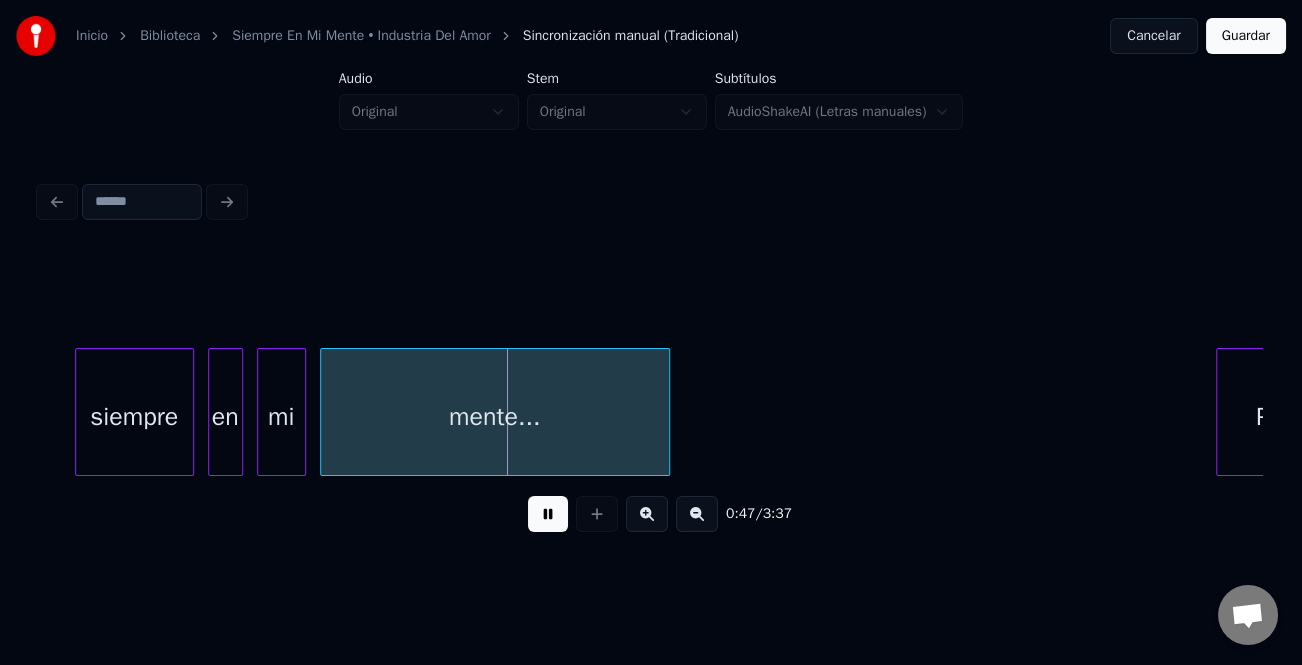 click on "Pienso" at bounding box center [1293, 417] 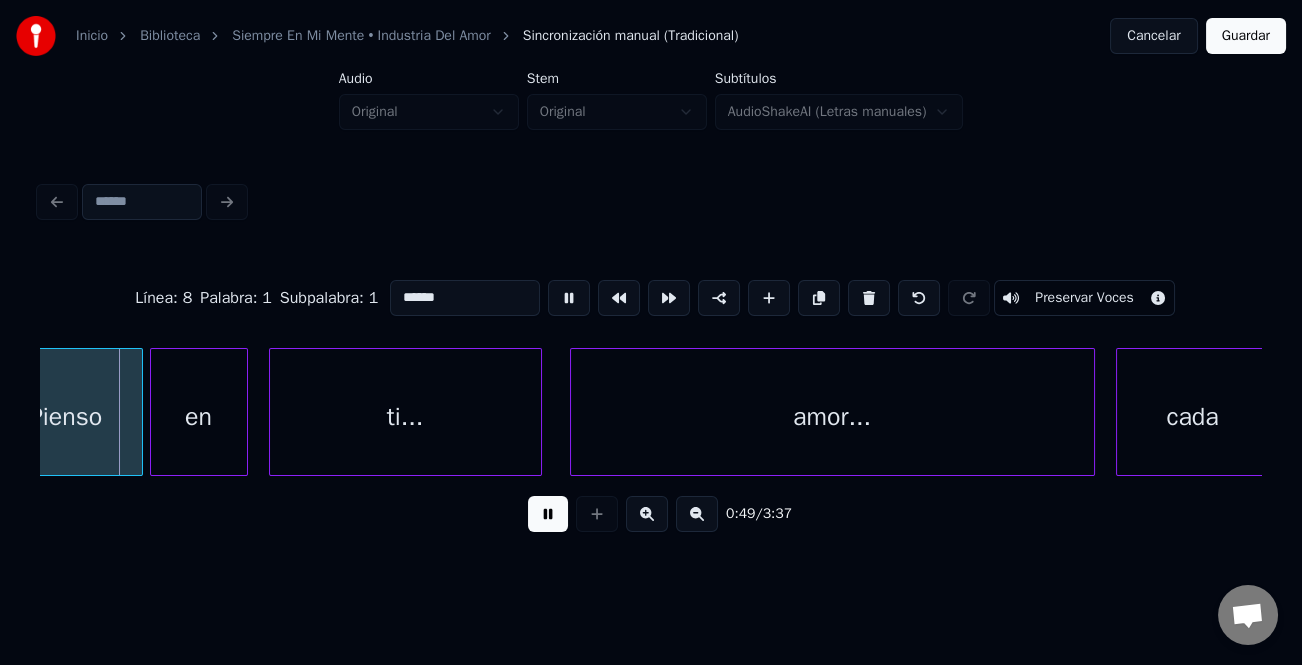 scroll, scrollTop: 0, scrollLeft: 17289, axis: horizontal 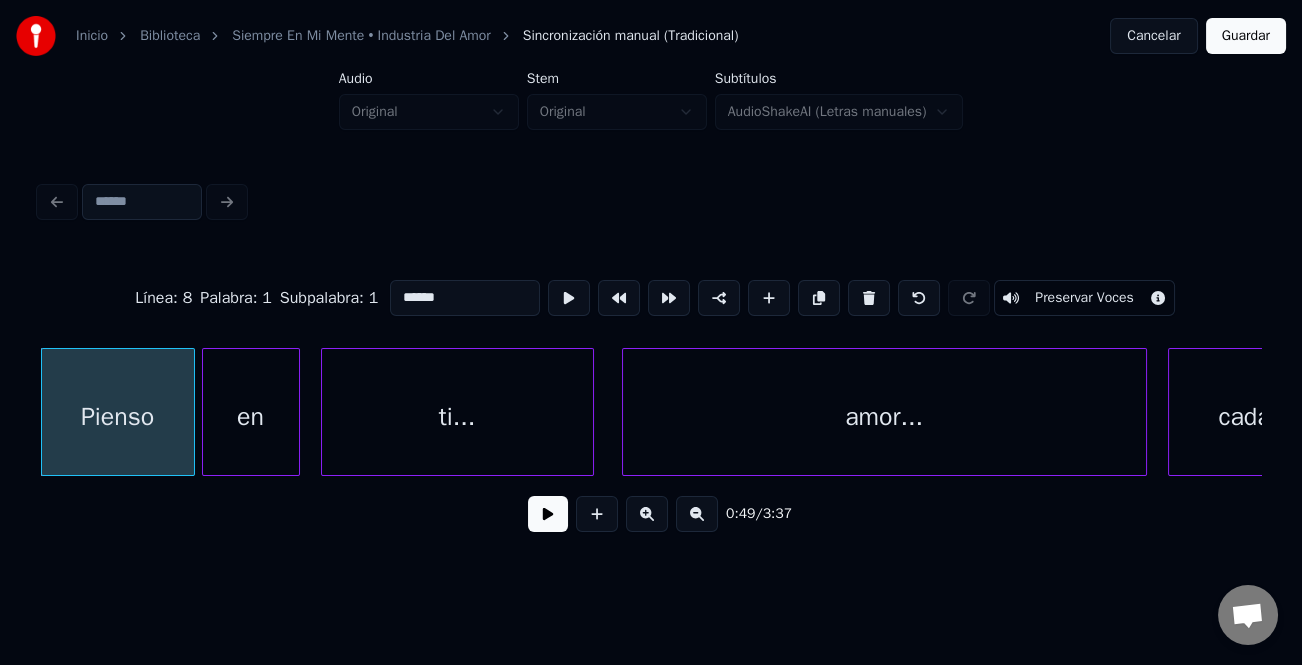 click at bounding box center [548, 514] 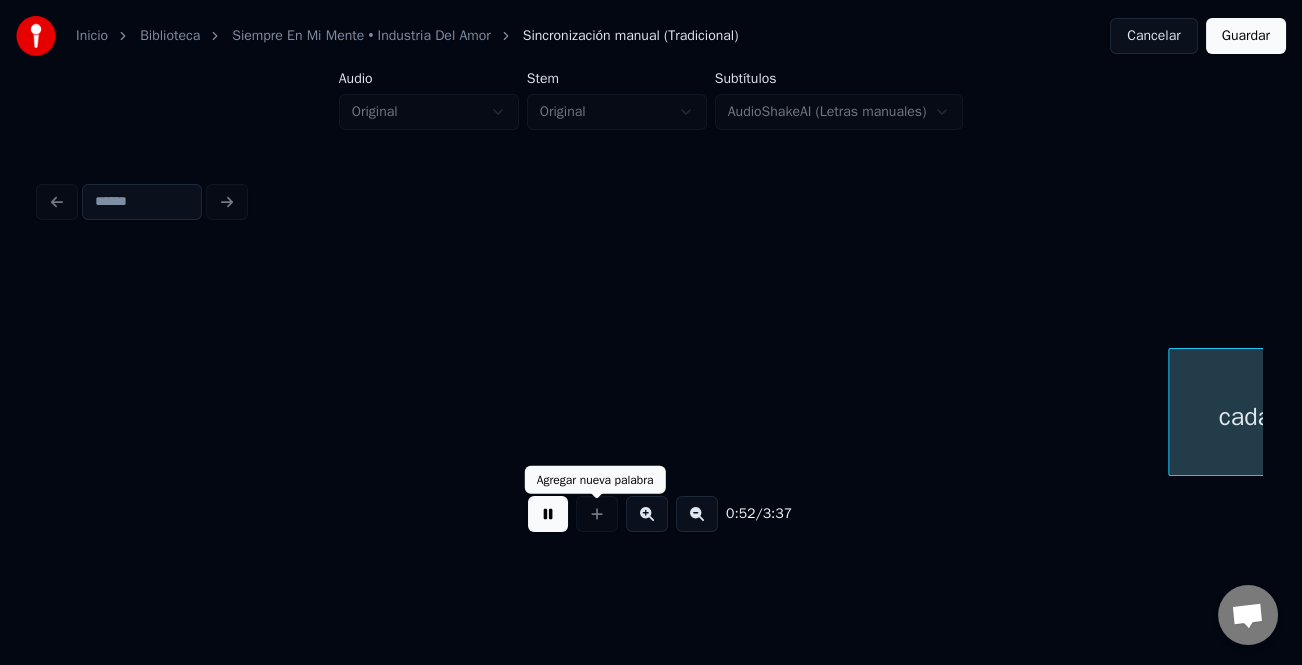 scroll, scrollTop: 0, scrollLeft: 18511, axis: horizontal 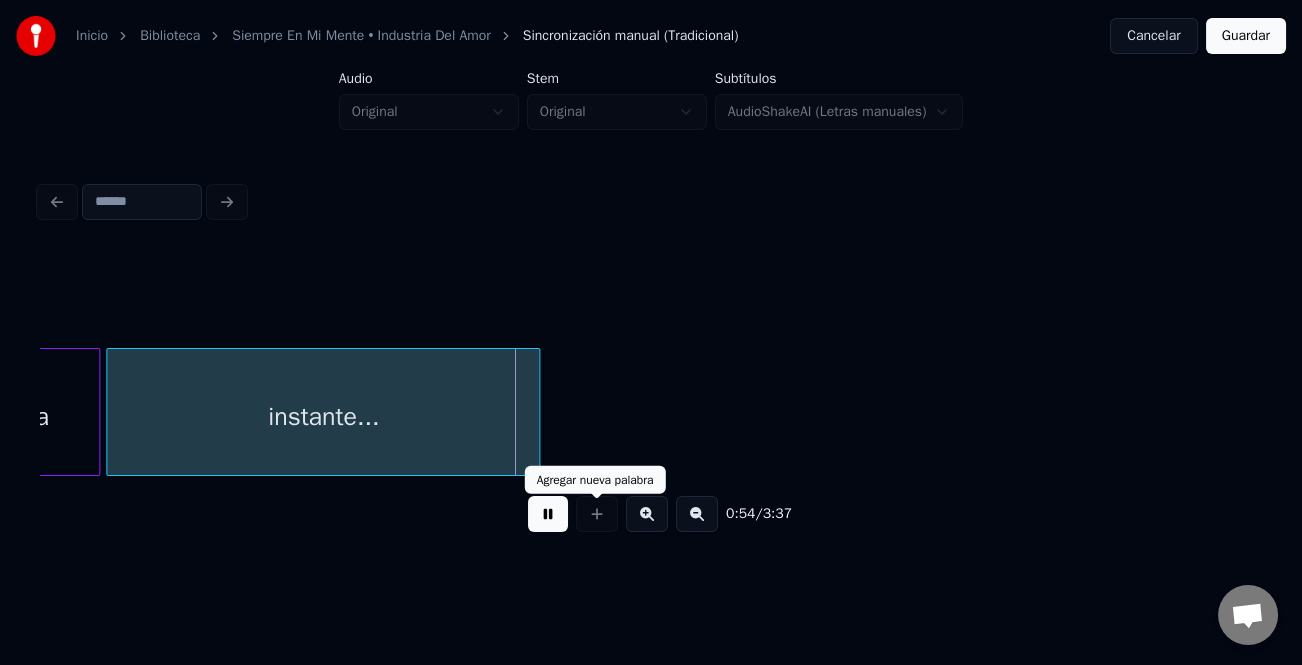 click at bounding box center (597, 514) 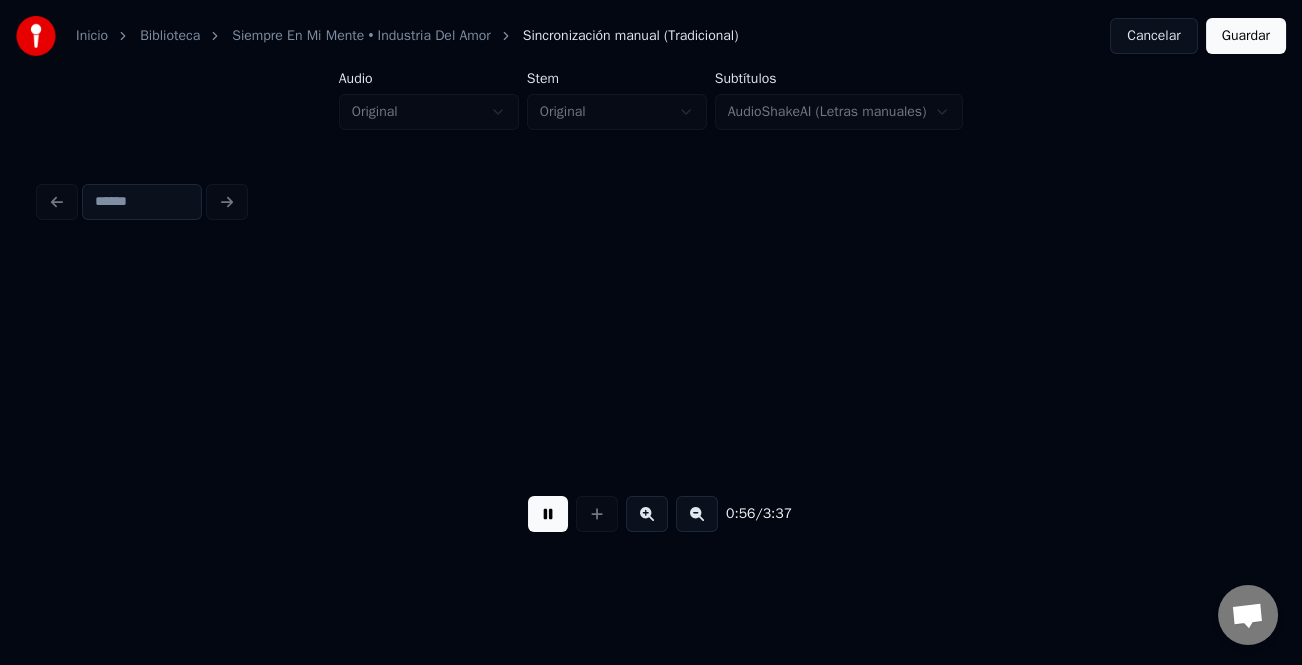 scroll, scrollTop: 0, scrollLeft: 19736, axis: horizontal 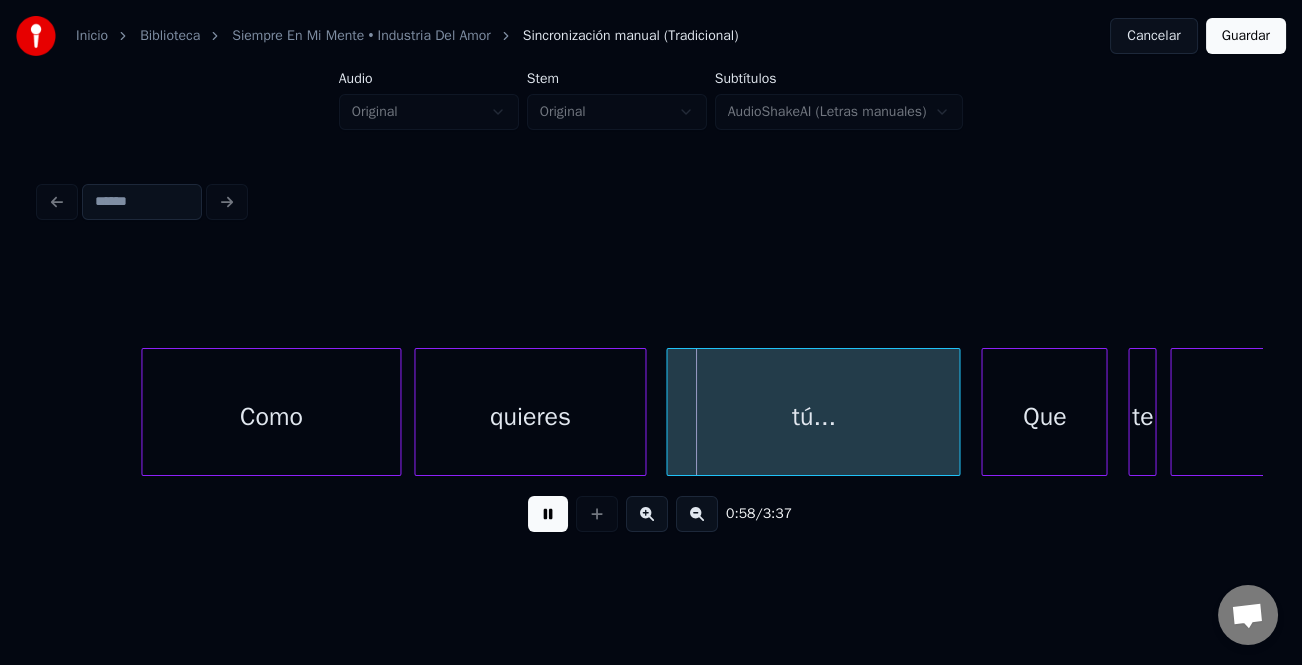 click at bounding box center (548, 514) 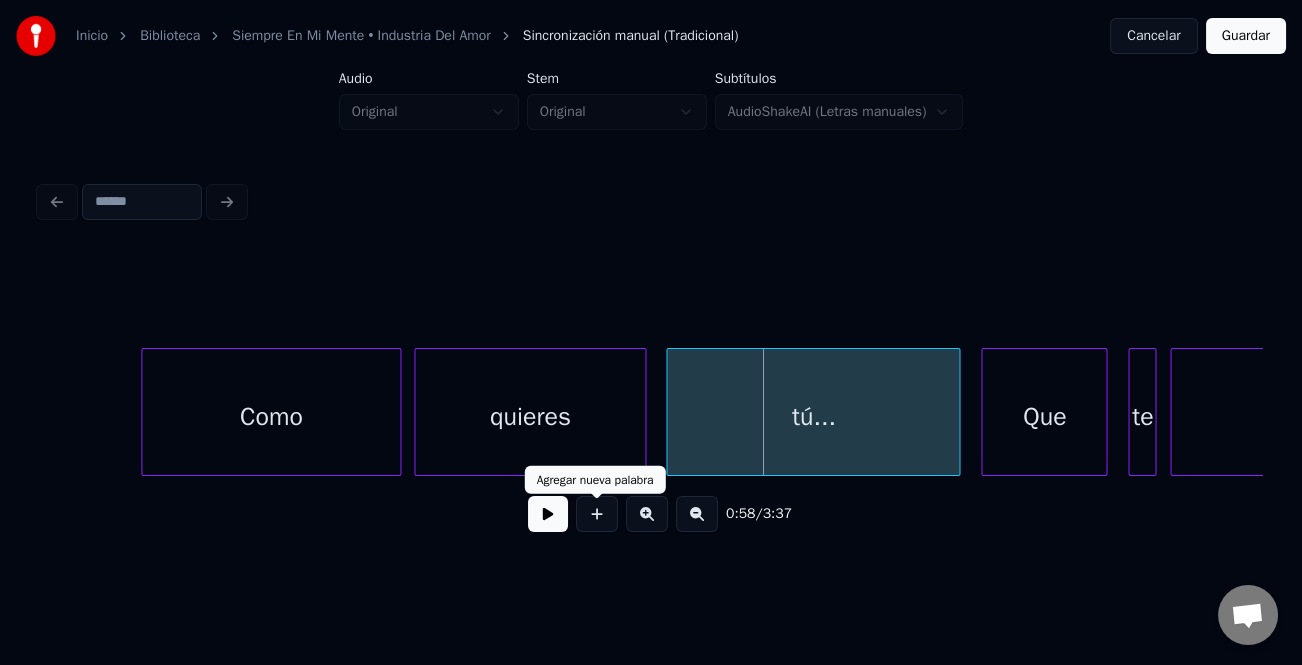 click at bounding box center (548, 514) 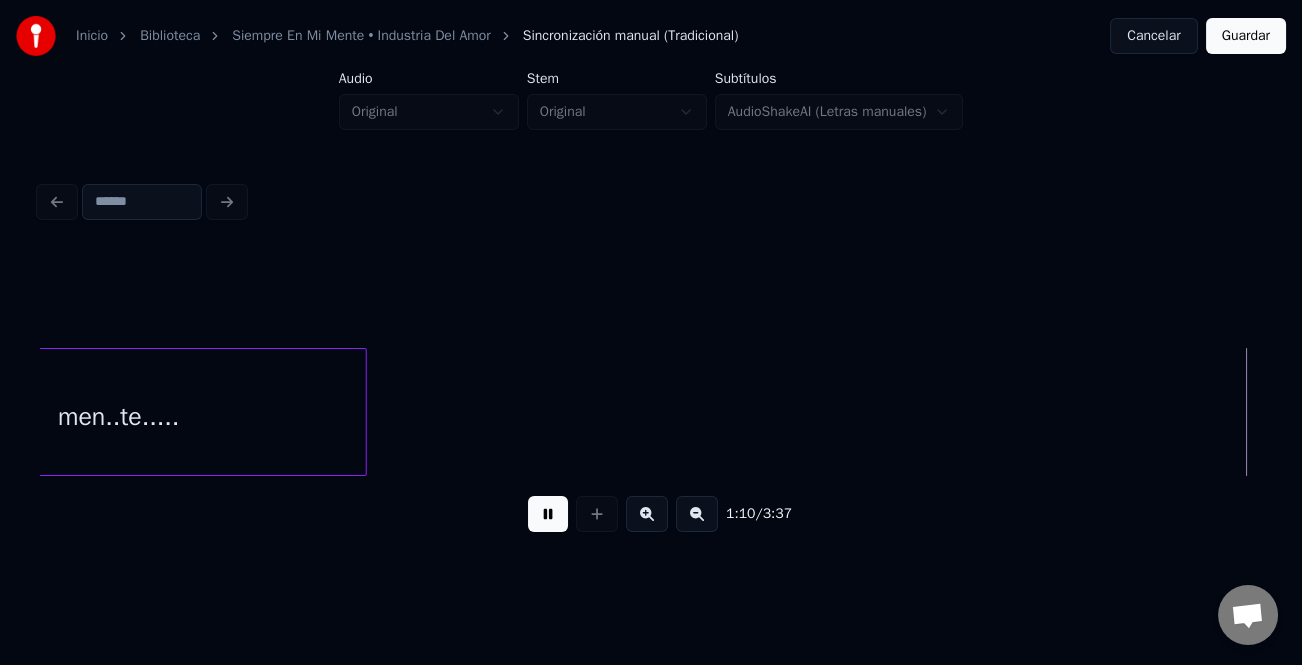 scroll, scrollTop: 0, scrollLeft: 24631, axis: horizontal 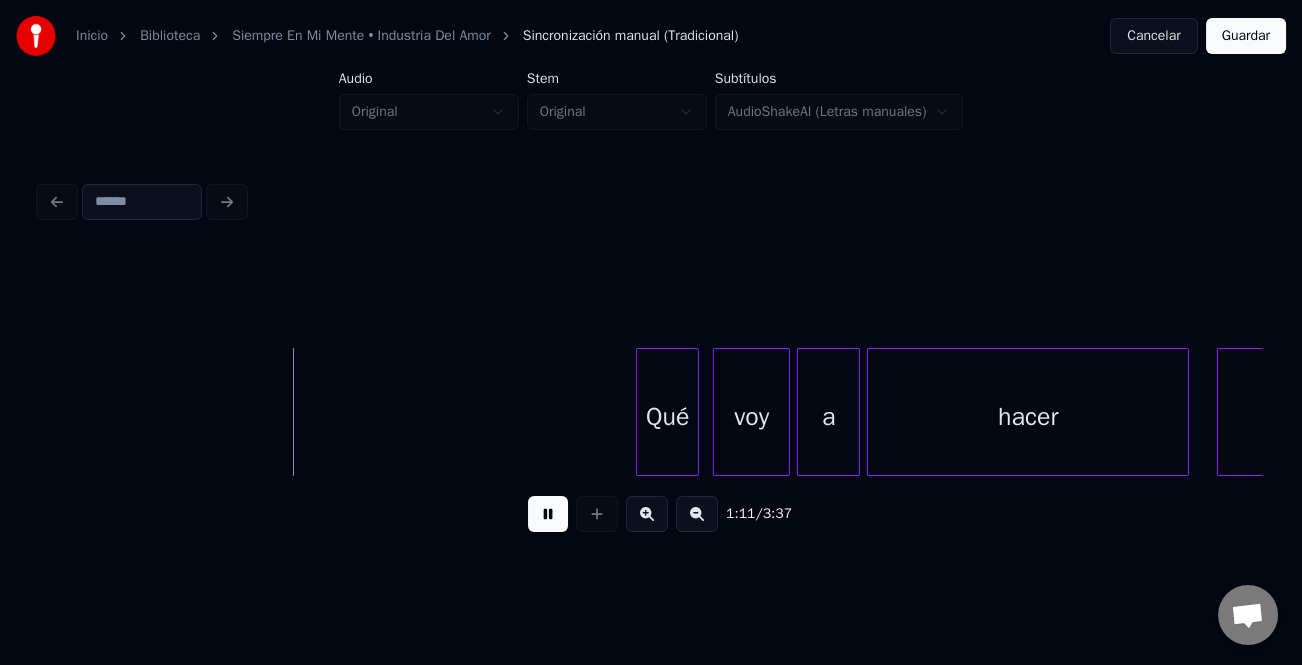 click at bounding box center (640, 412) 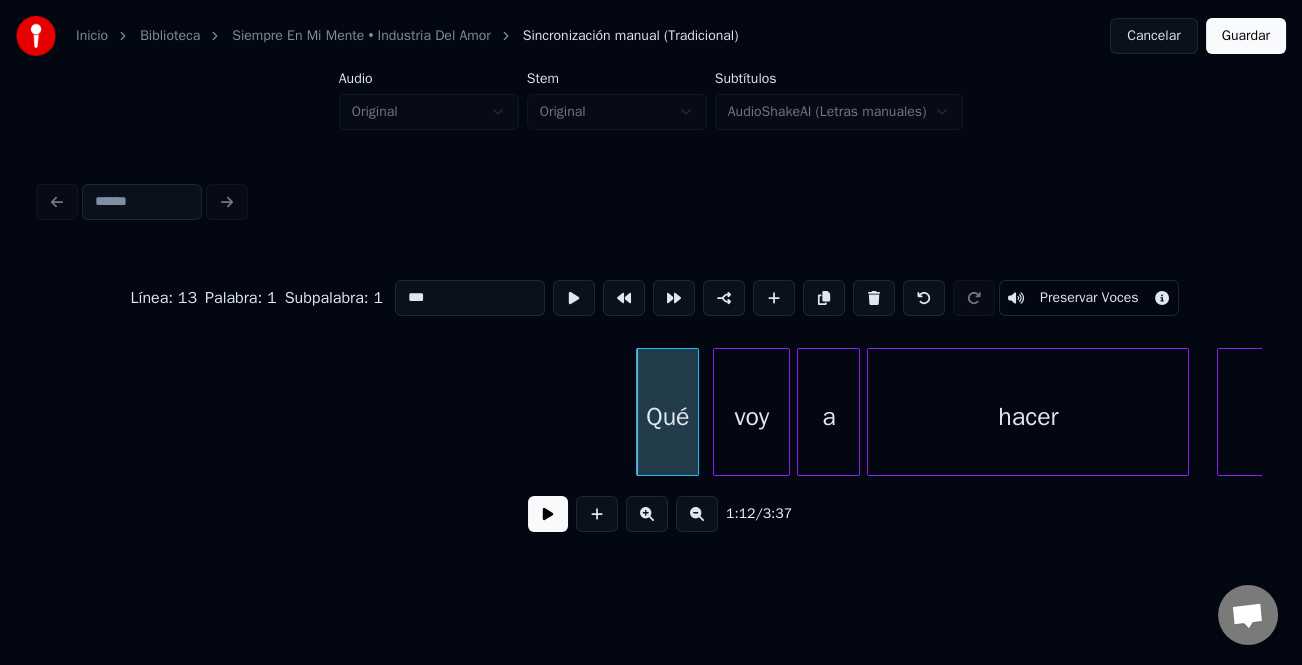 click on "Qué voy a hacer no" at bounding box center [13558, 412] 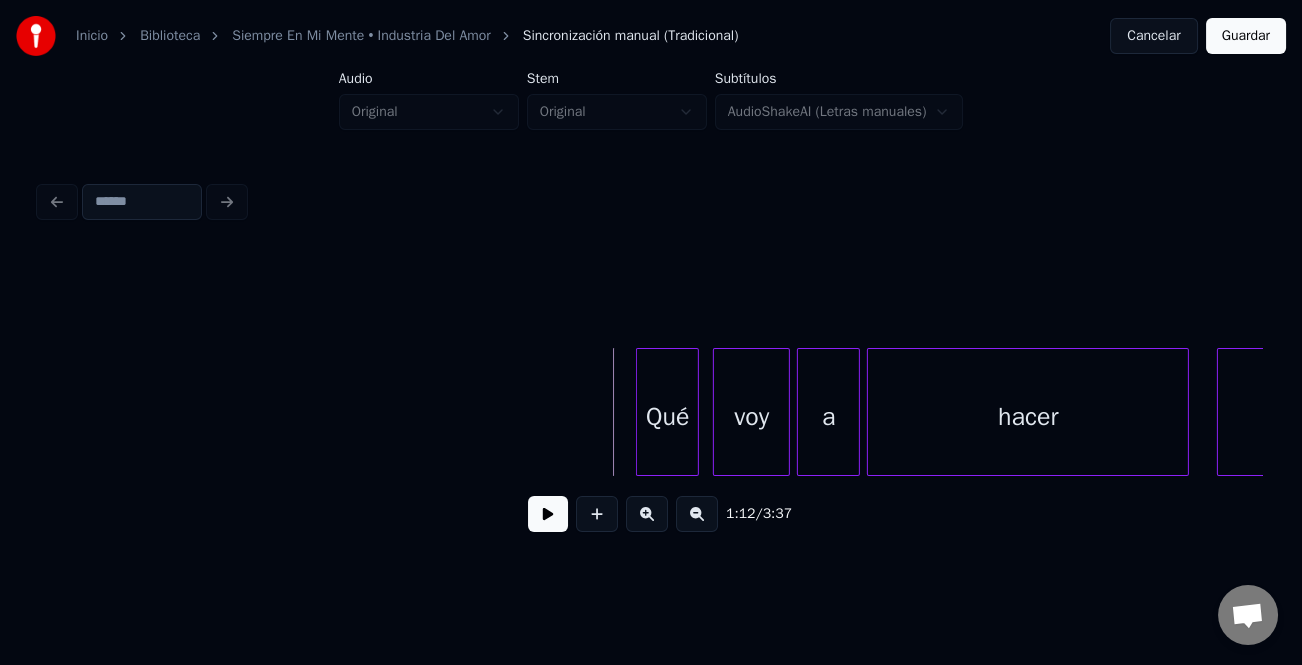 click at bounding box center (548, 514) 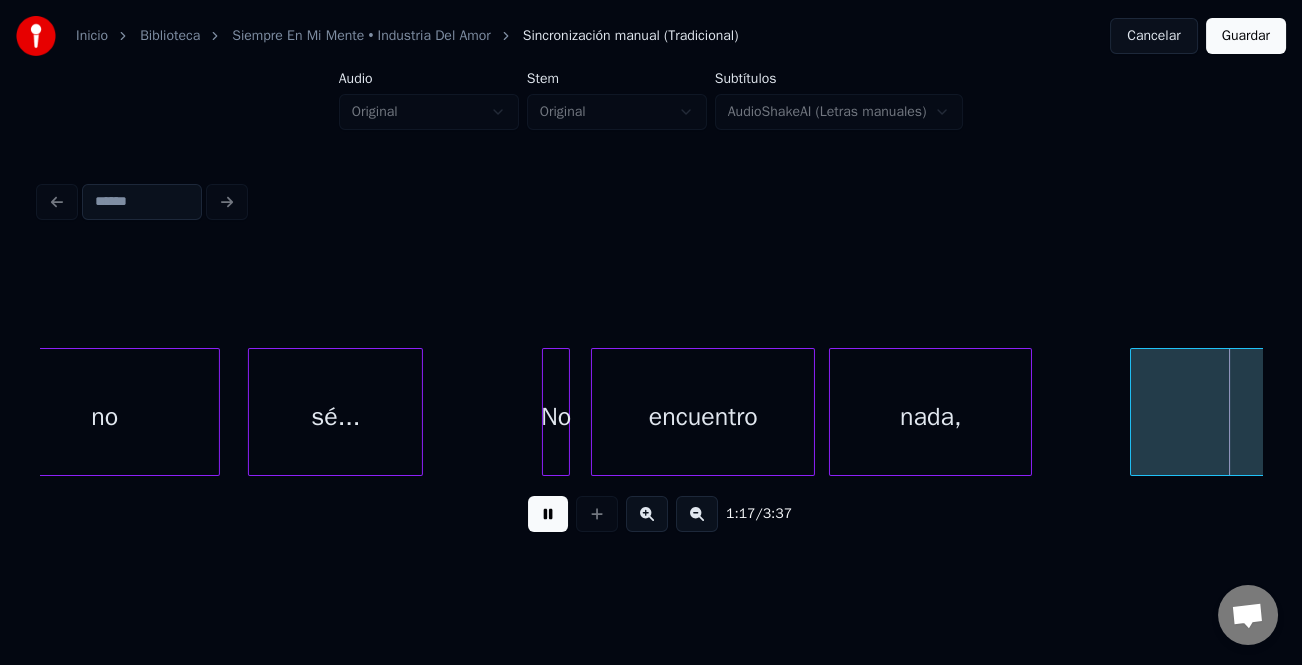 scroll, scrollTop: 0, scrollLeft: 27083, axis: horizontal 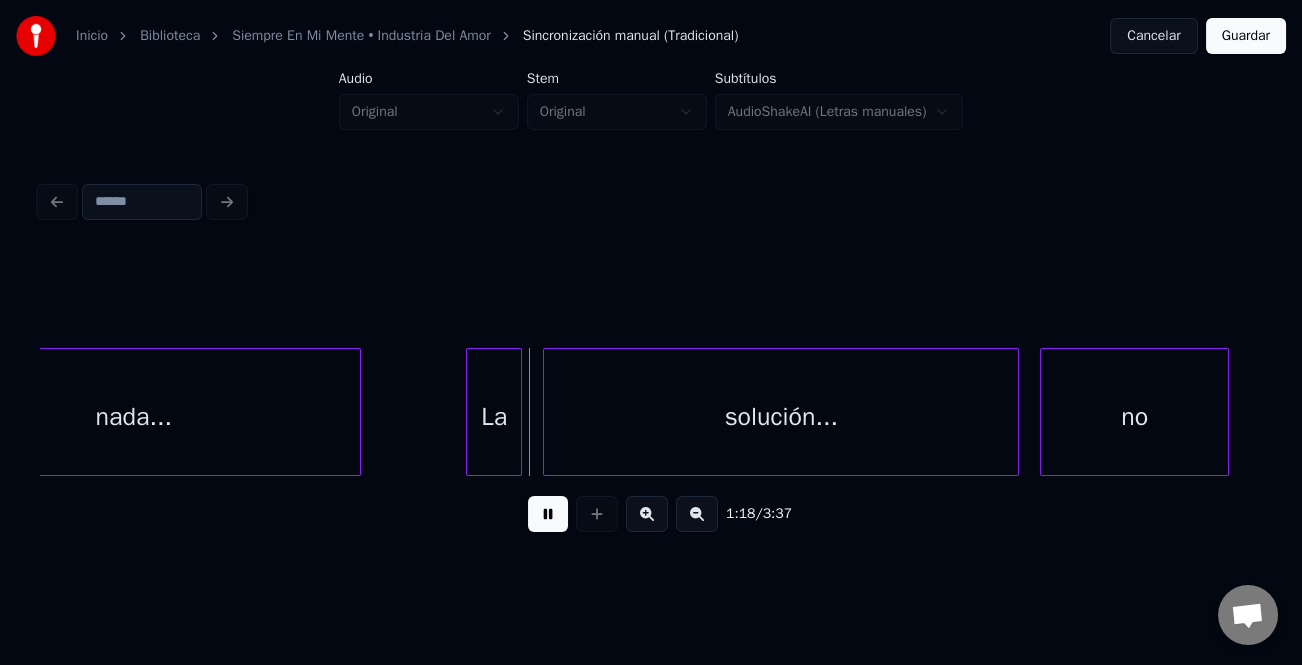 click at bounding box center [548, 514] 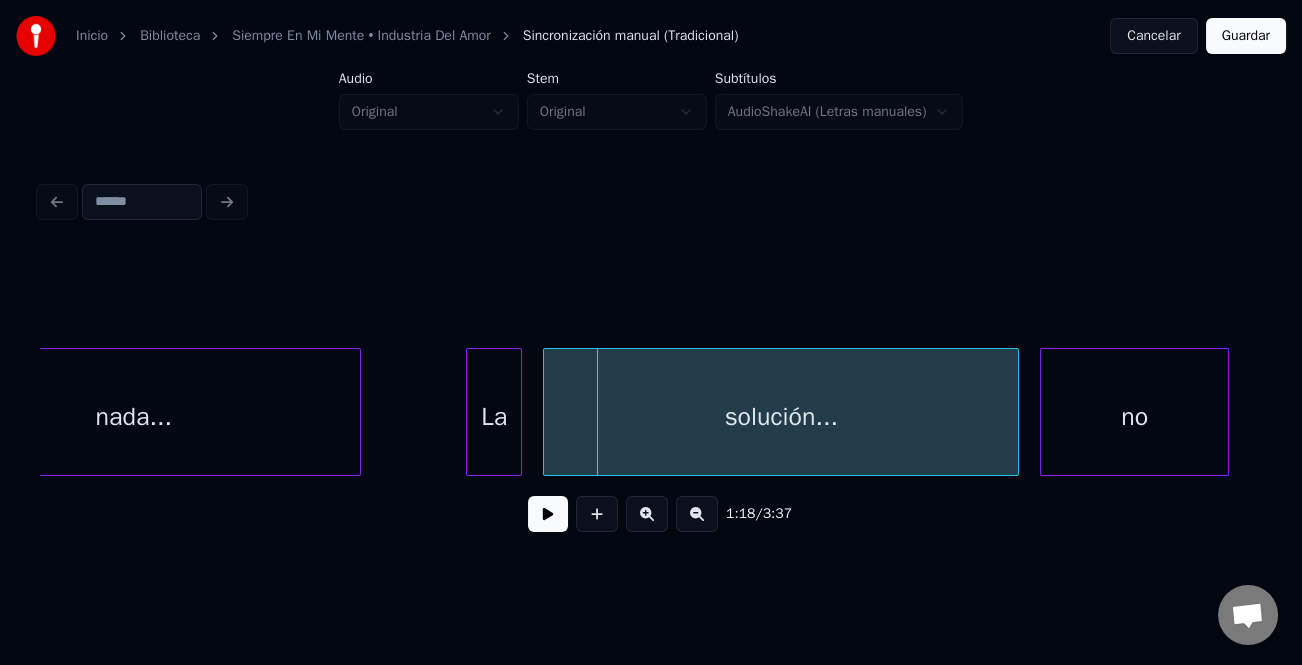 click at bounding box center [548, 514] 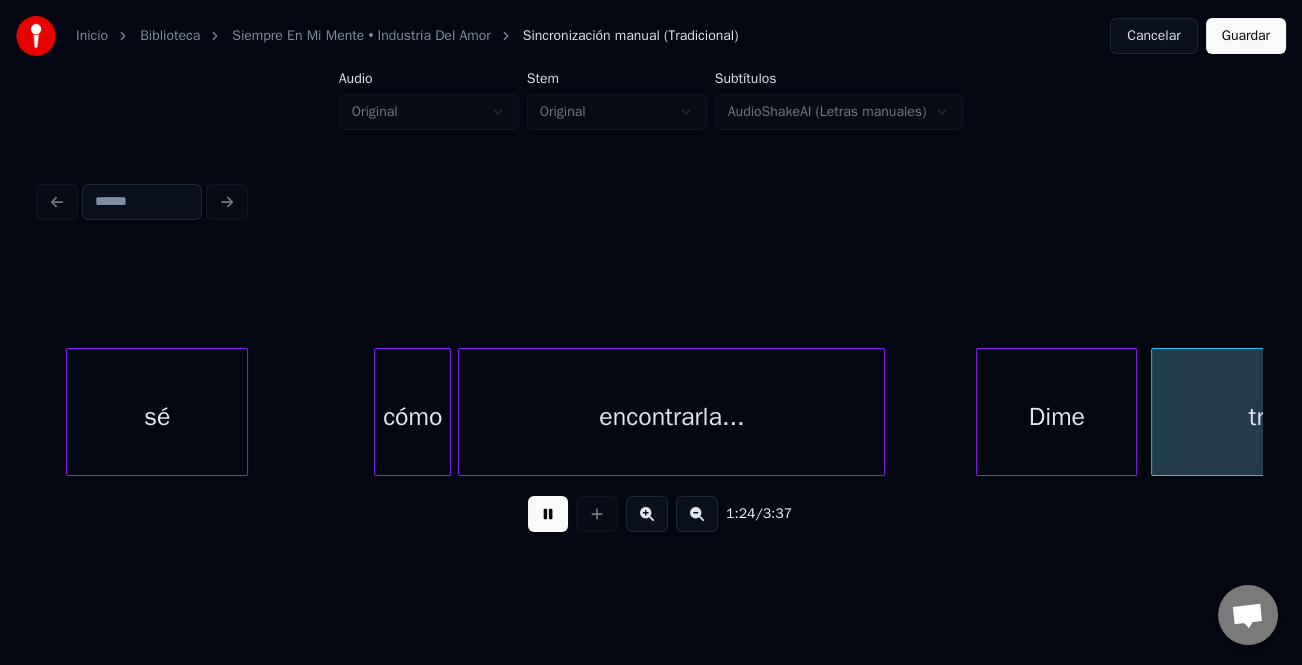 scroll, scrollTop: 0, scrollLeft: 29538, axis: horizontal 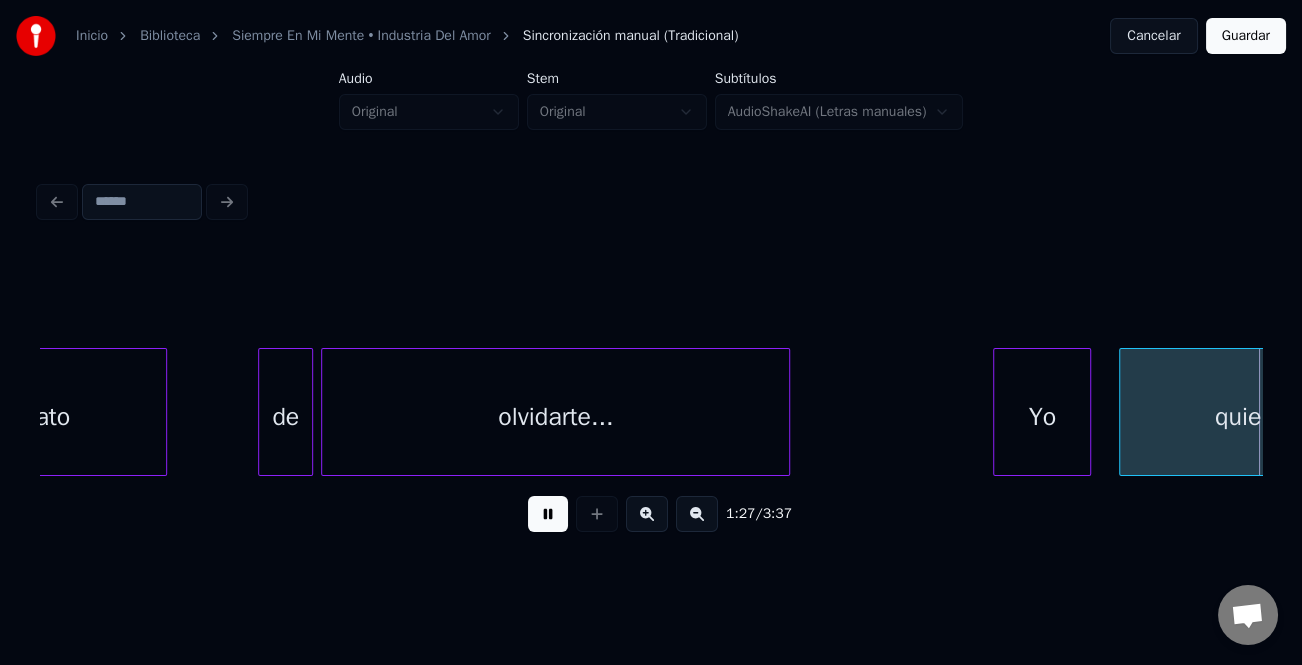 click on "trato de olvidarte... Yo quiero" at bounding box center [651, 412] 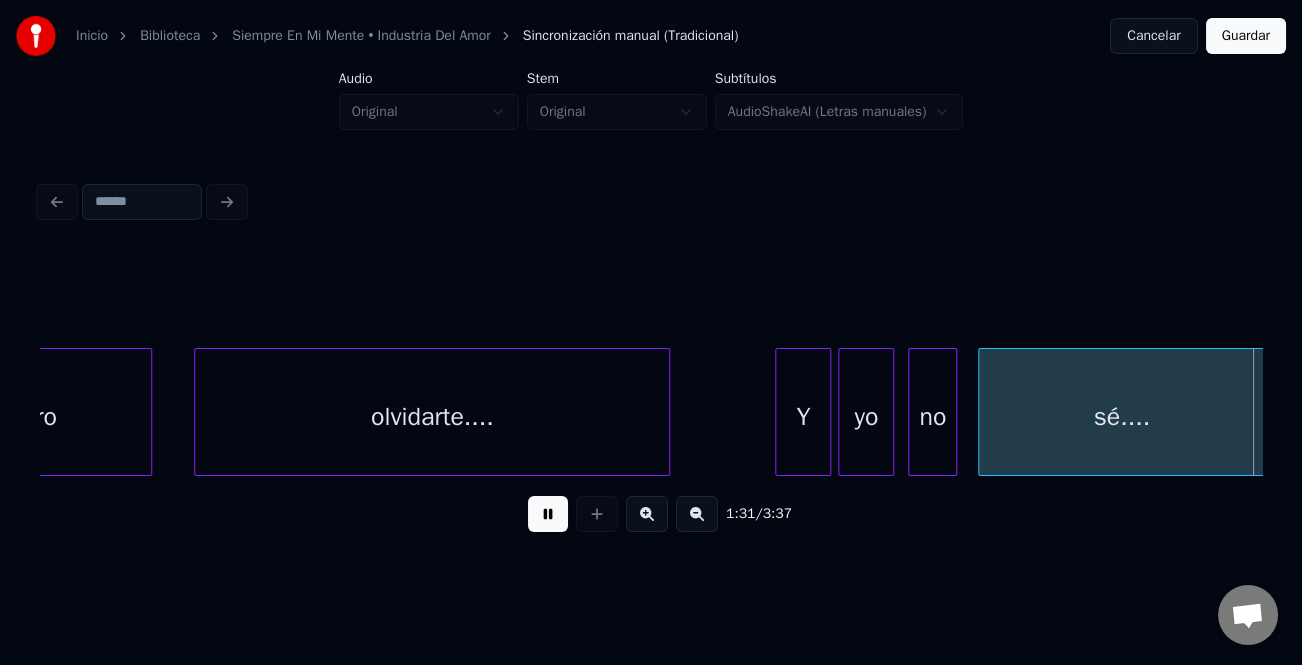 scroll, scrollTop: 0, scrollLeft: 31989, axis: horizontal 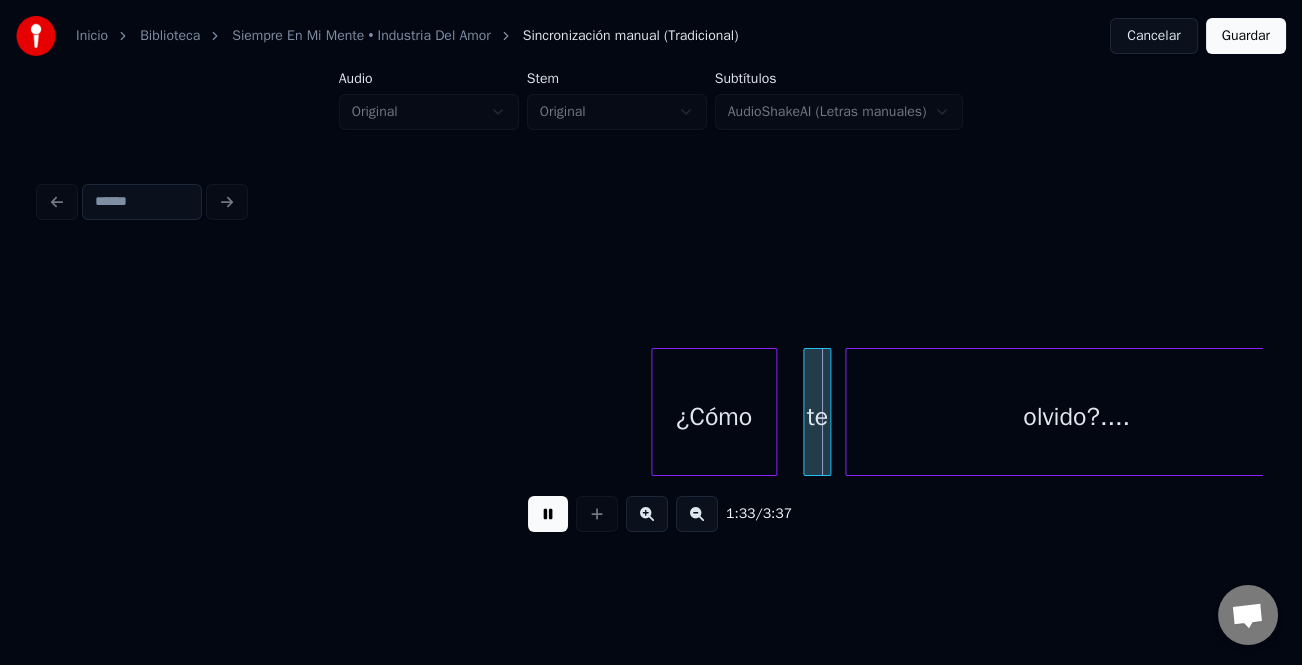 click on "¿Cómo" at bounding box center [714, 417] 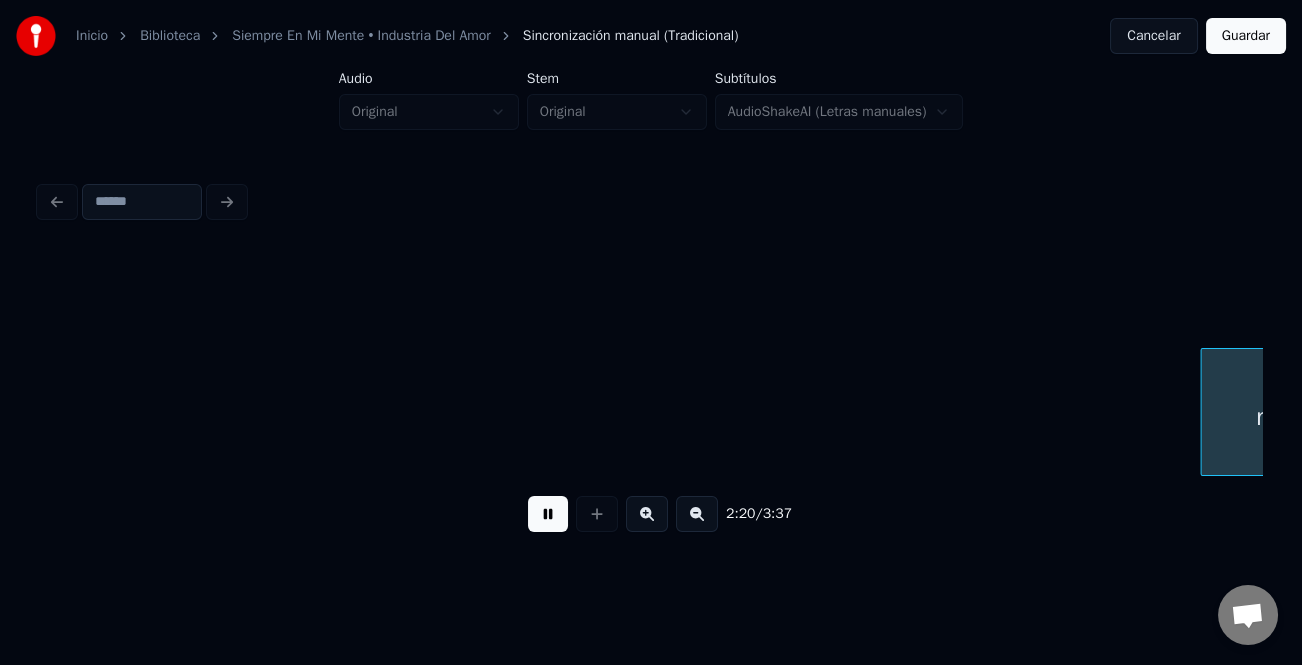 scroll, scrollTop: 0, scrollLeft: 49140, axis: horizontal 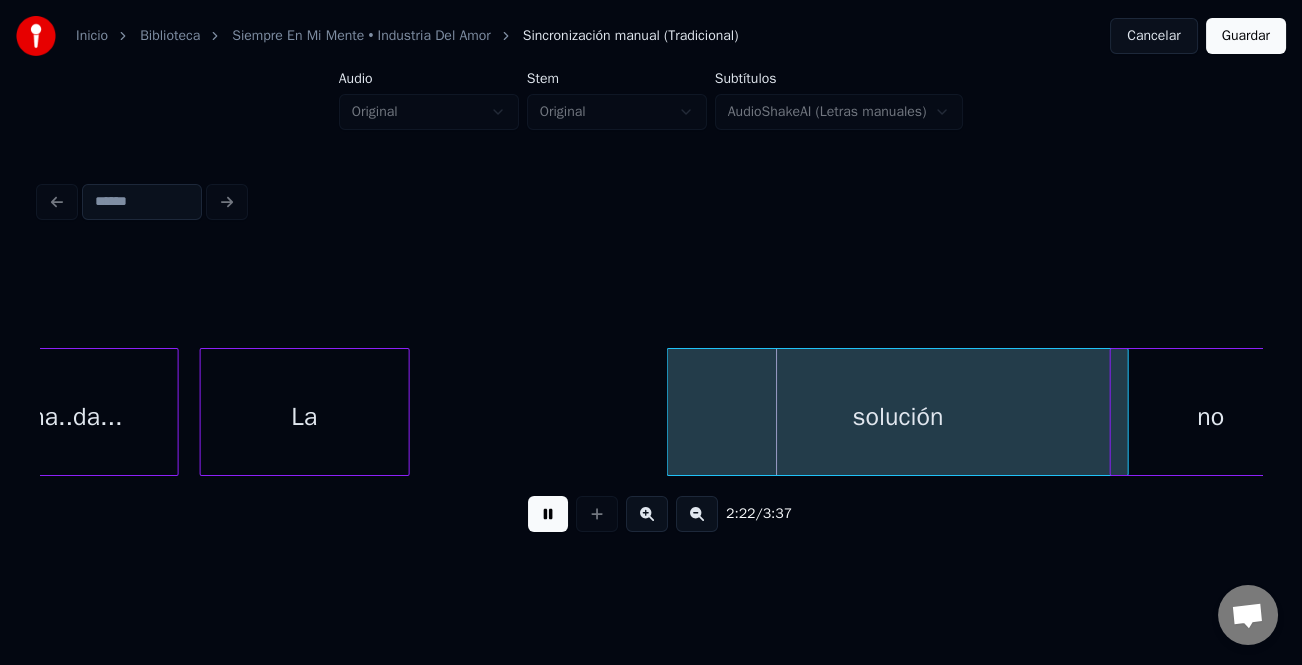 click on "solución" at bounding box center (898, 417) 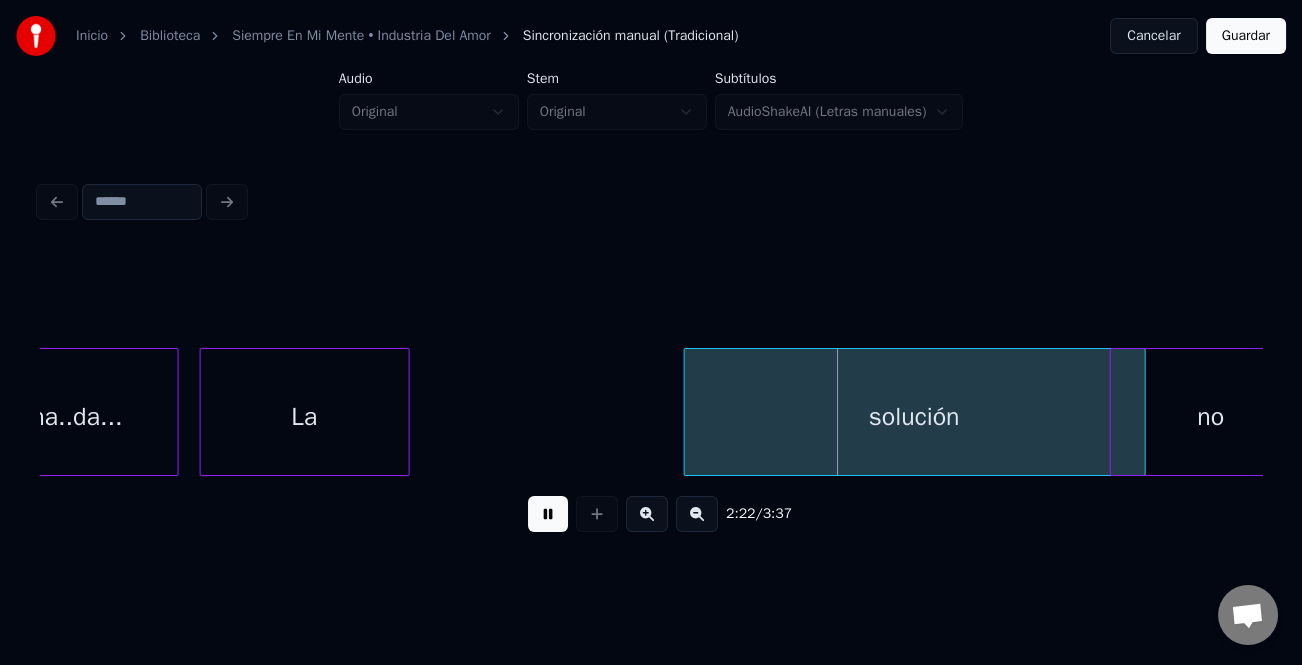 click on "na..da..." at bounding box center [77, 417] 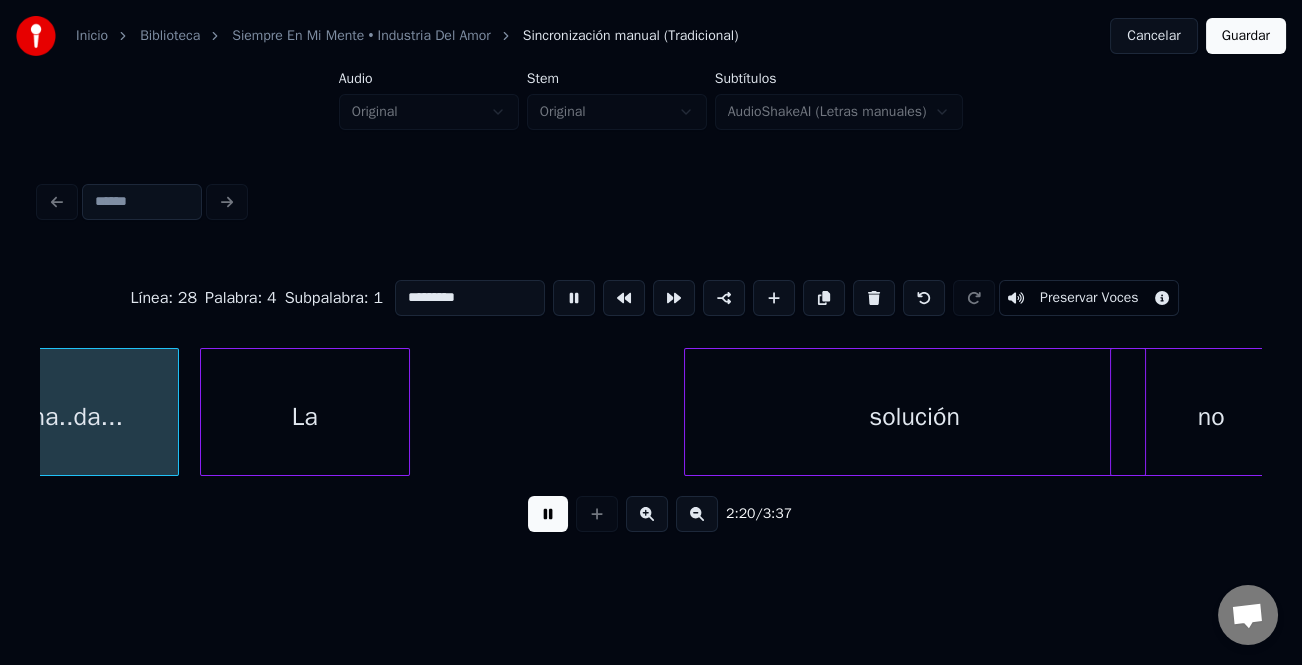 scroll, scrollTop: 0, scrollLeft: 49075, axis: horizontal 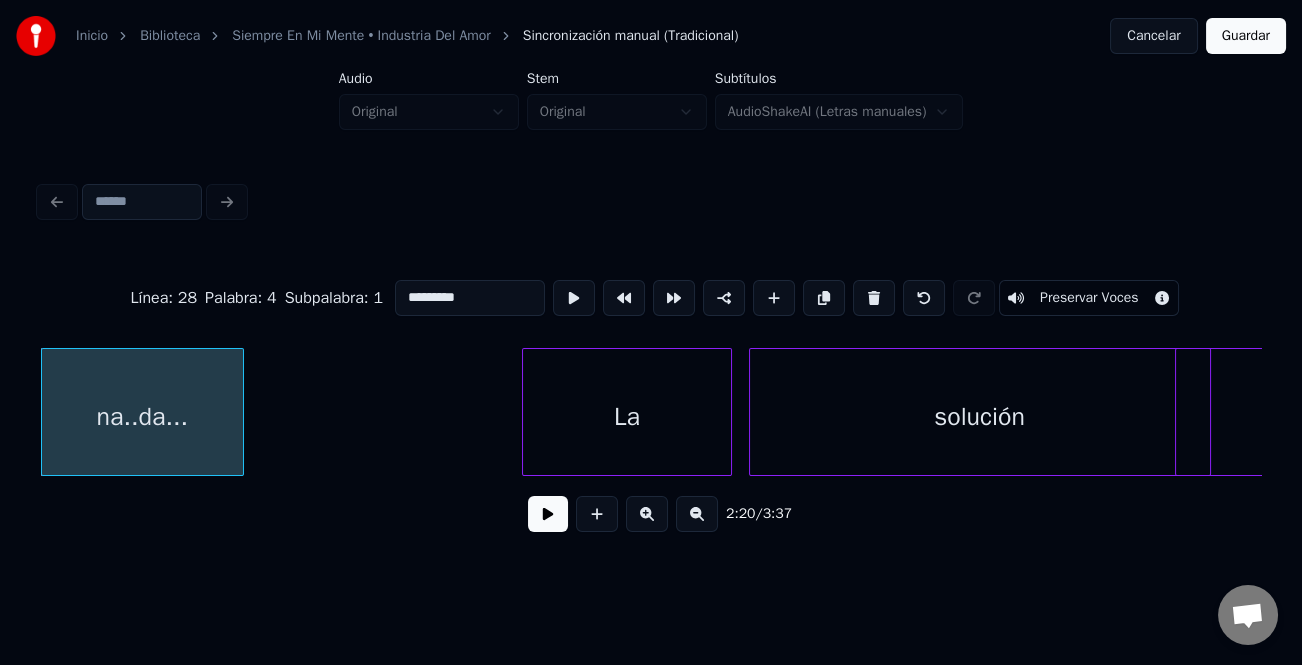 click on "La" at bounding box center [627, 417] 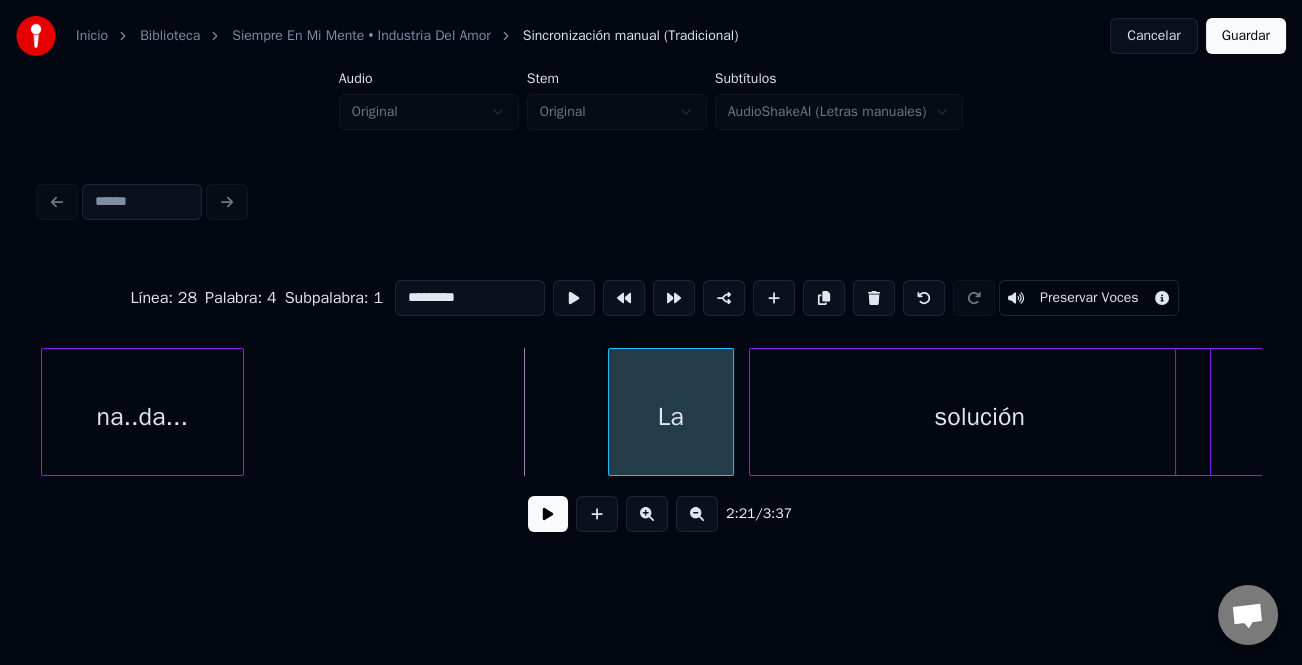 click at bounding box center (612, 412) 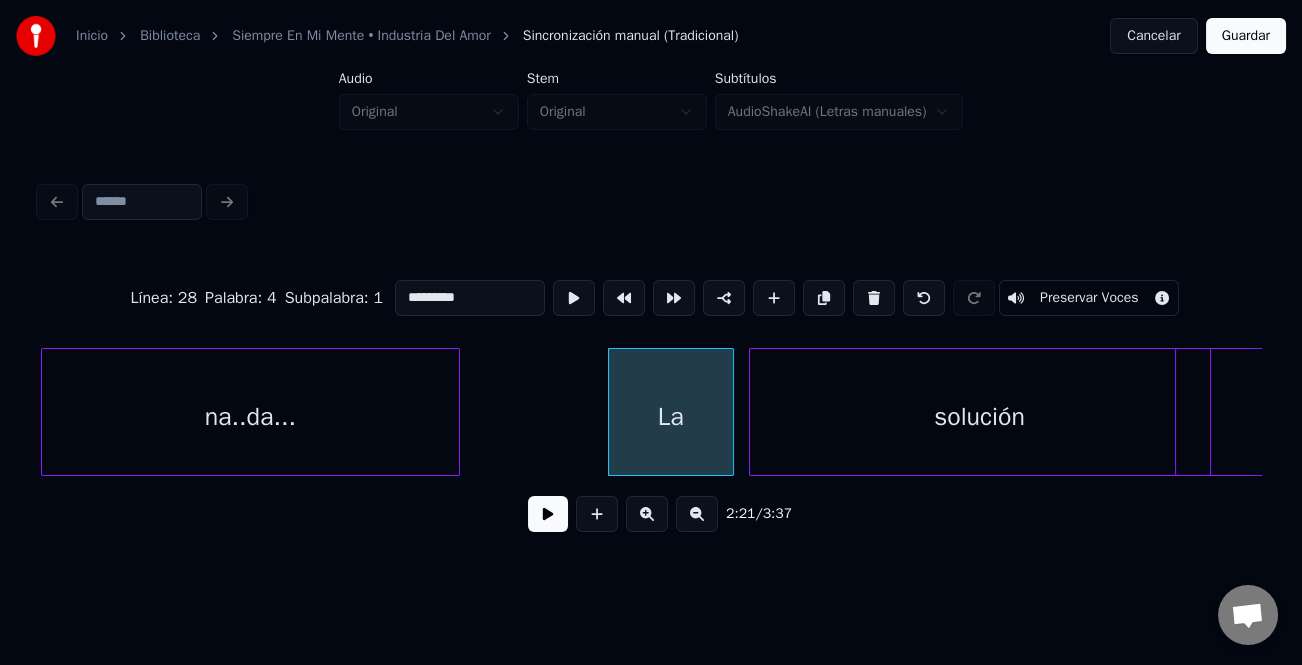 click at bounding box center [456, 412] 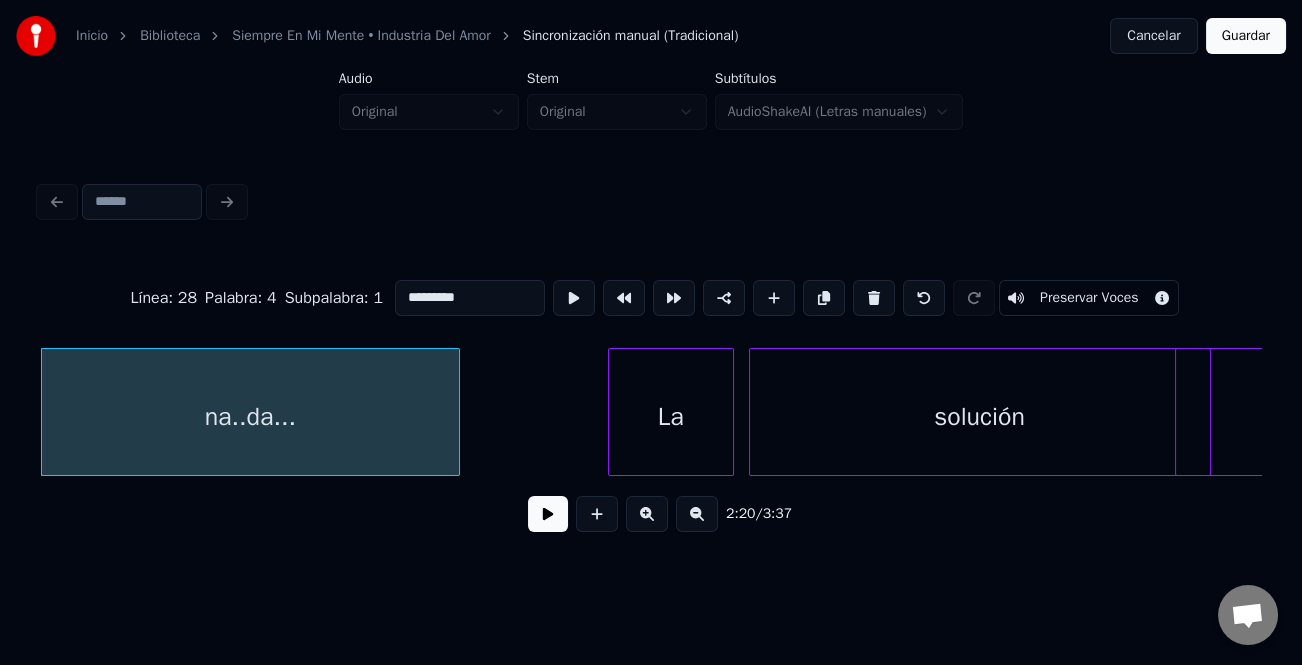 drag, startPoint x: 828, startPoint y: 483, endPoint x: 808, endPoint y: 480, distance: 20.22375 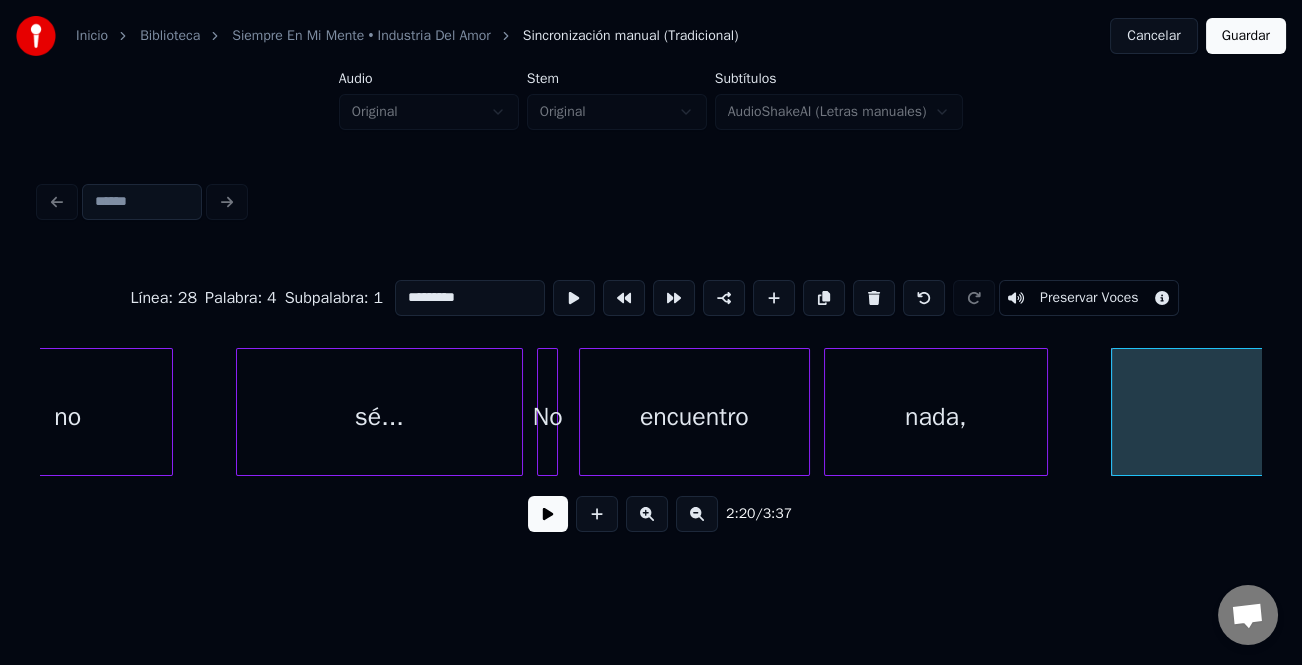 click on "sé..." at bounding box center (379, 417) 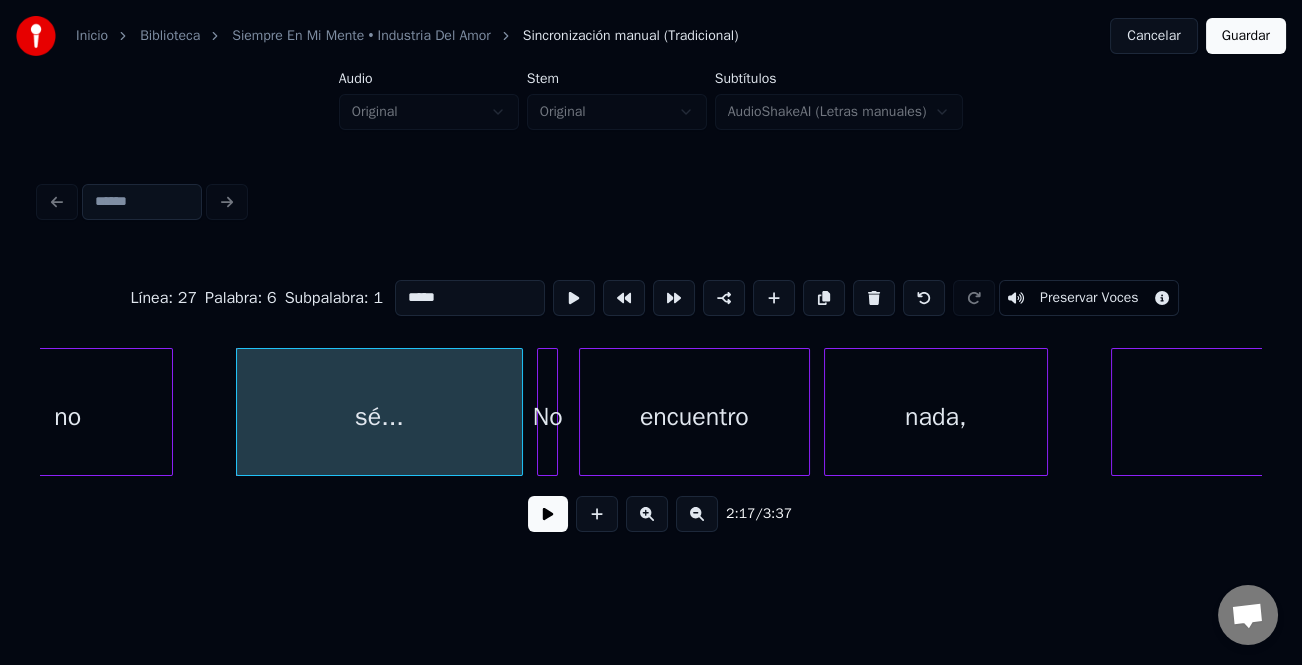 click at bounding box center [548, 514] 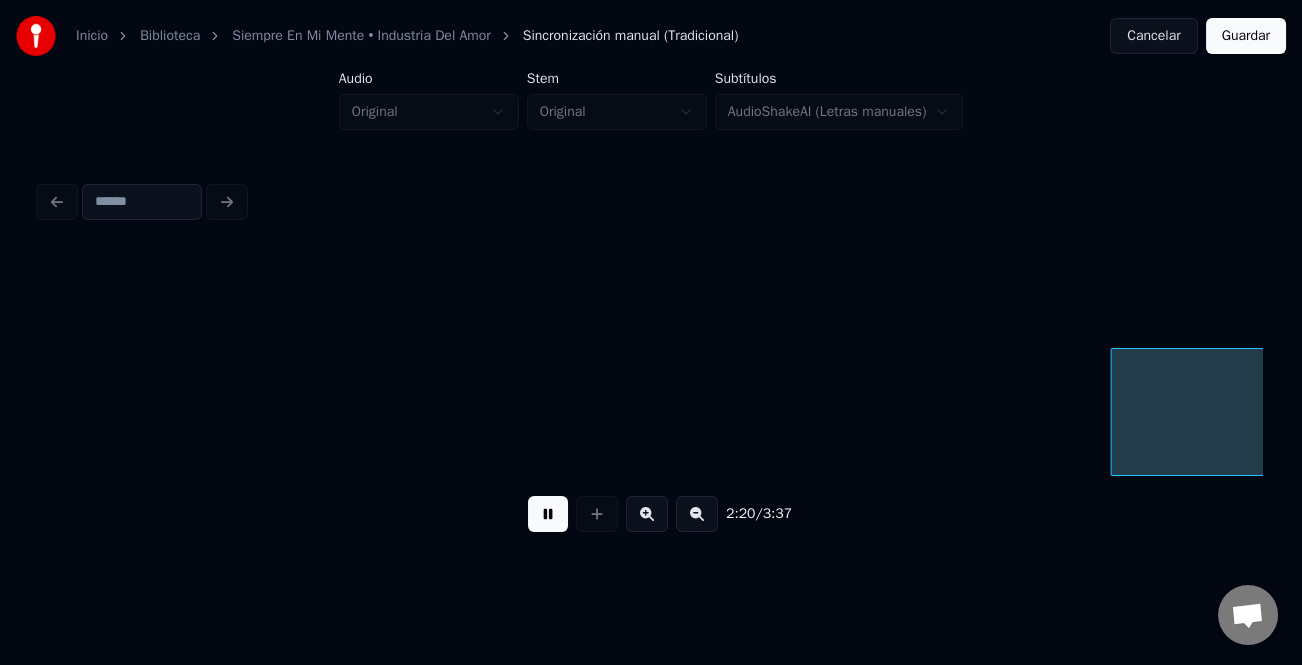 scroll, scrollTop: 0, scrollLeft: 49228, axis: horizontal 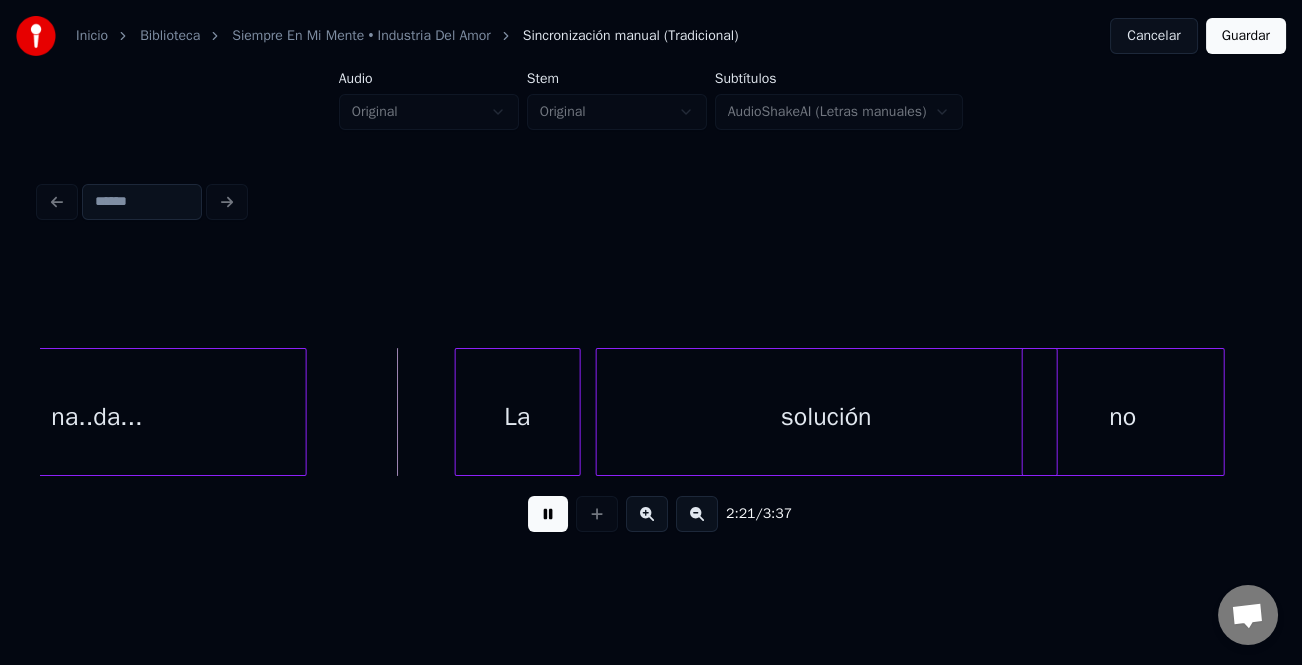 click at bounding box center [548, 514] 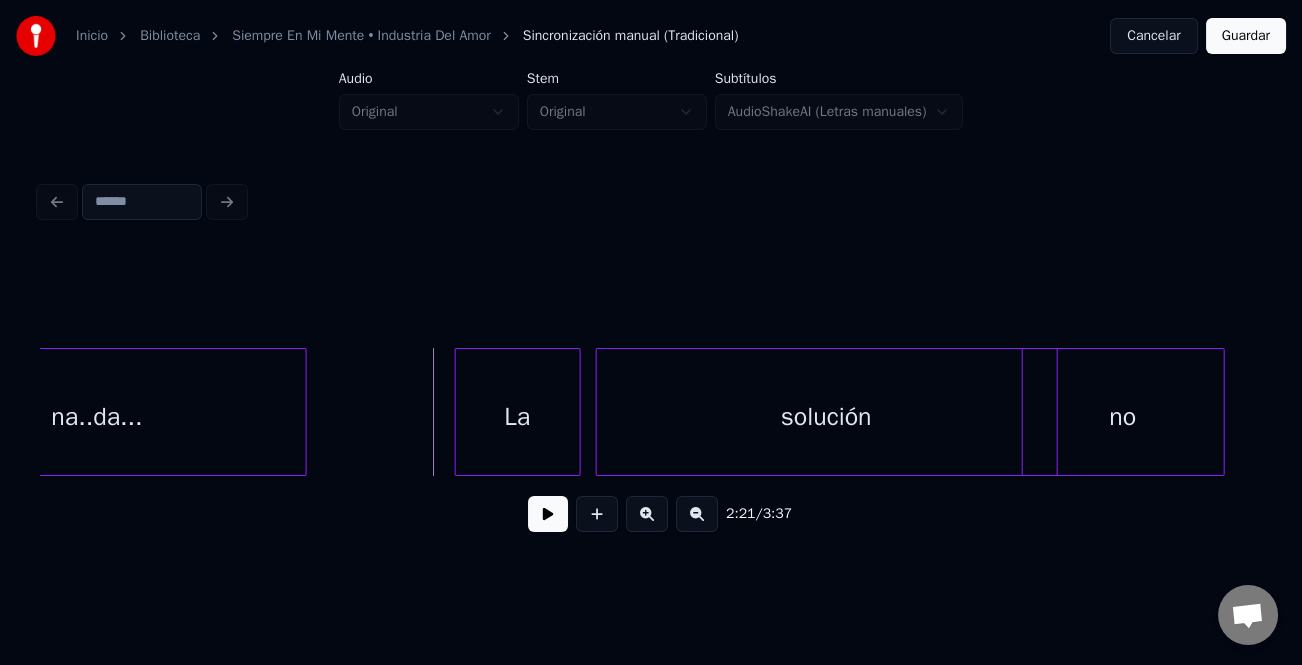 click on "na..da..." at bounding box center [97, 417] 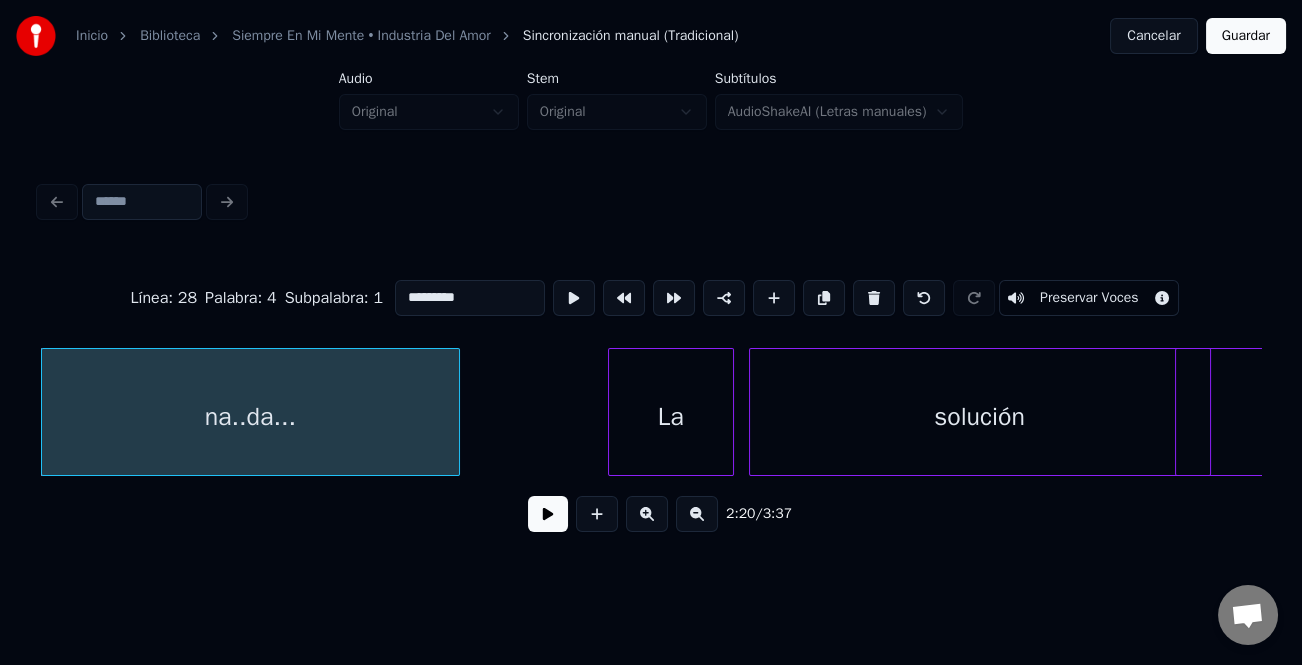 click on "*********" at bounding box center [470, 298] 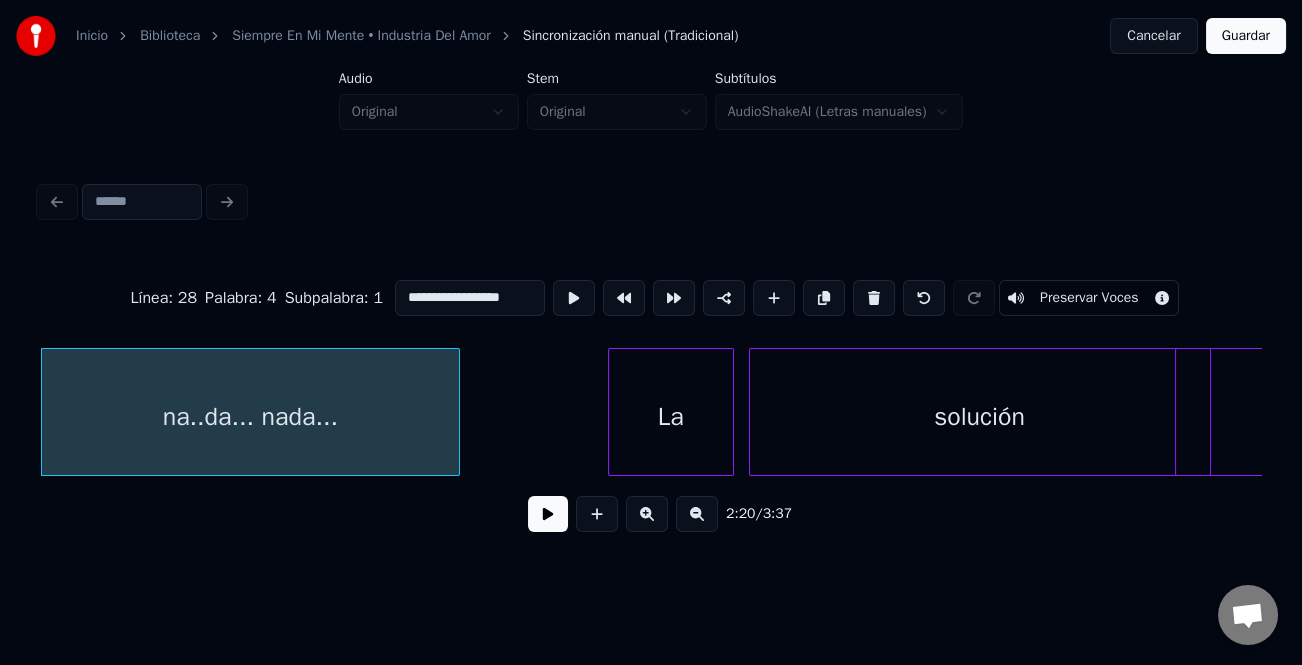 click on "na..da...  nada..." at bounding box center (250, 417) 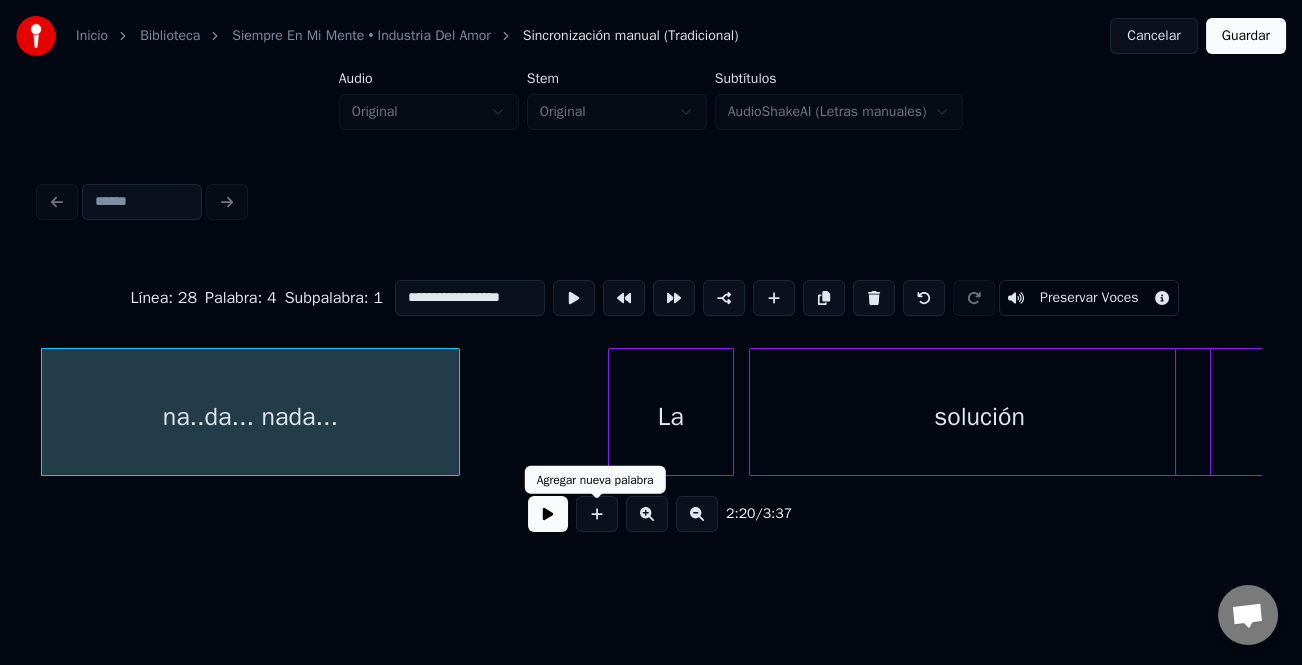 type on "**********" 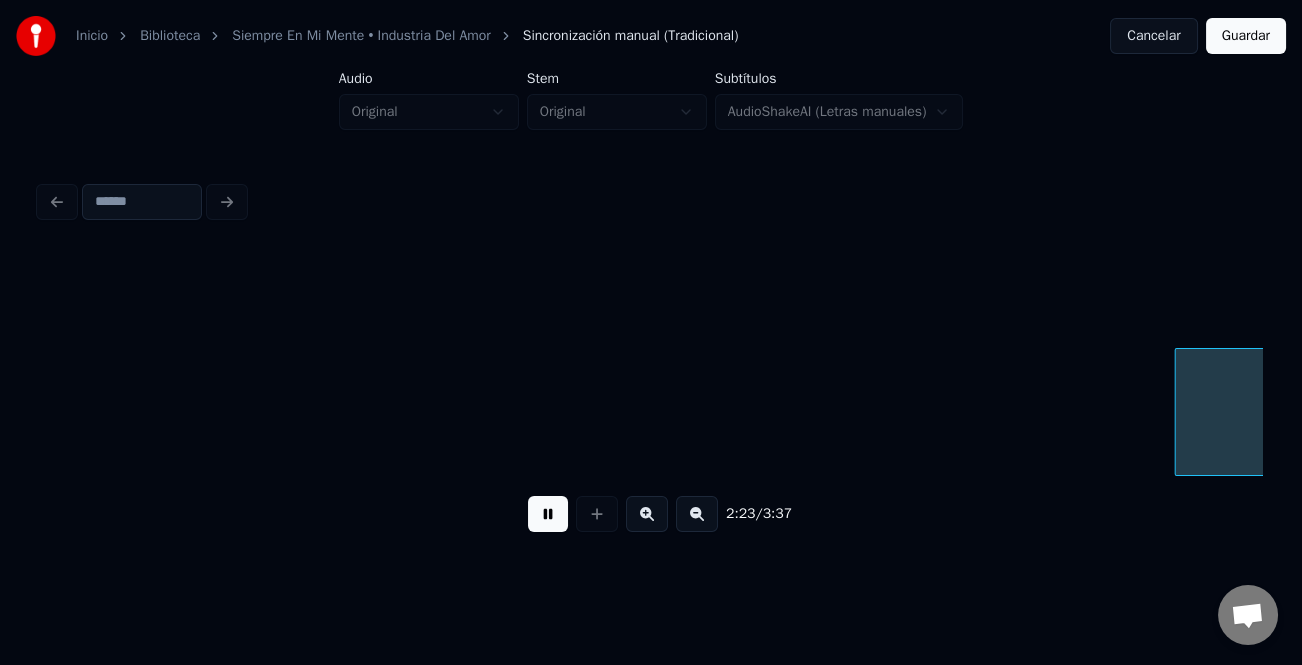 scroll, scrollTop: 0, scrollLeft: 50297, axis: horizontal 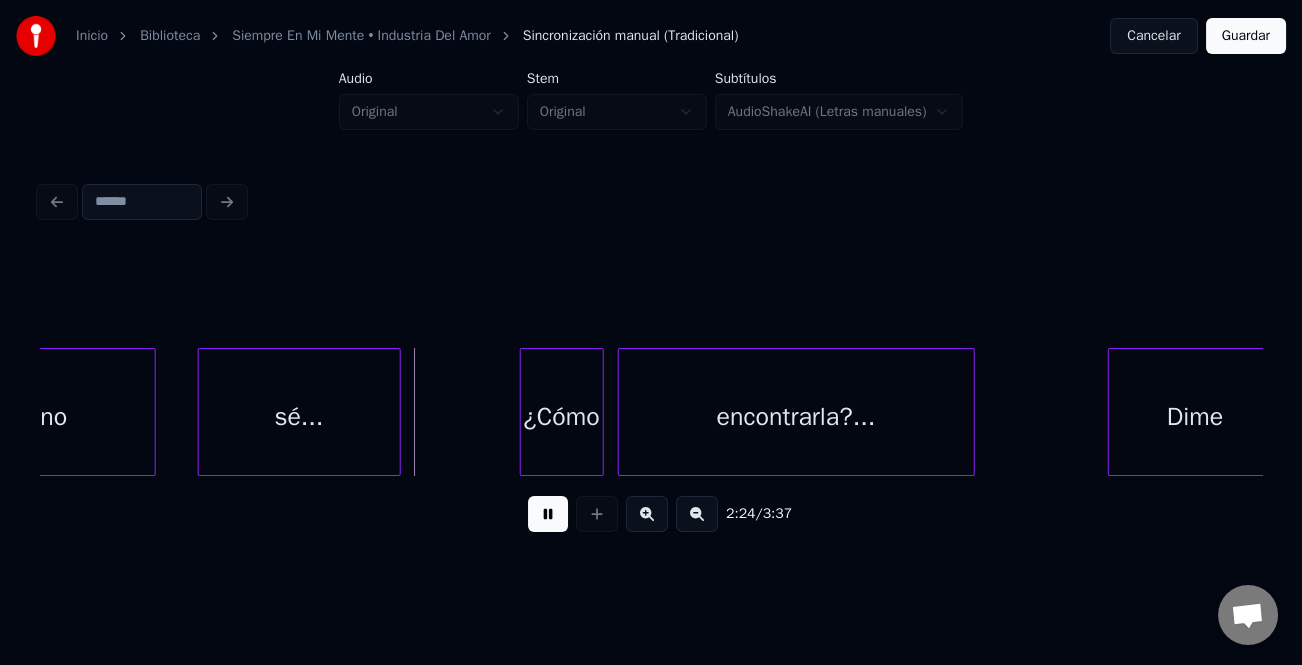 click at bounding box center [548, 514] 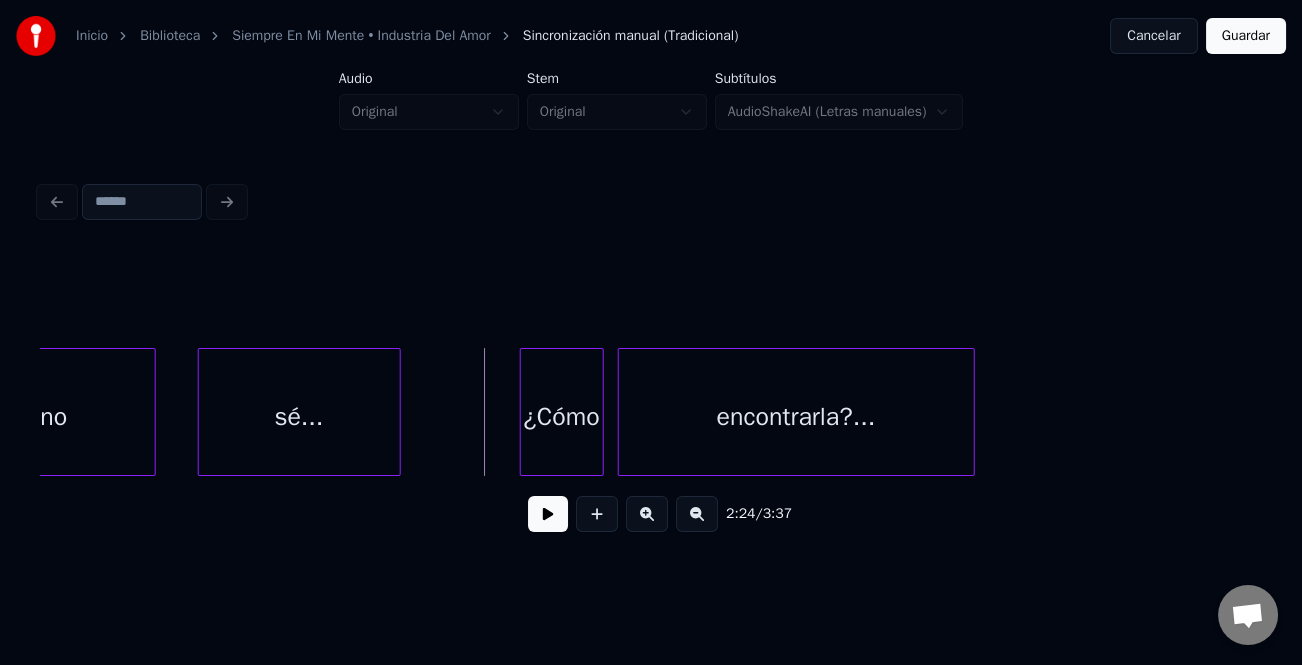 scroll, scrollTop: 0, scrollLeft: 48685, axis: horizontal 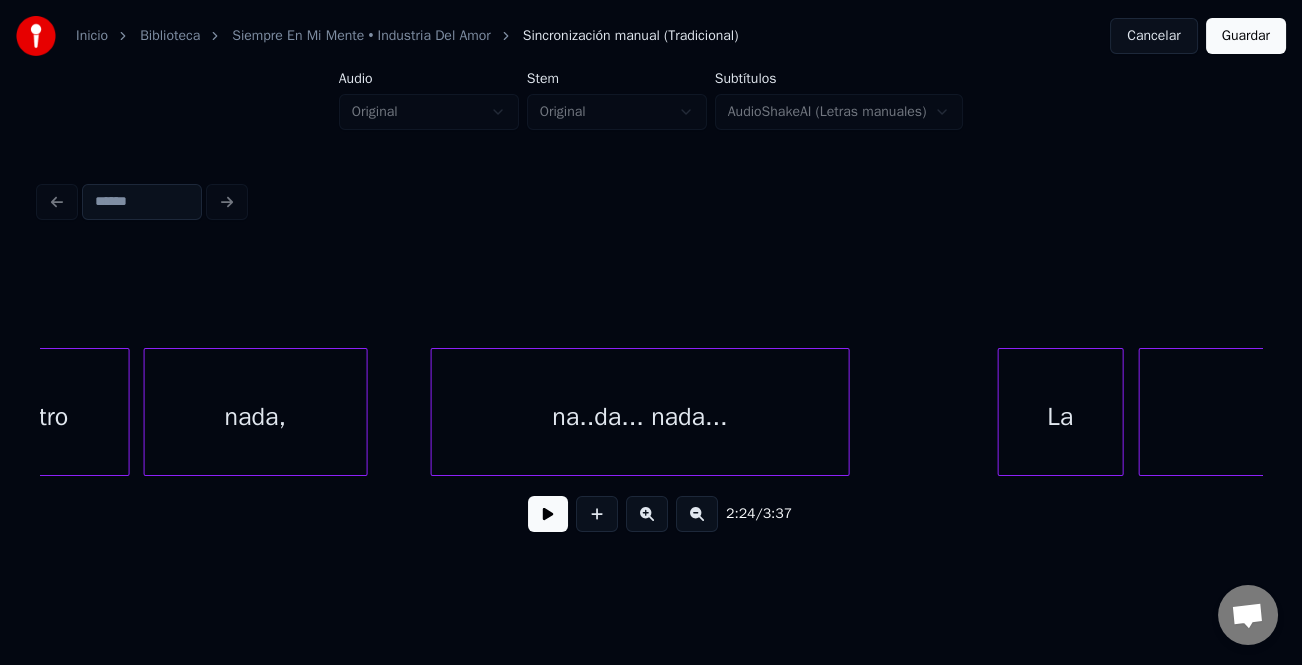 drag, startPoint x: 830, startPoint y: 486, endPoint x: 997, endPoint y: 463, distance: 168.57639 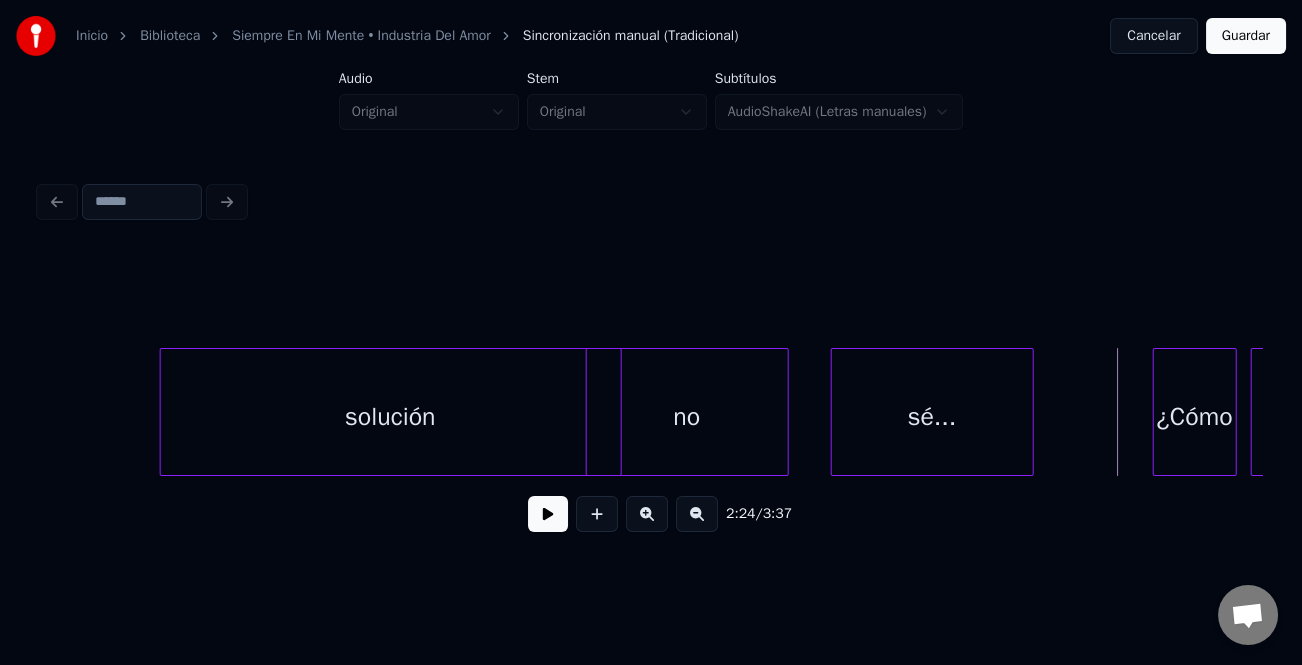scroll, scrollTop: 0, scrollLeft: 49907, axis: horizontal 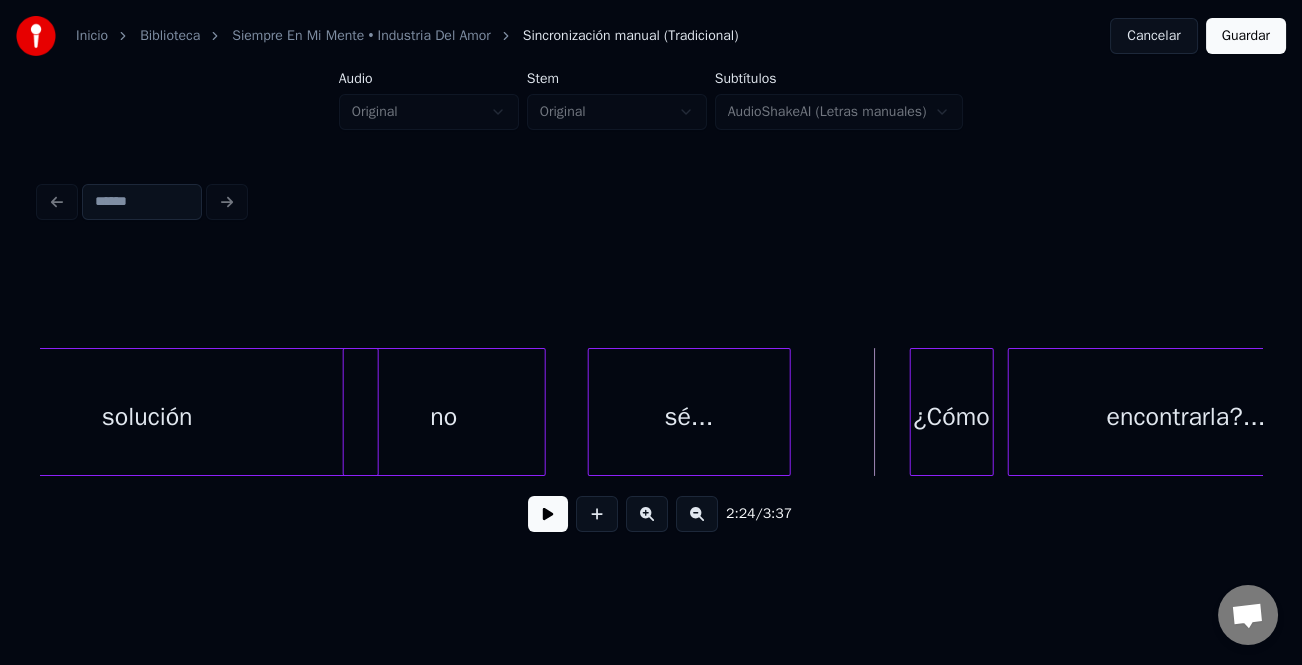 click on "sé..." at bounding box center [689, 417] 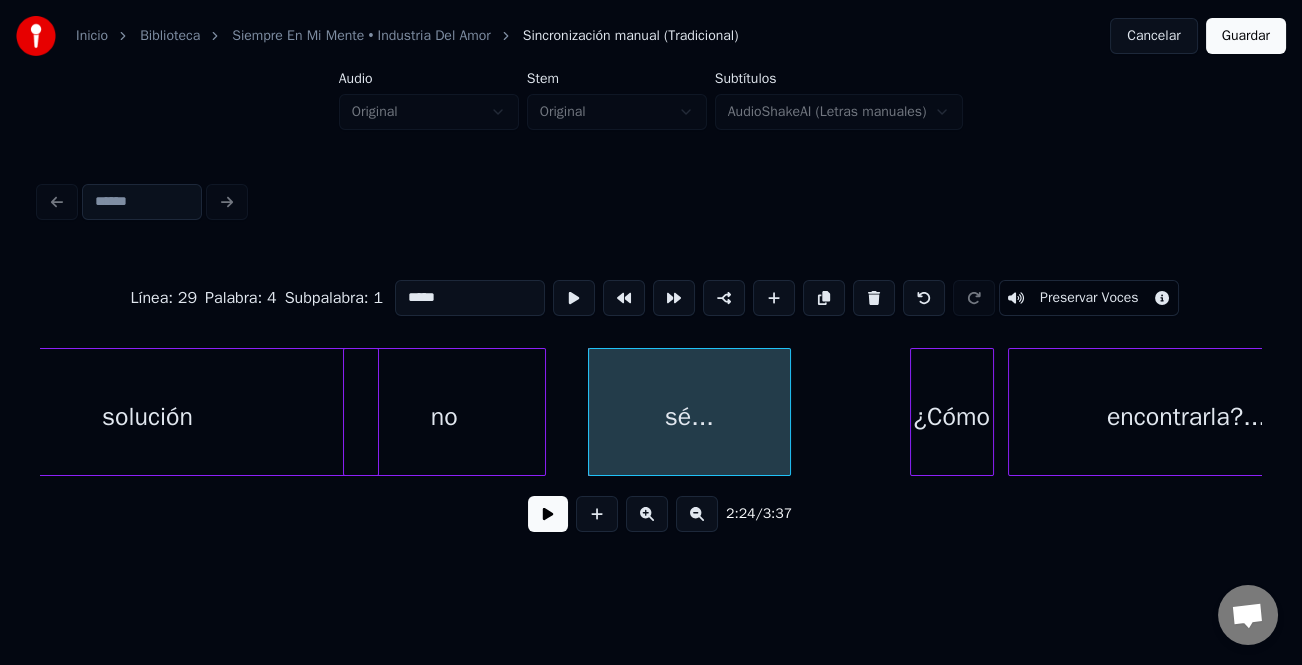 click at bounding box center [548, 514] 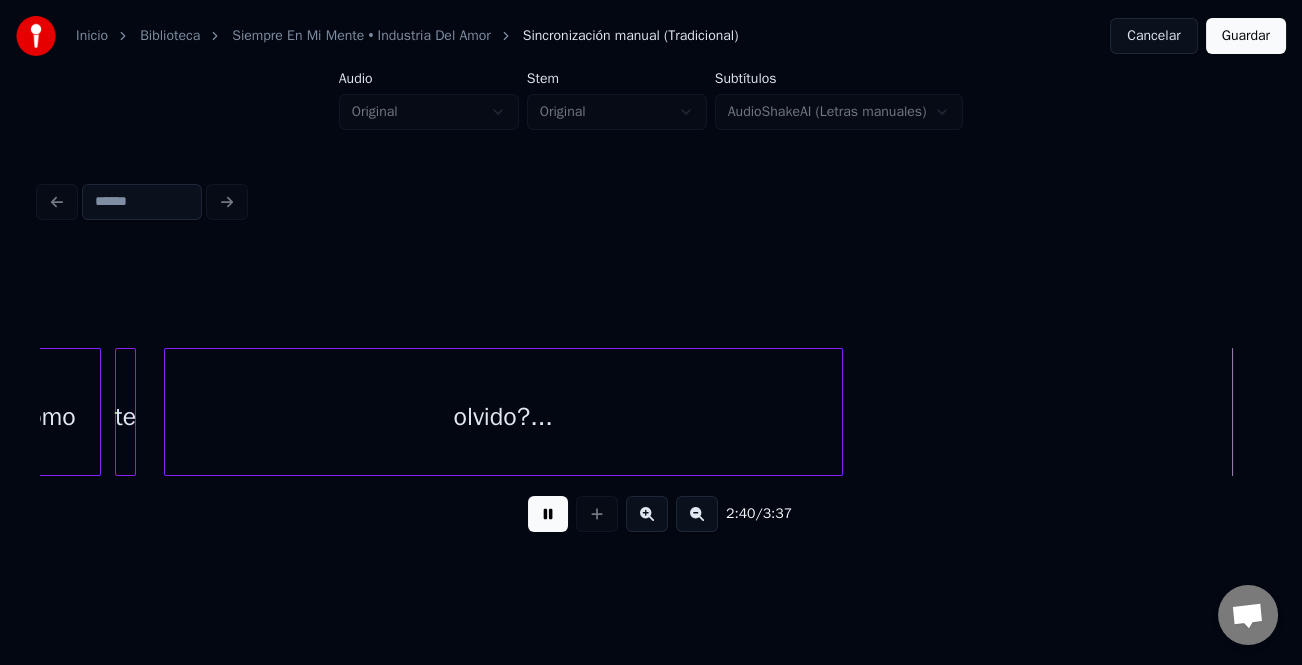 scroll, scrollTop: 0, scrollLeft: 56040, axis: horizontal 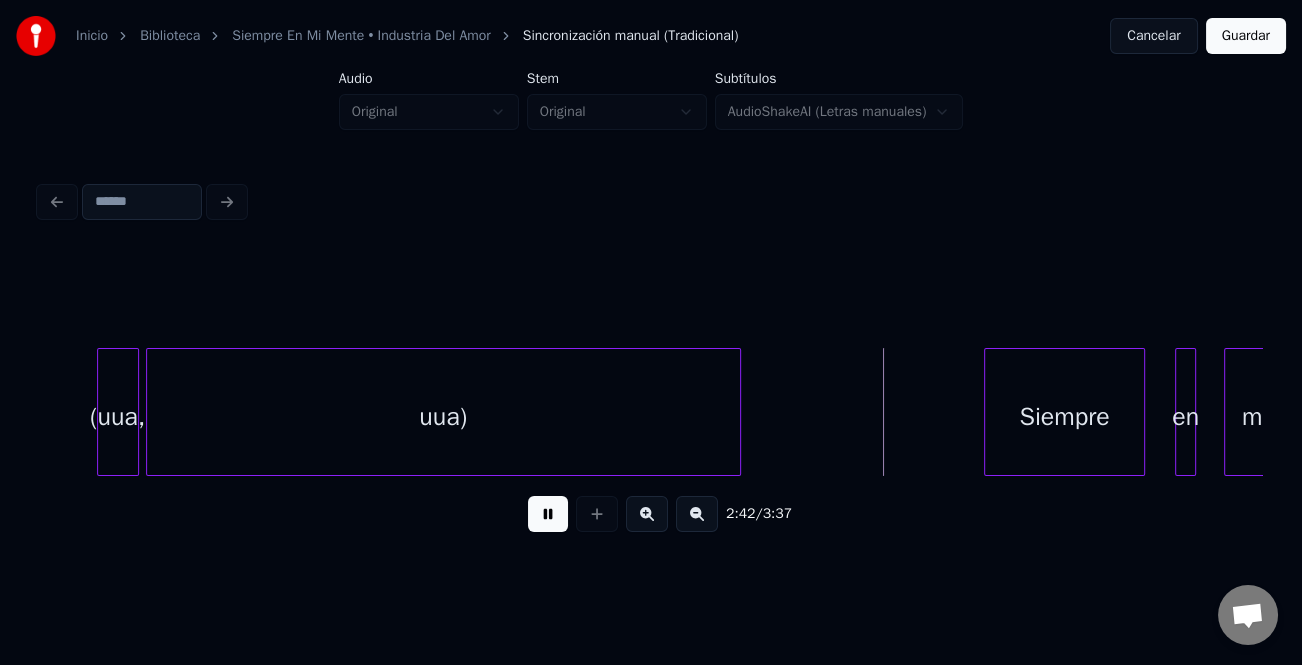 click on "Siempre" at bounding box center (1064, 417) 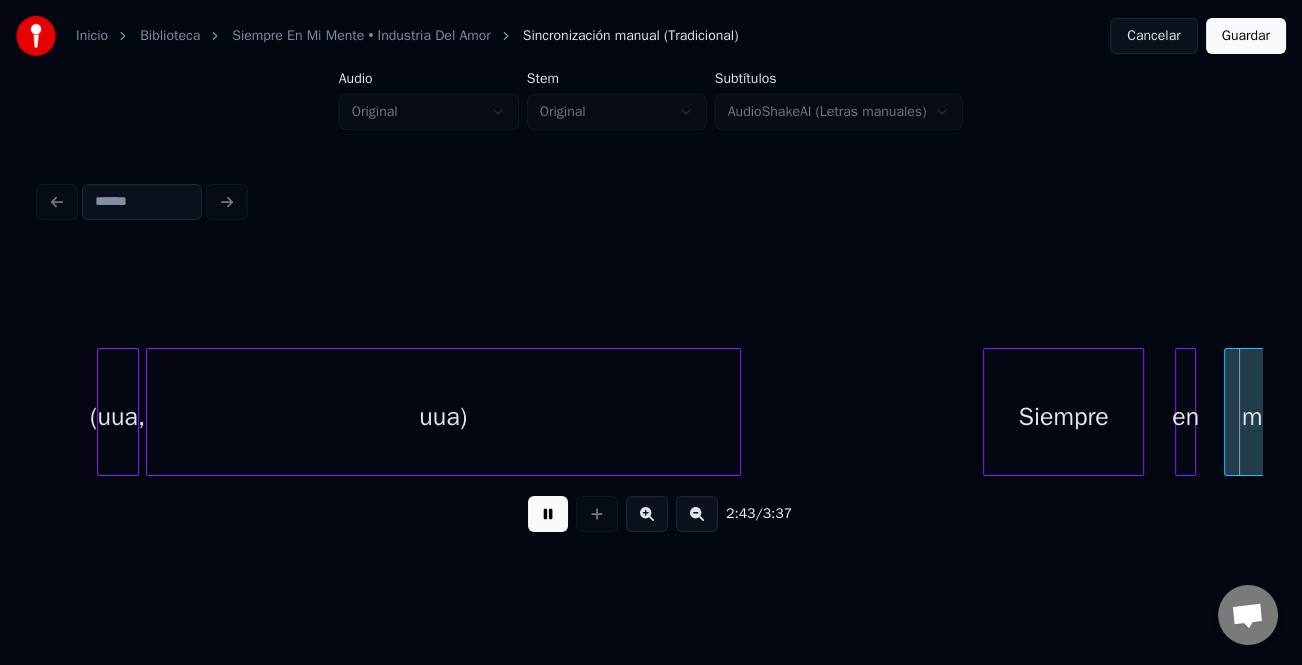 scroll, scrollTop: 0, scrollLeft: 57261, axis: horizontal 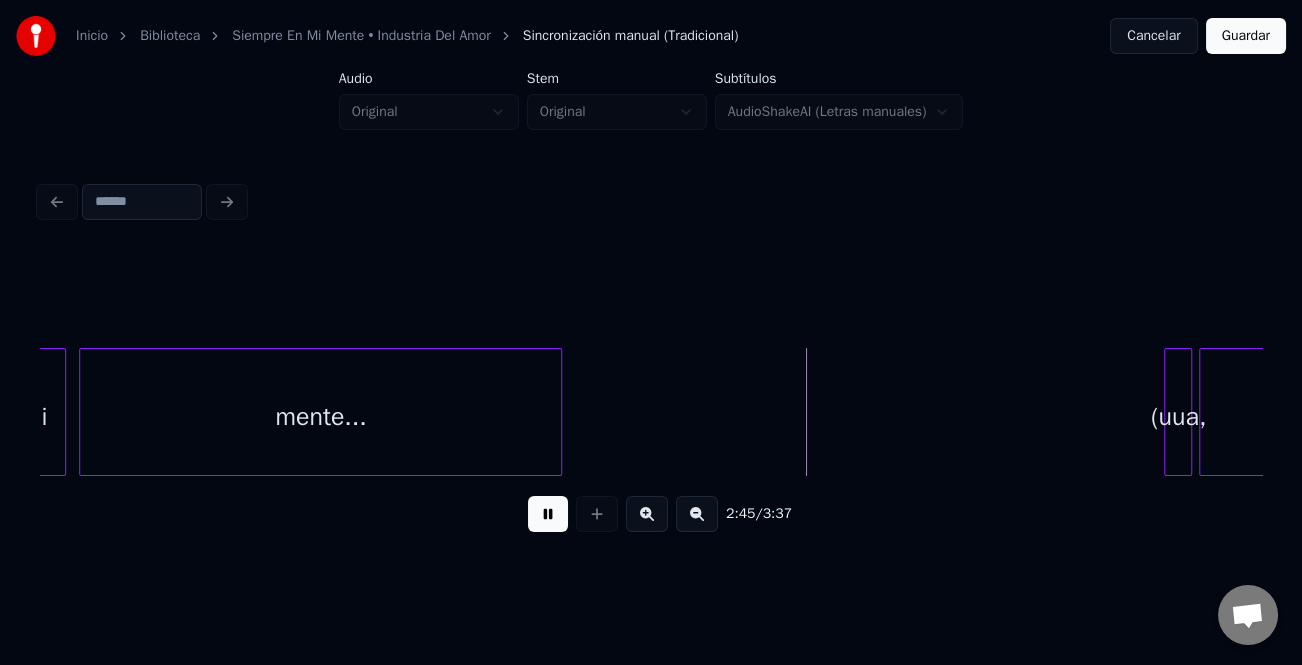 click on "mente..." at bounding box center [320, 417] 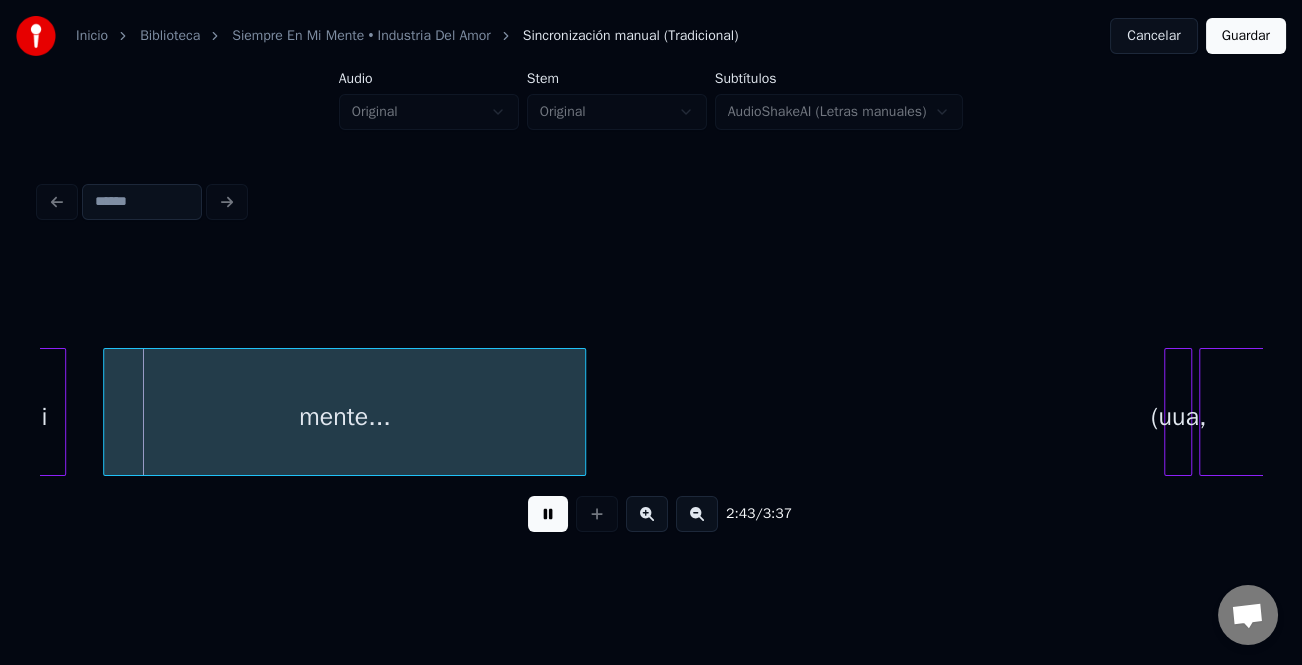 click on "mente..." at bounding box center [344, 417] 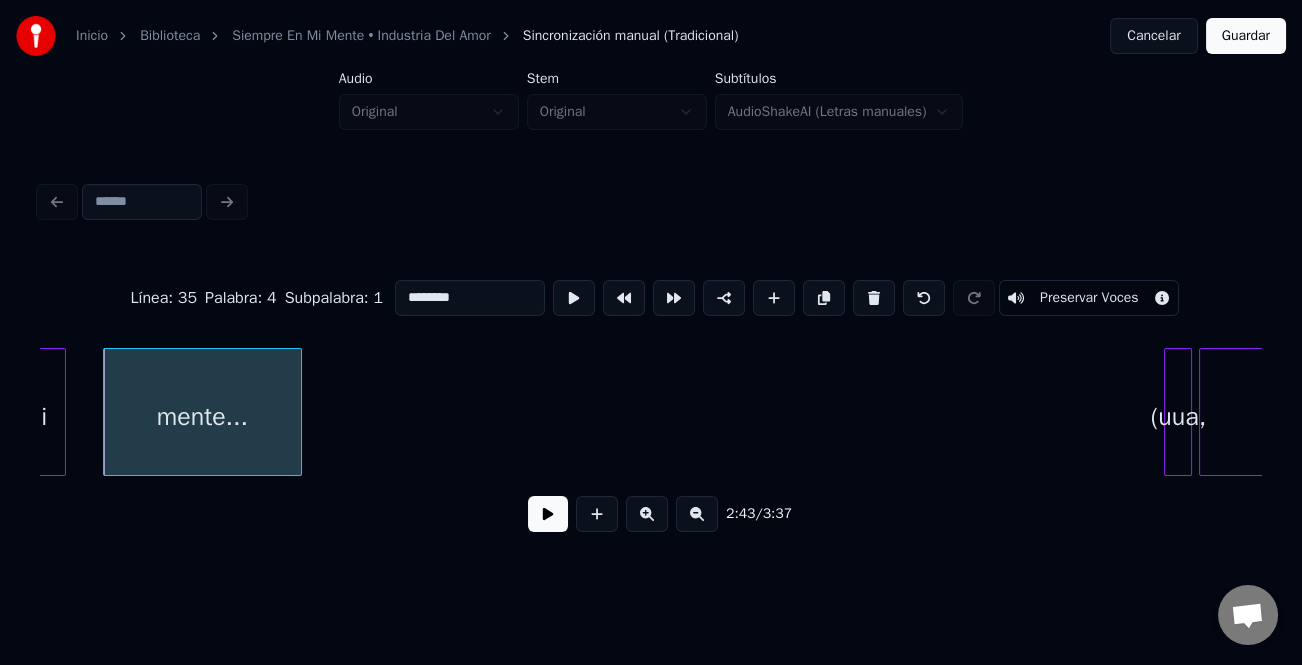 click at bounding box center [298, 412] 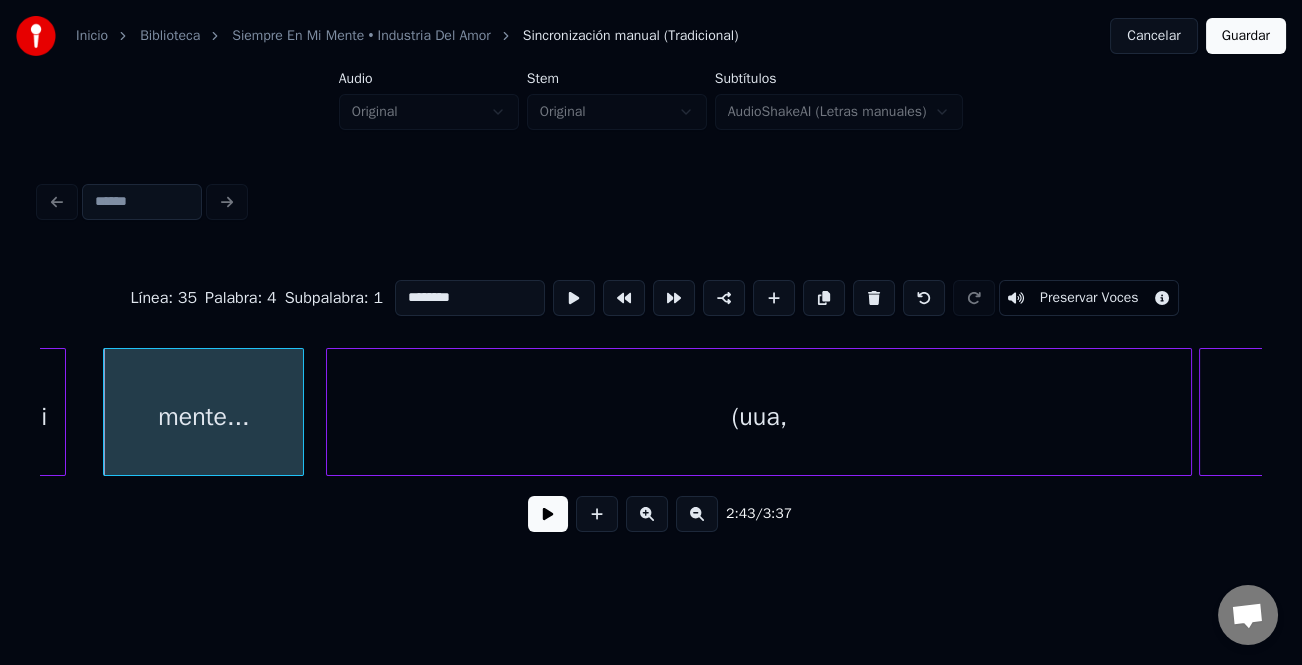 click at bounding box center [330, 412] 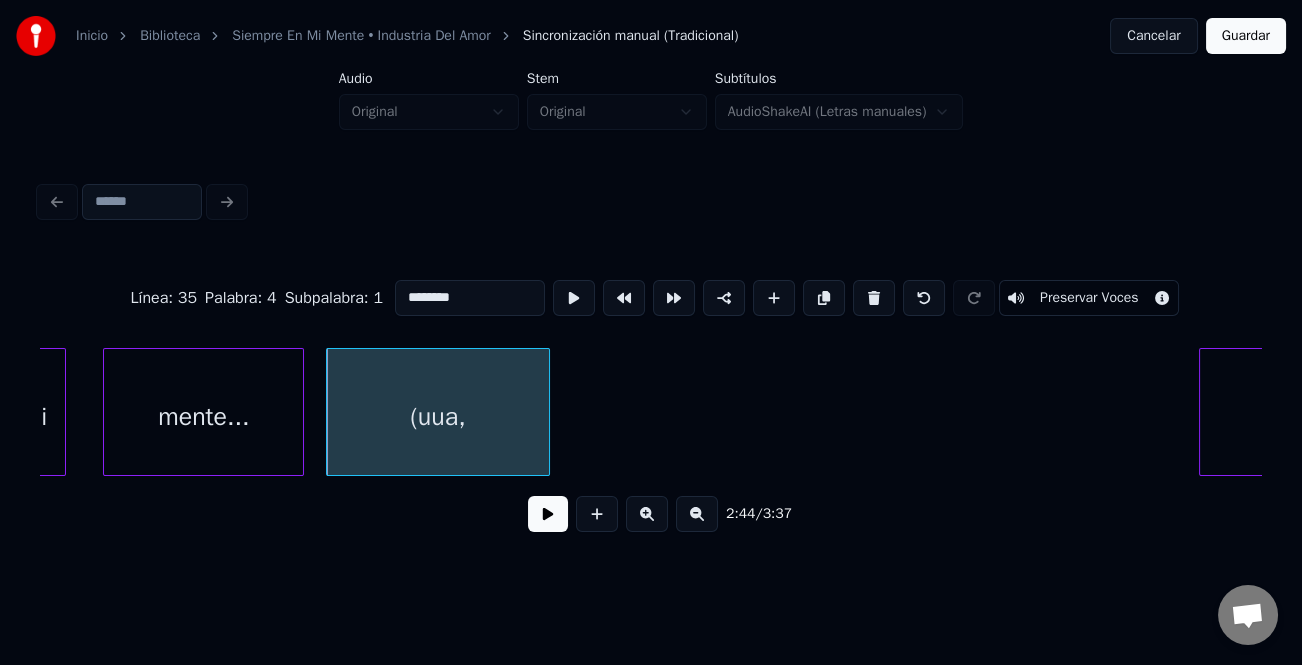 click on "mi mente... (uua, [GEOGRAPHIC_DATA])" at bounding box center [651, 412] 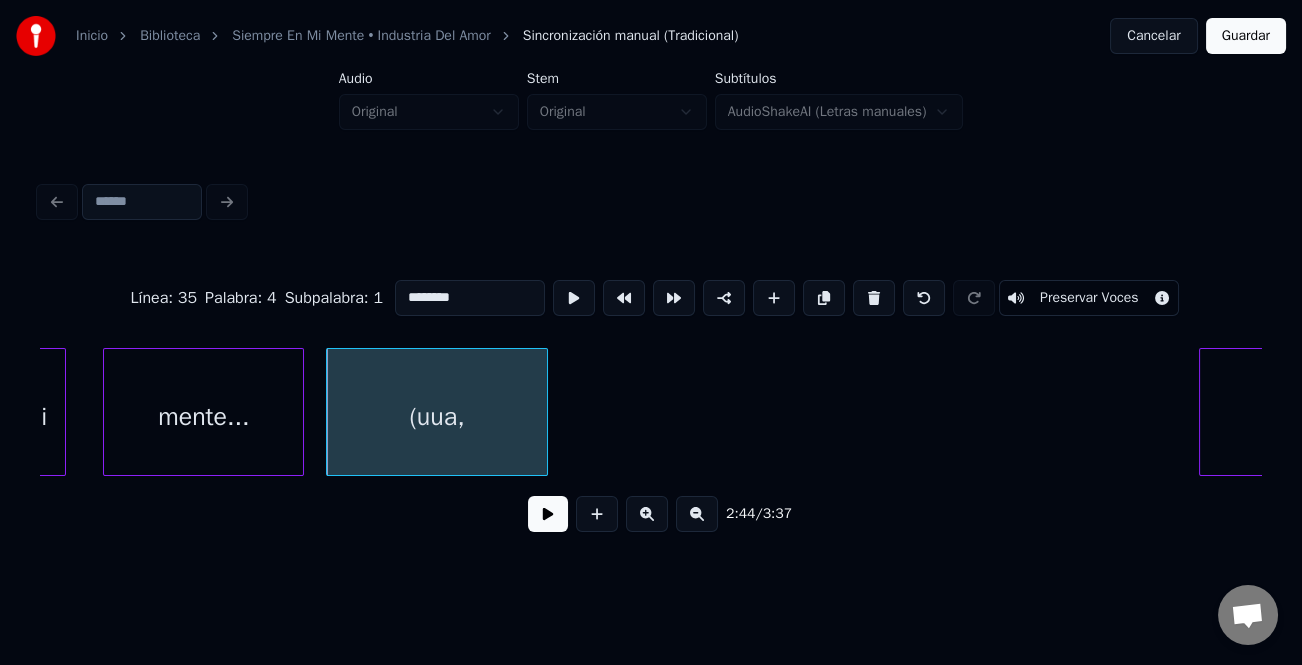 click at bounding box center (548, 514) 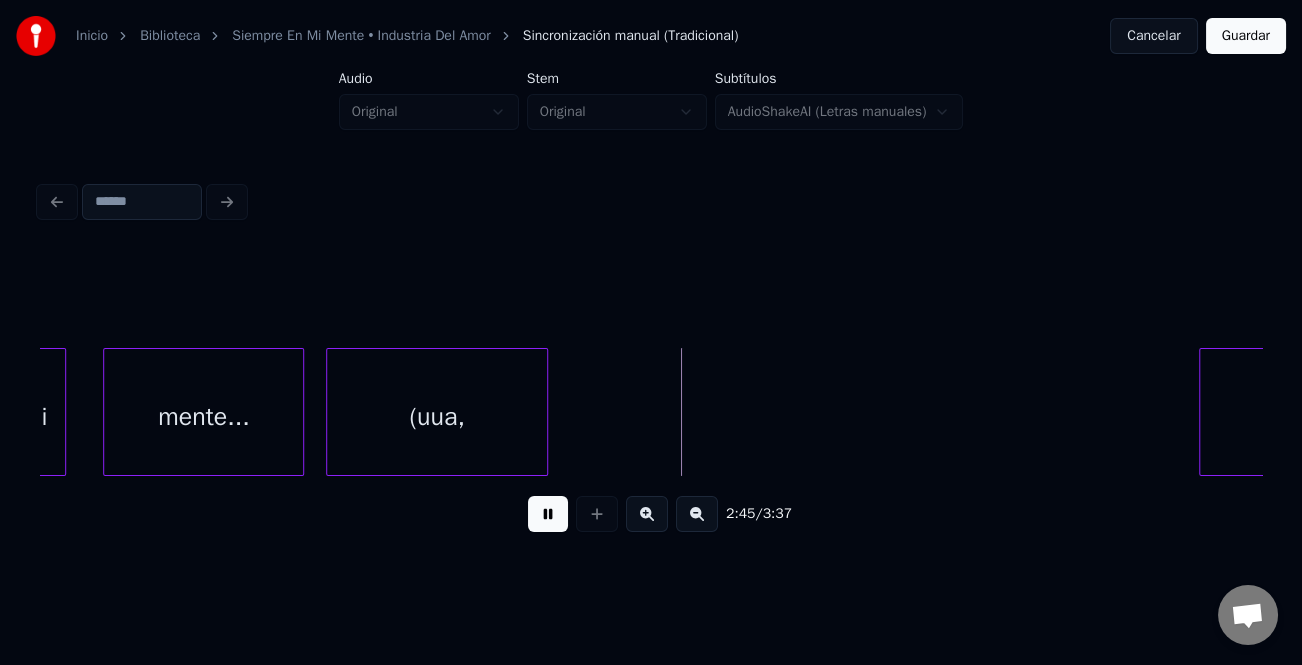 scroll, scrollTop: 0, scrollLeft: 57751, axis: horizontal 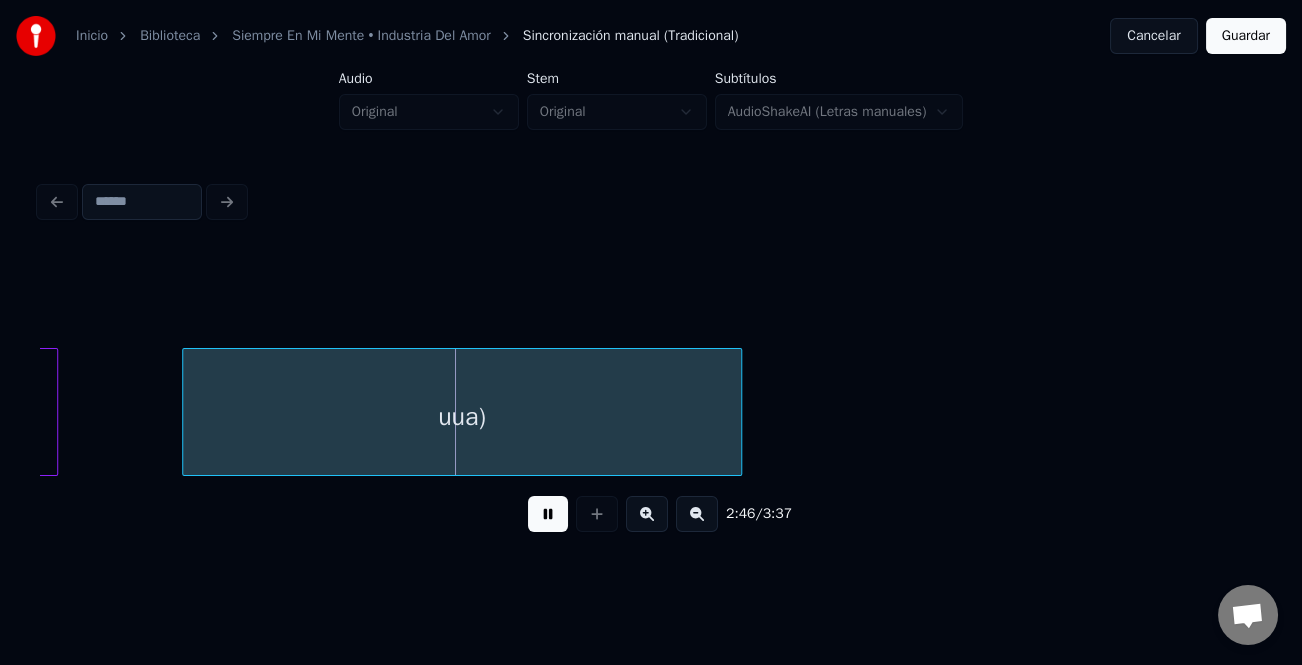 click on "uua)" at bounding box center (462, 417) 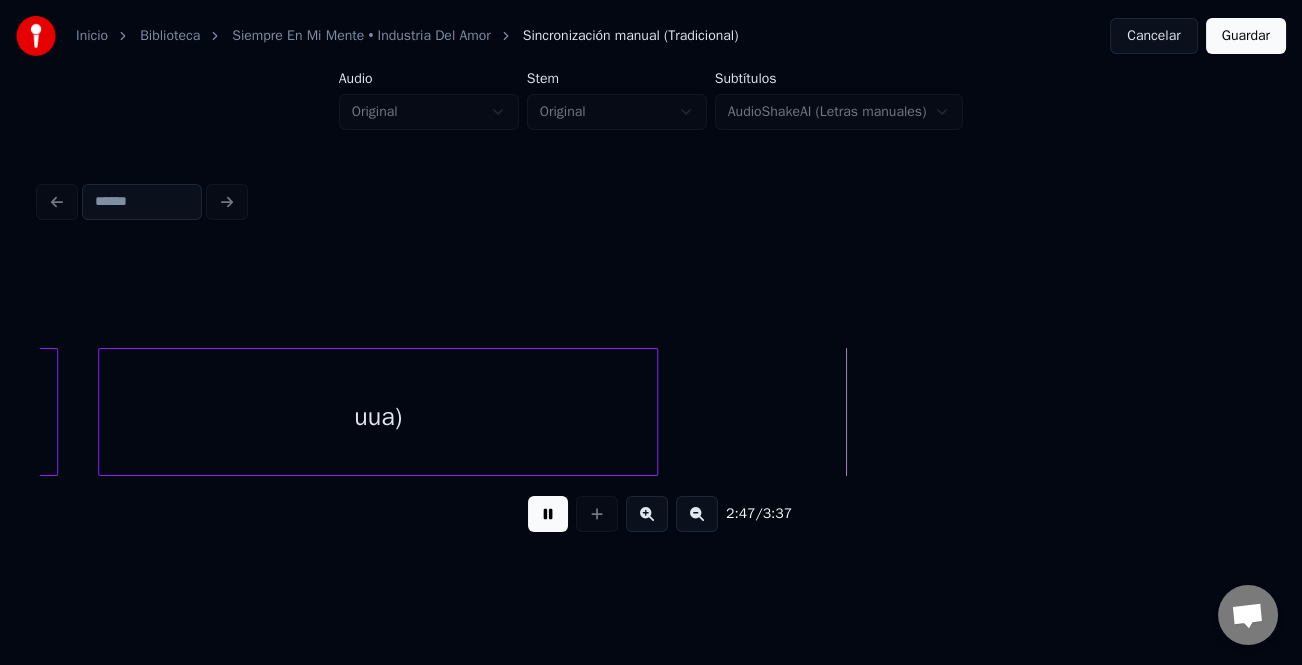 click on "uua)" at bounding box center (378, 417) 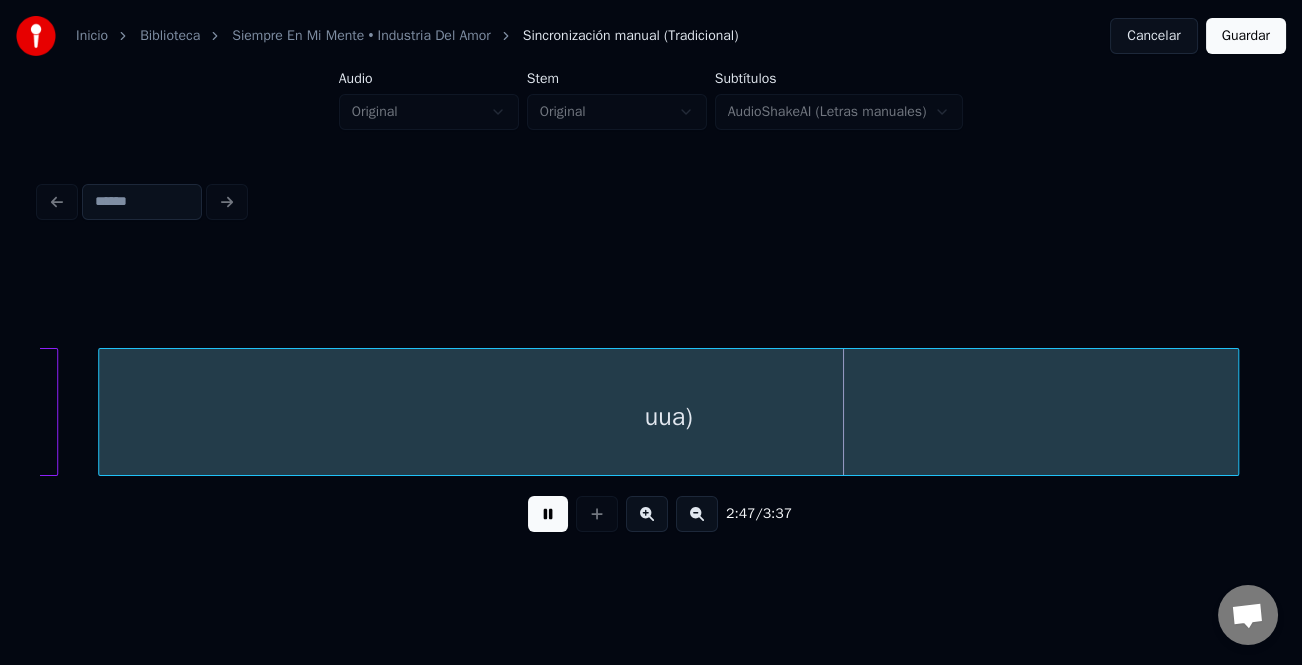 click on "(uua, uua)" at bounding box center (651, 412) 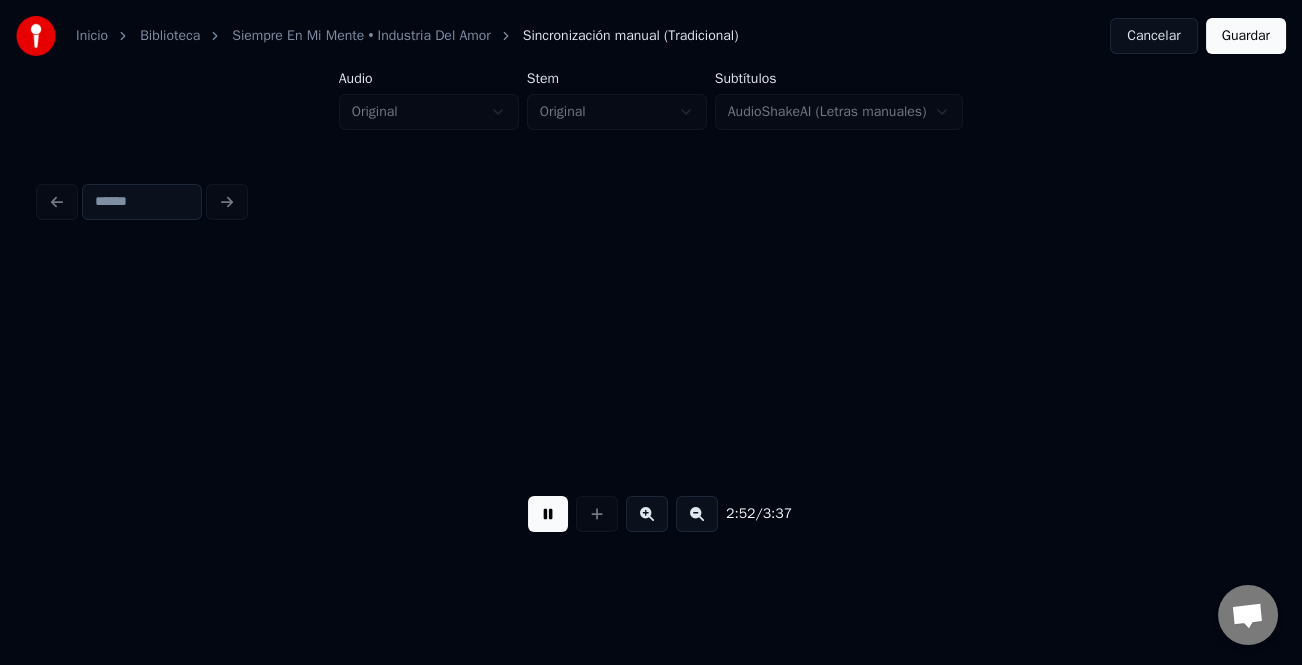 scroll, scrollTop: 0, scrollLeft: 60195, axis: horizontal 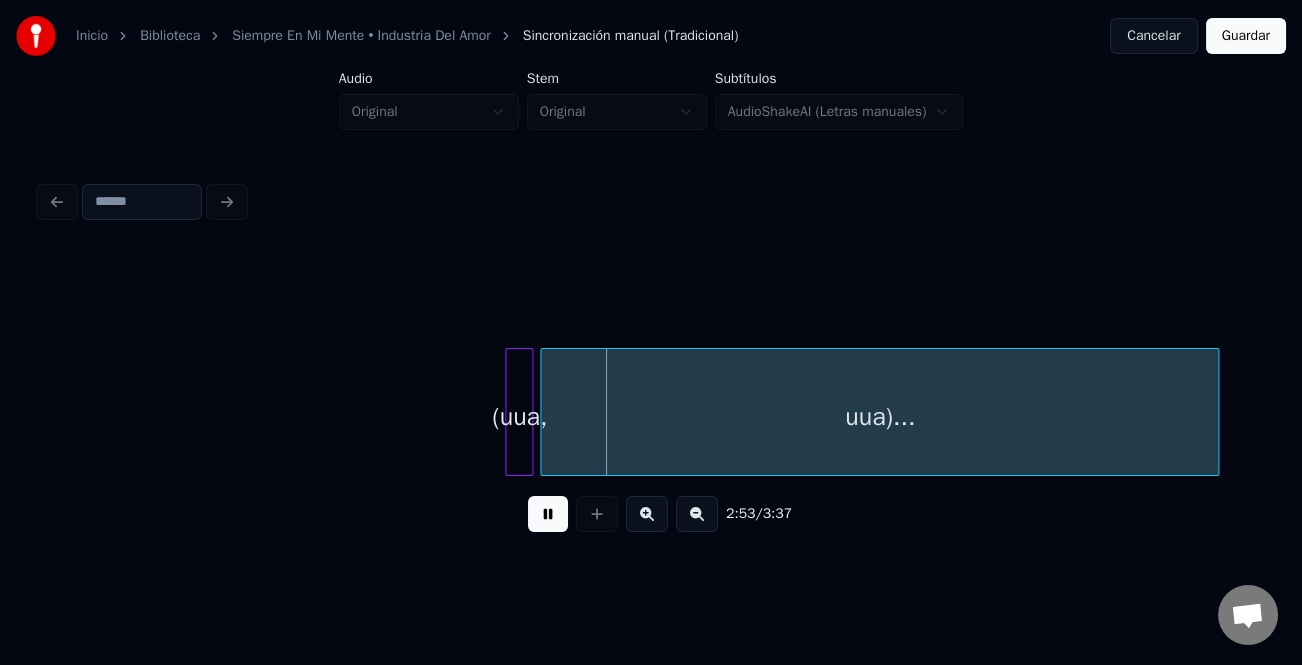 drag, startPoint x: 535, startPoint y: 530, endPoint x: 609, endPoint y: 539, distance: 74.54529 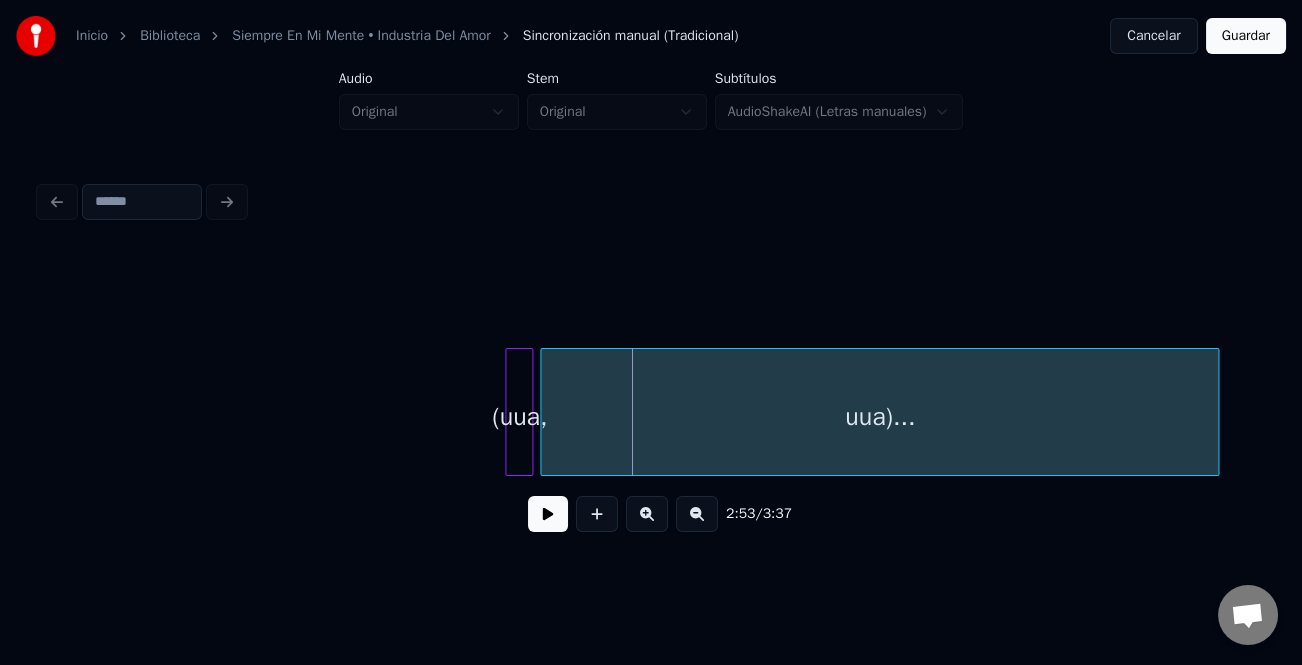 click at bounding box center [697, 514] 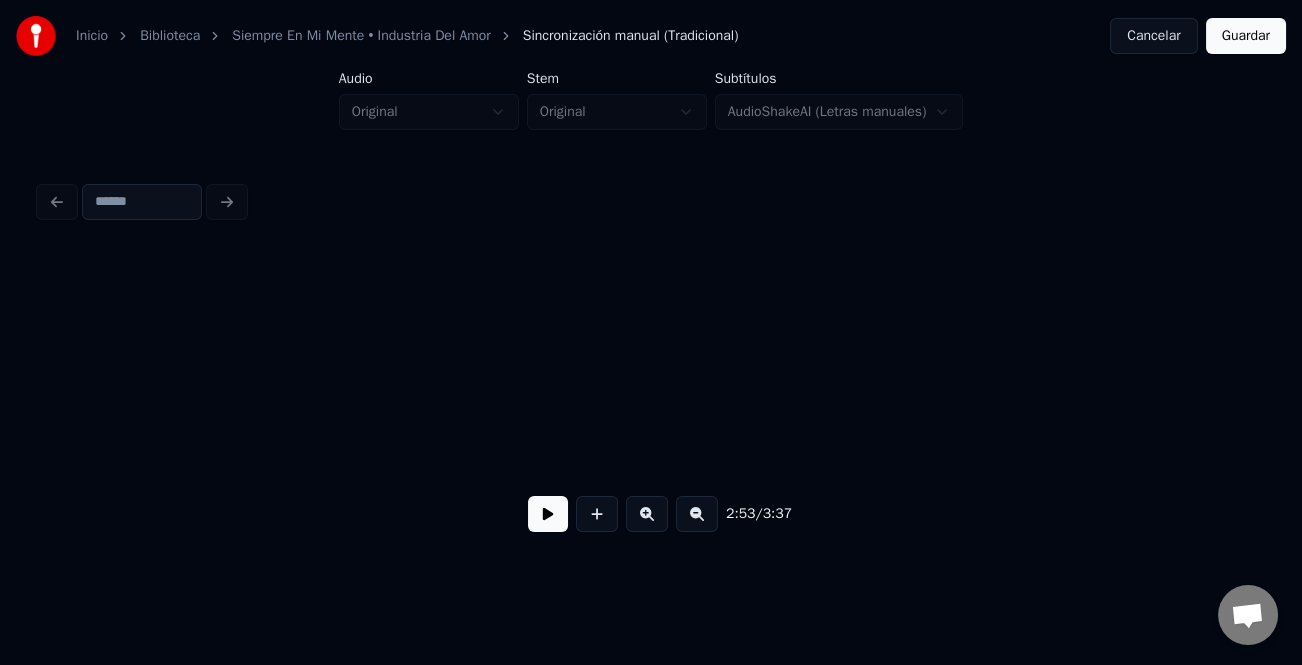 scroll, scrollTop: 0, scrollLeft: 51510, axis: horizontal 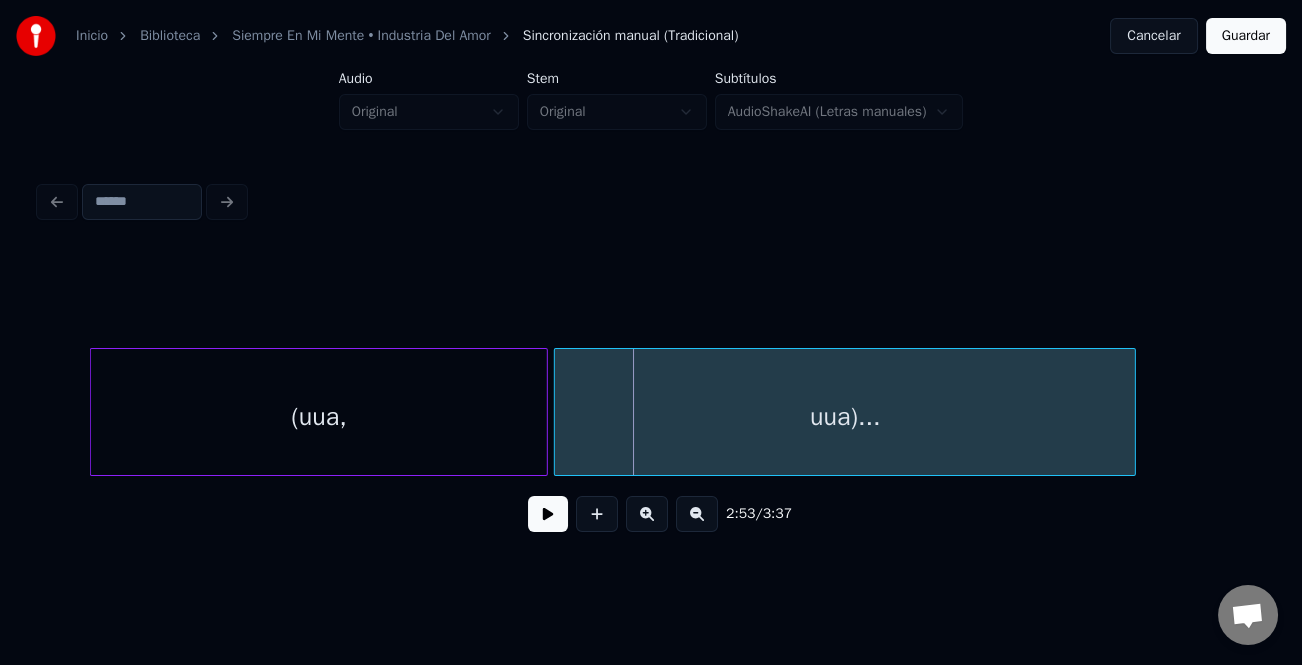 click on "(uua, uua)... Siempre" at bounding box center (651, 412) 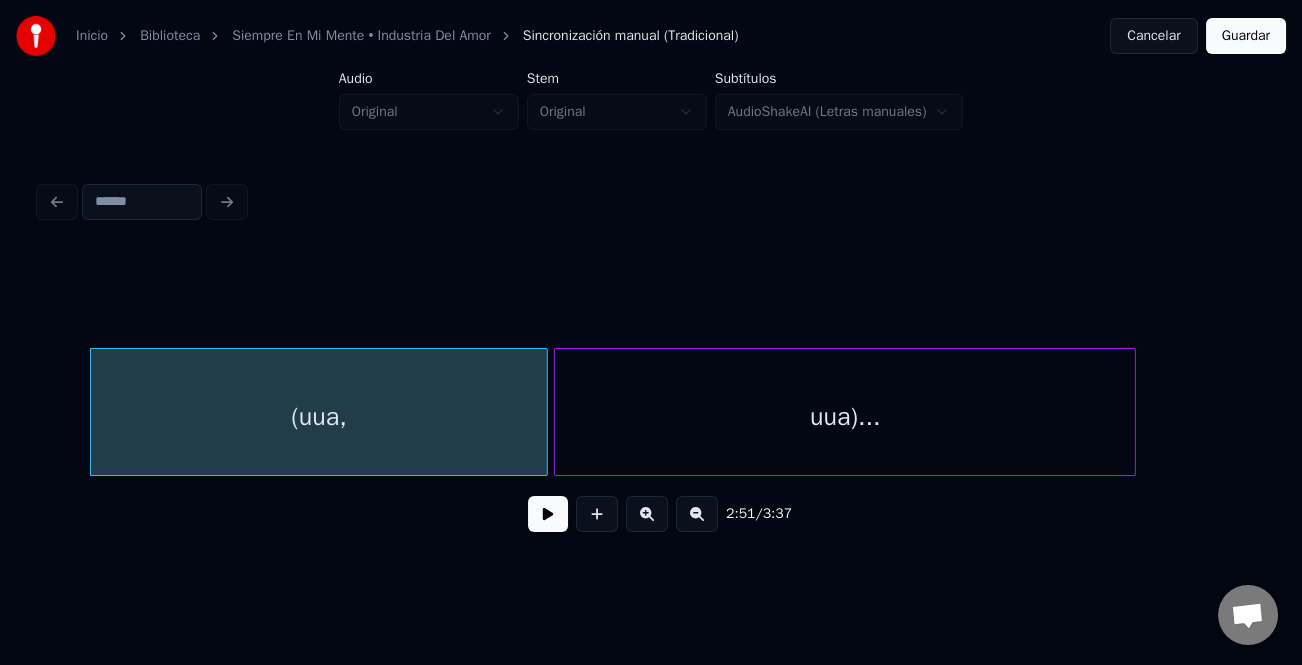 scroll, scrollTop: 0, scrollLeft: 50880, axis: horizontal 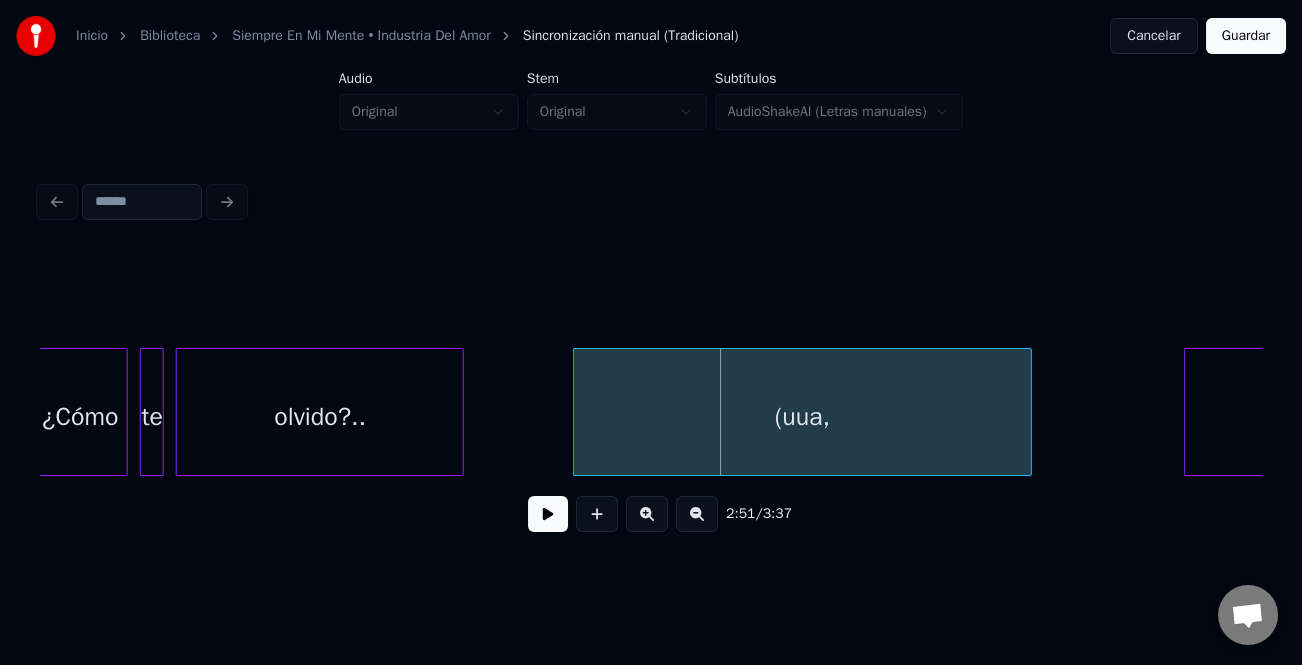 click on "(uua," at bounding box center (802, 417) 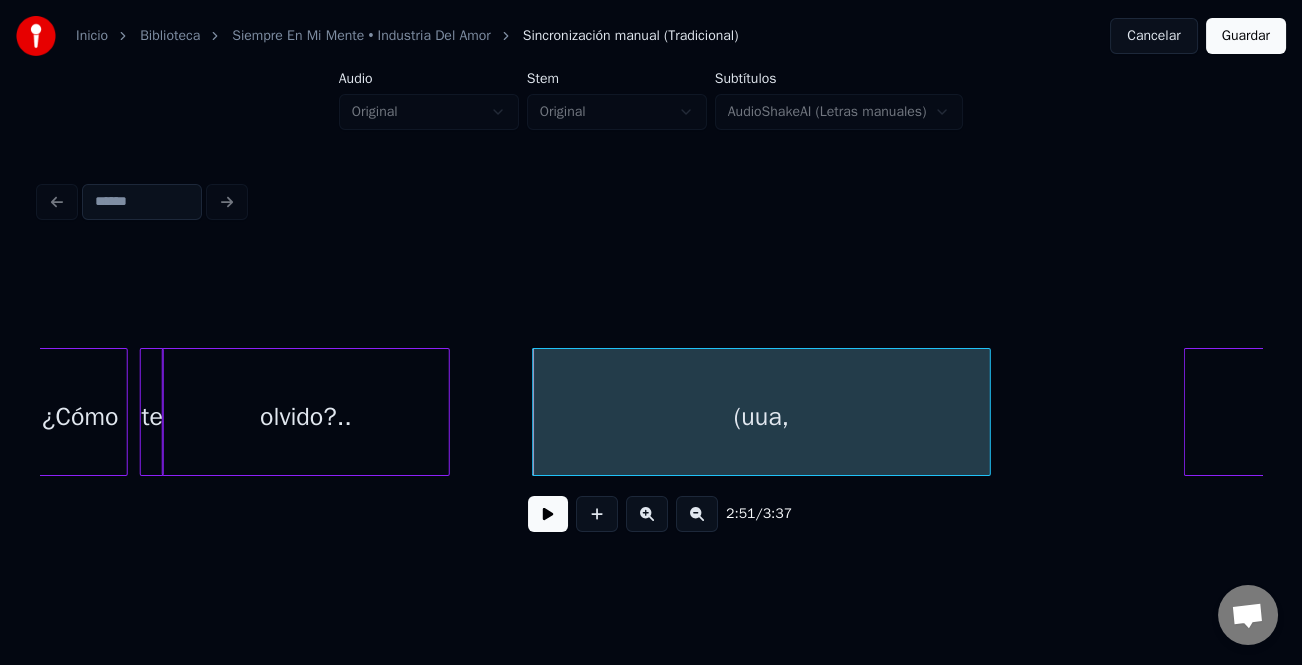 click on "olvido?.." at bounding box center (306, 412) 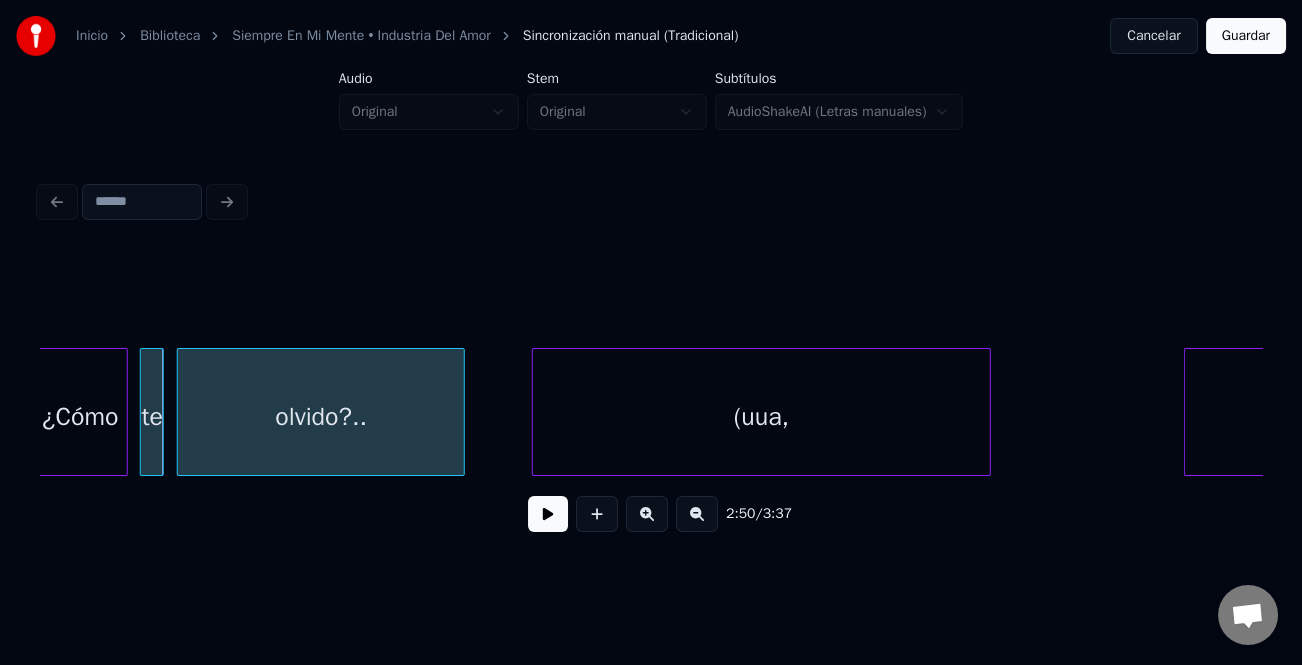 click on "olvido?.." at bounding box center [321, 417] 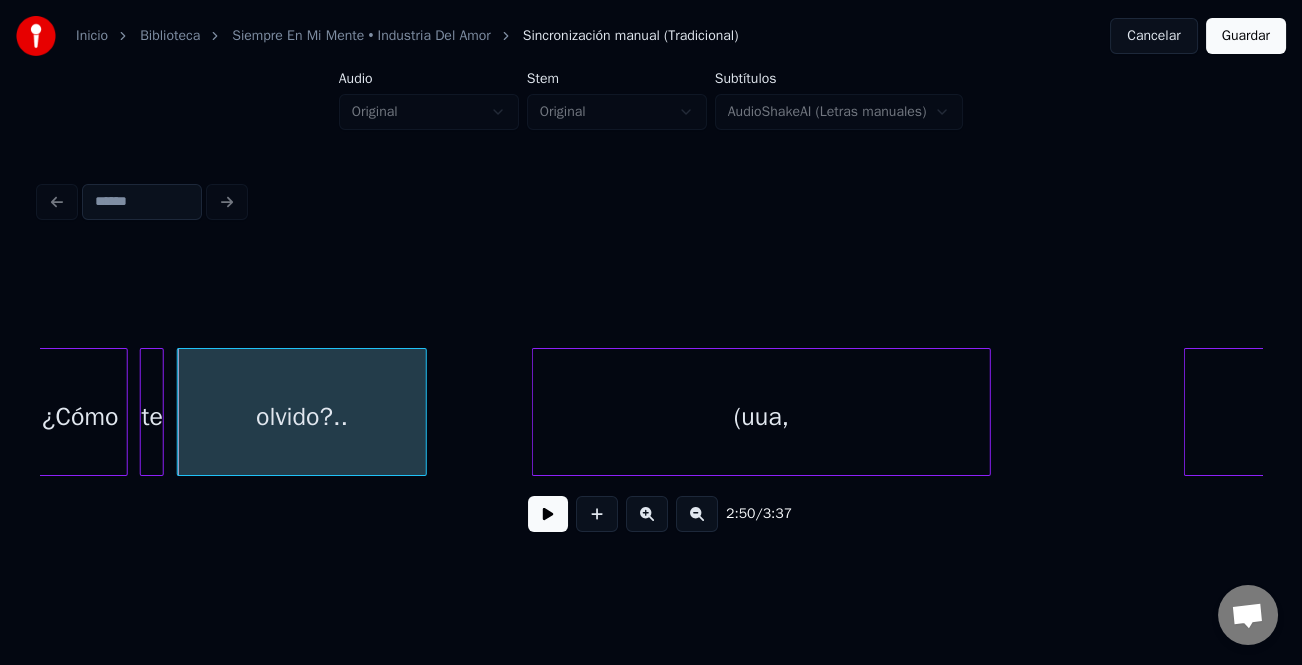 click at bounding box center [423, 412] 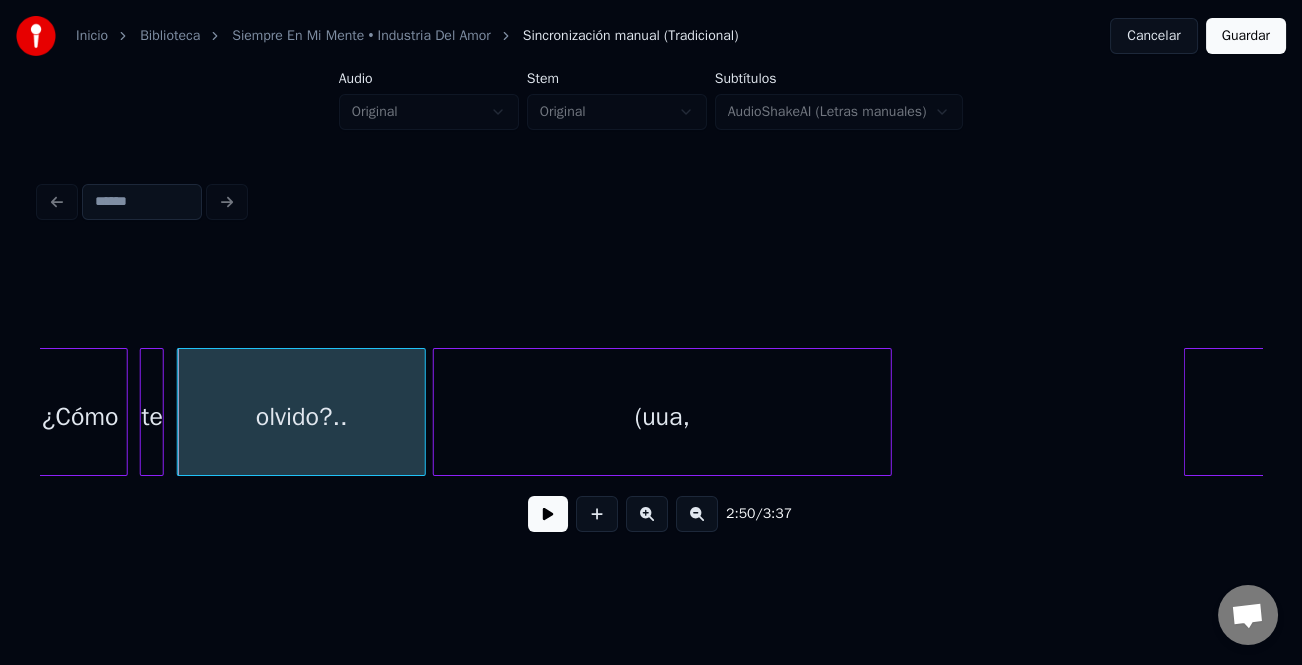 click on "(uua," at bounding box center (662, 417) 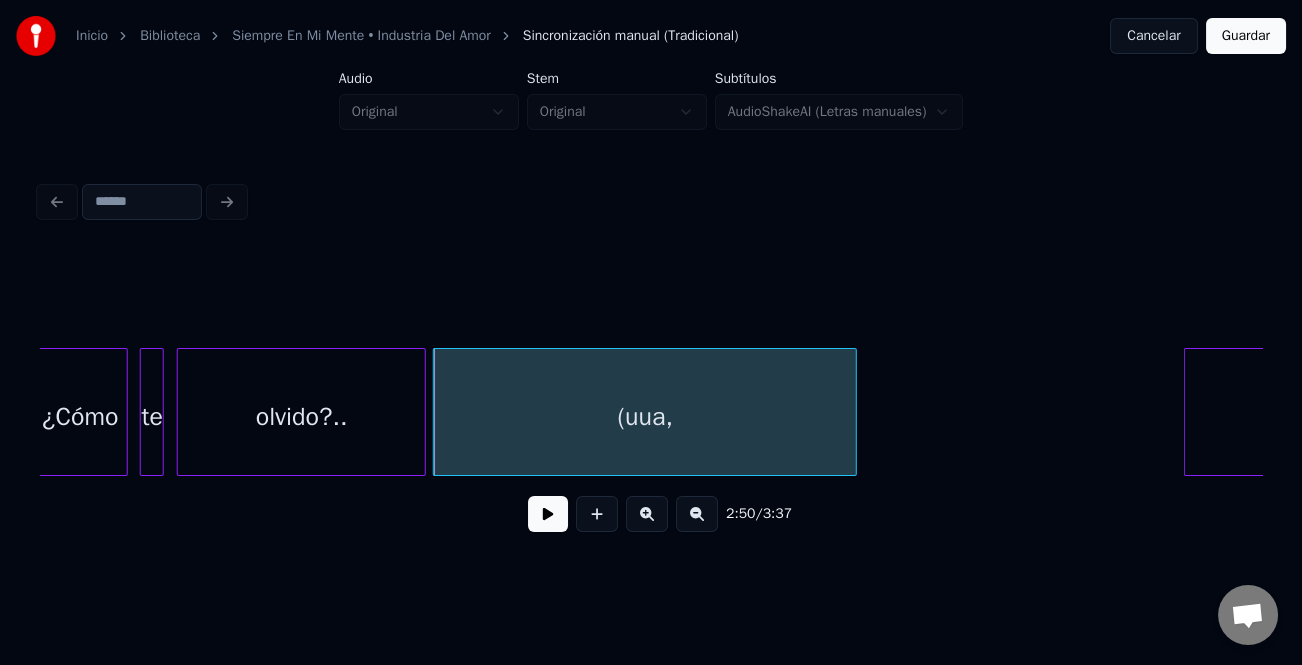click at bounding box center [853, 412] 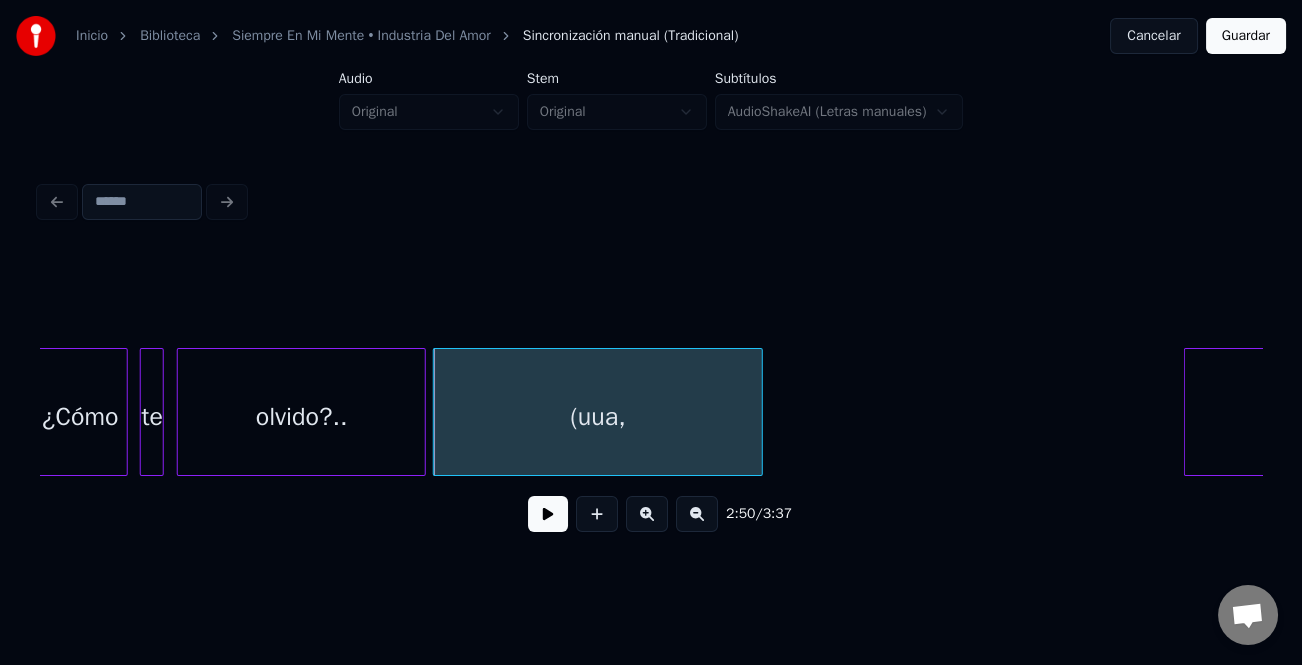 scroll, scrollTop: 0, scrollLeft: 51375, axis: horizontal 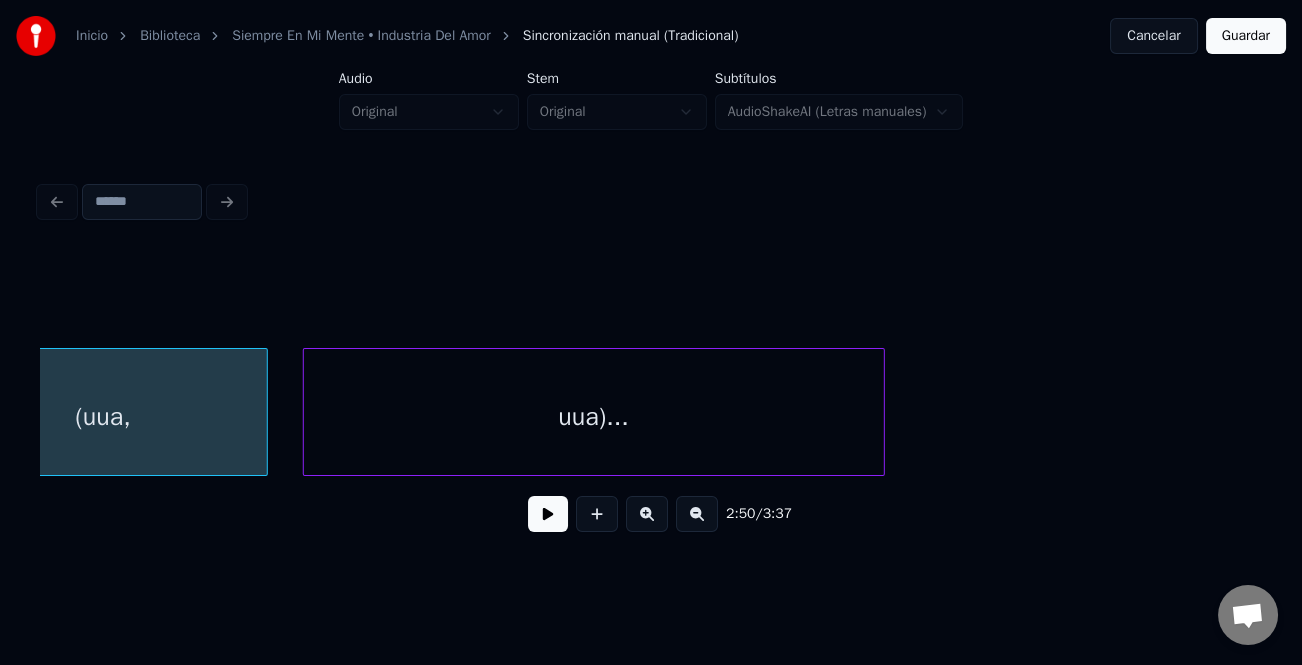 click on "(uua, uua)..." at bounding box center (651, 412) 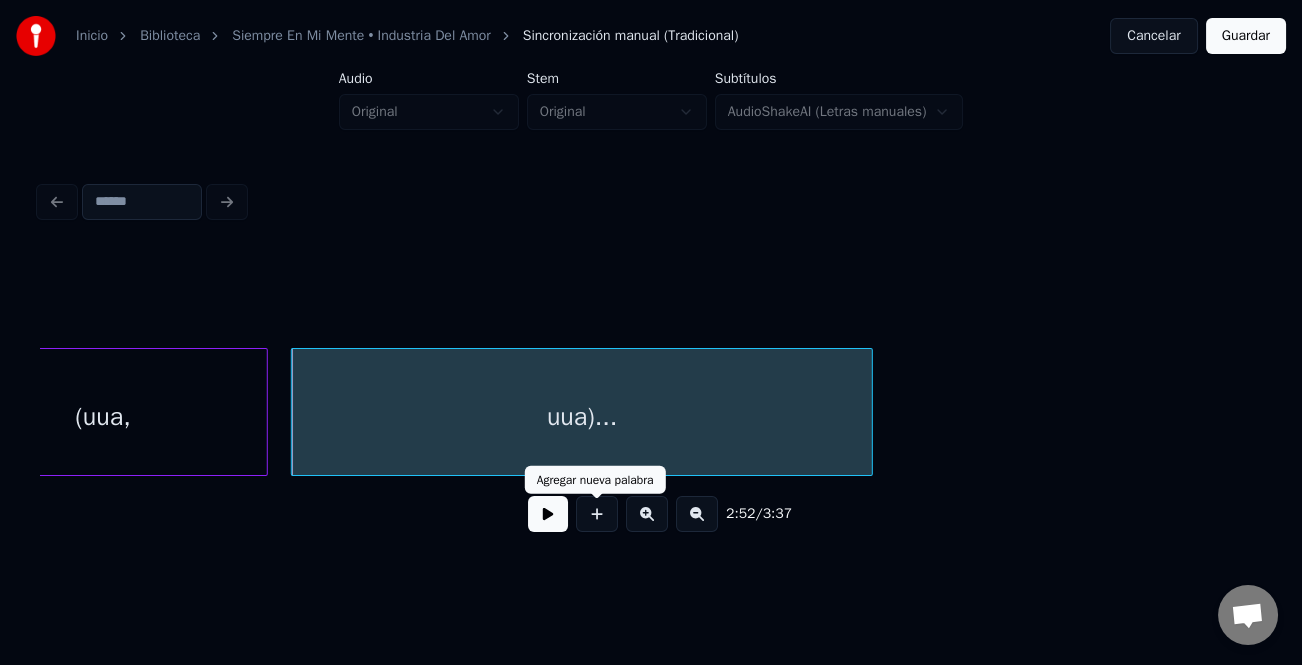 click at bounding box center [548, 514] 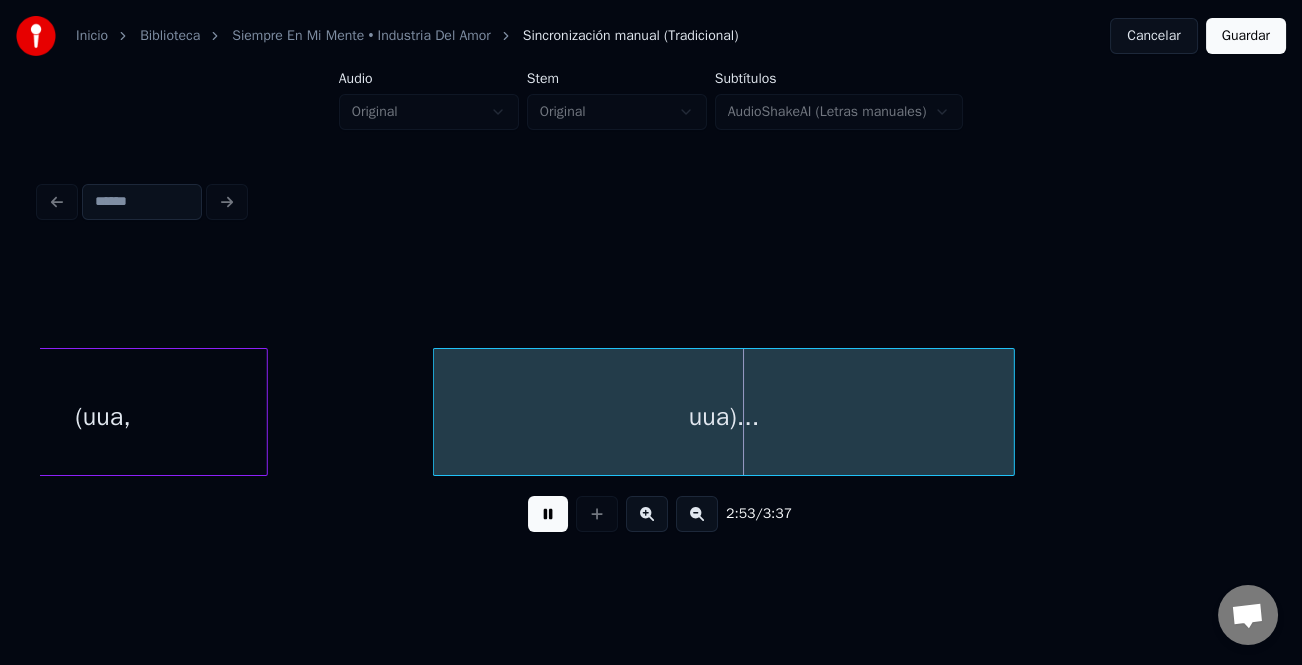 click on "uua)..." at bounding box center [724, 417] 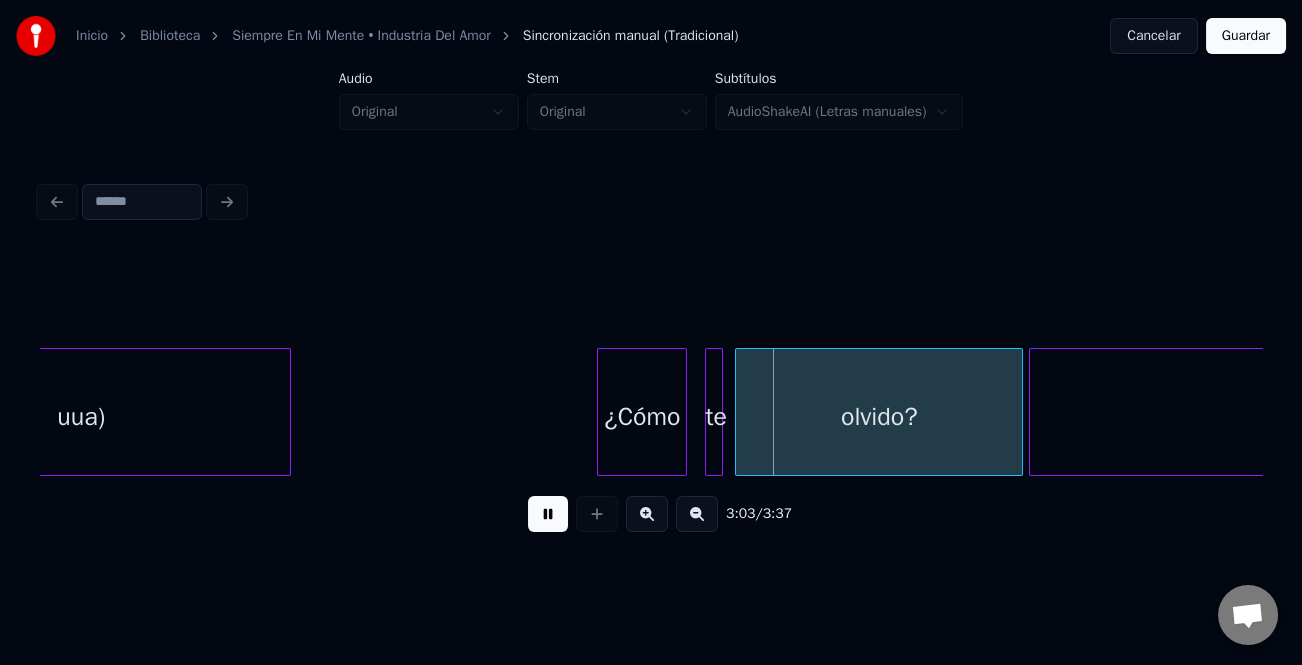 scroll, scrollTop: 0, scrollLeft: 54060, axis: horizontal 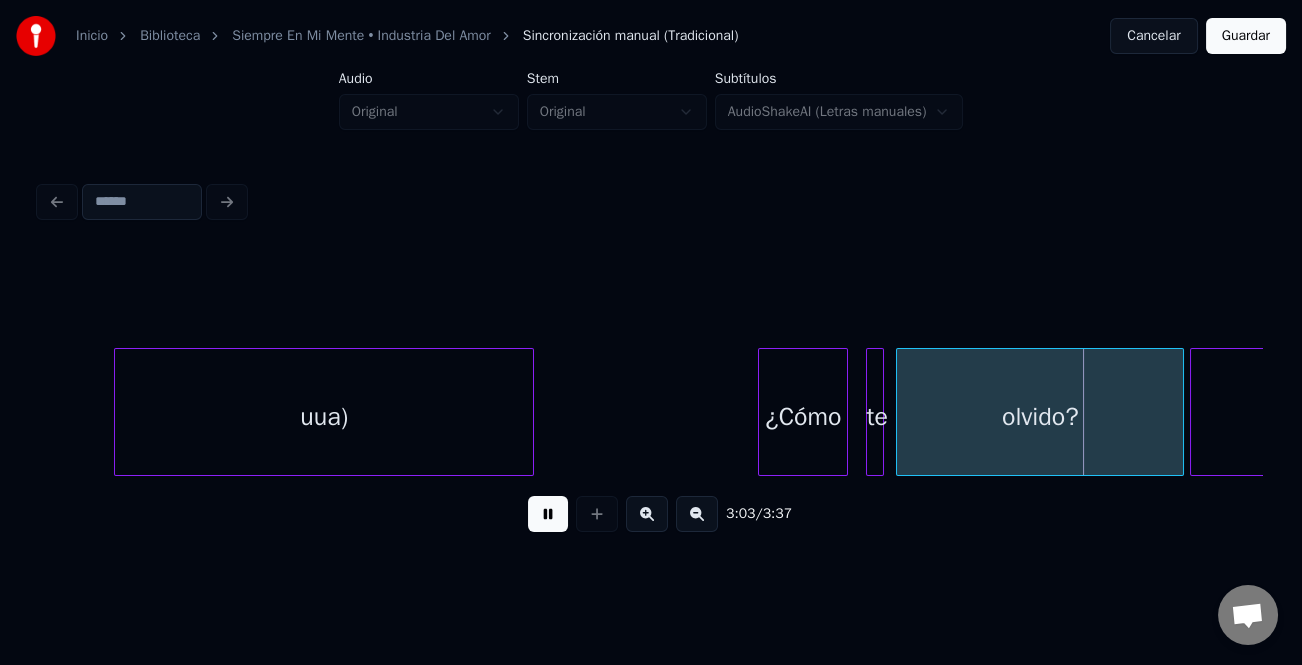 click on "uua)" at bounding box center (324, 417) 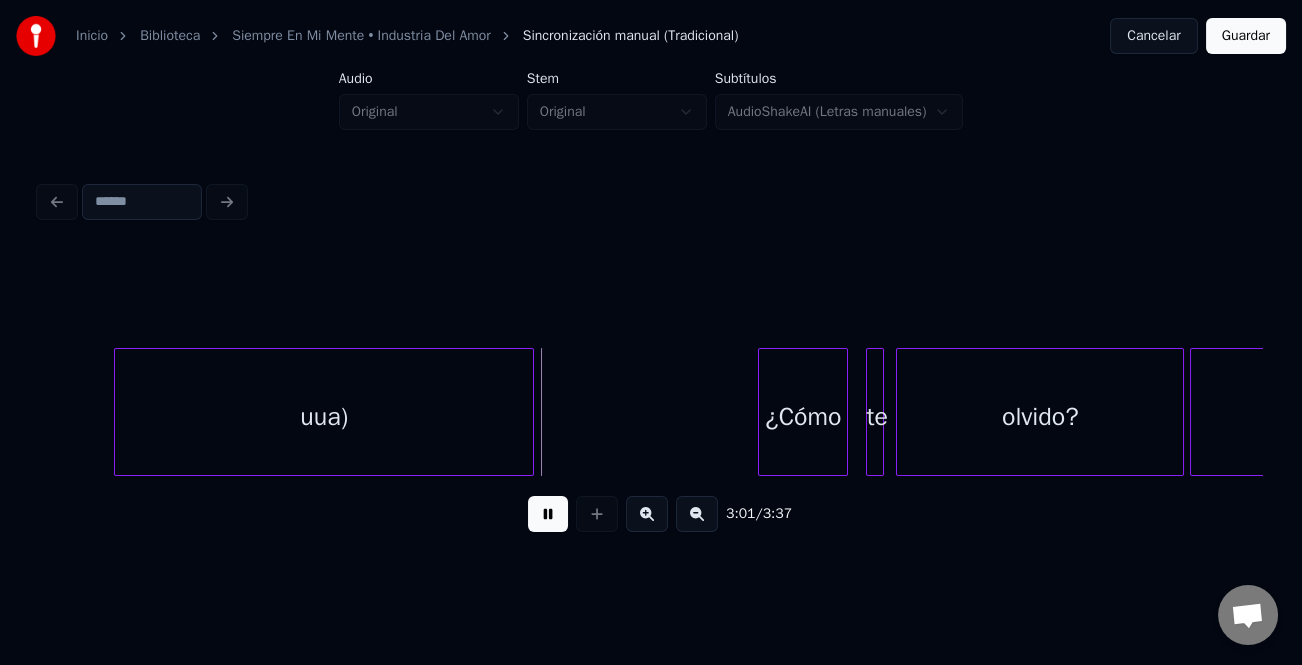 click at bounding box center (548, 514) 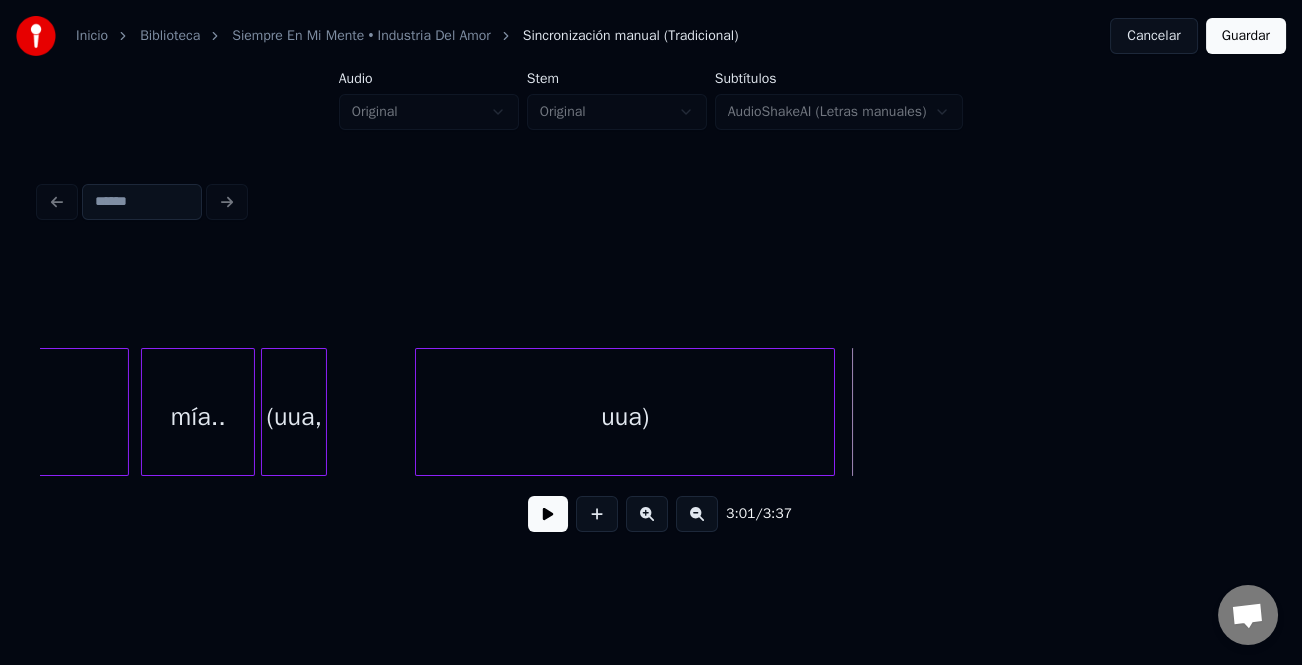 scroll, scrollTop: 0, scrollLeft: 53760, axis: horizontal 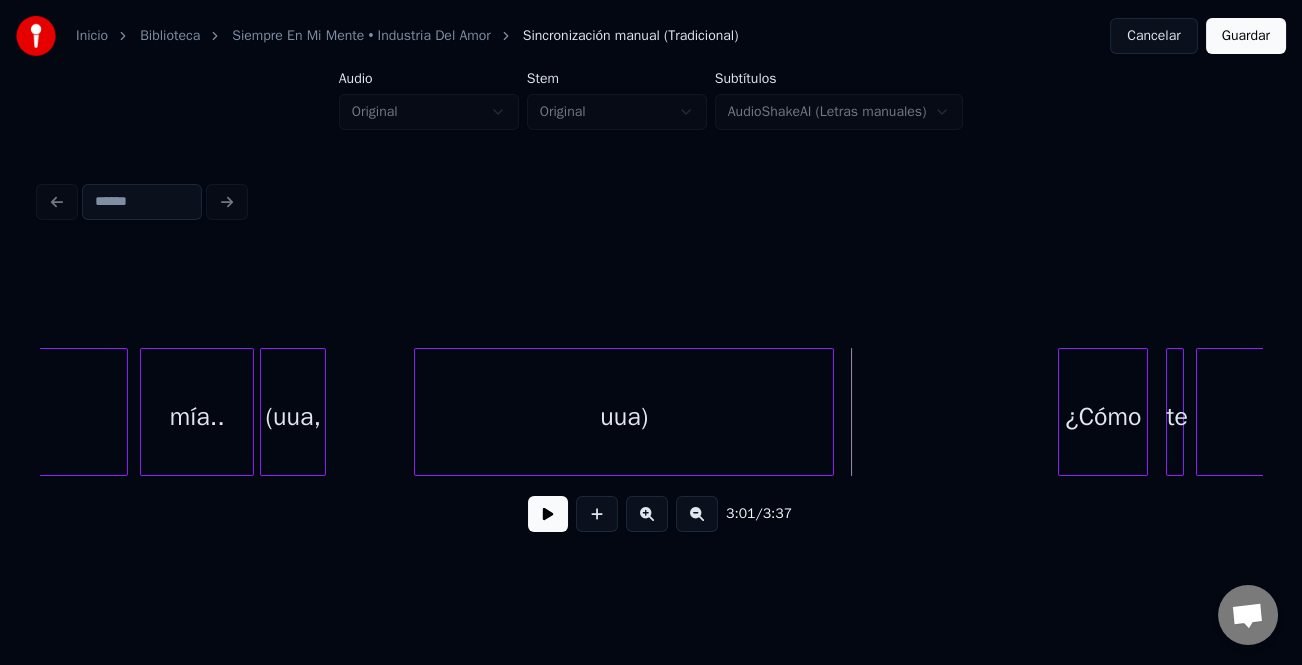 click on "(uua," at bounding box center (293, 417) 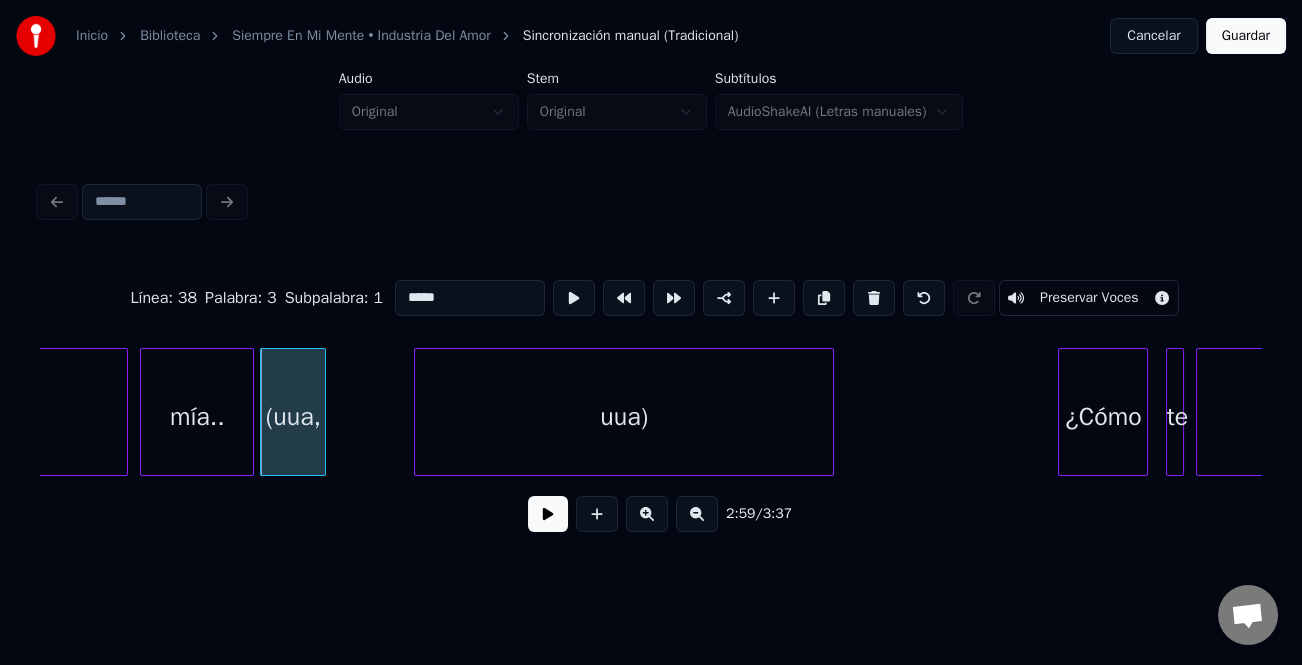 click at bounding box center (548, 514) 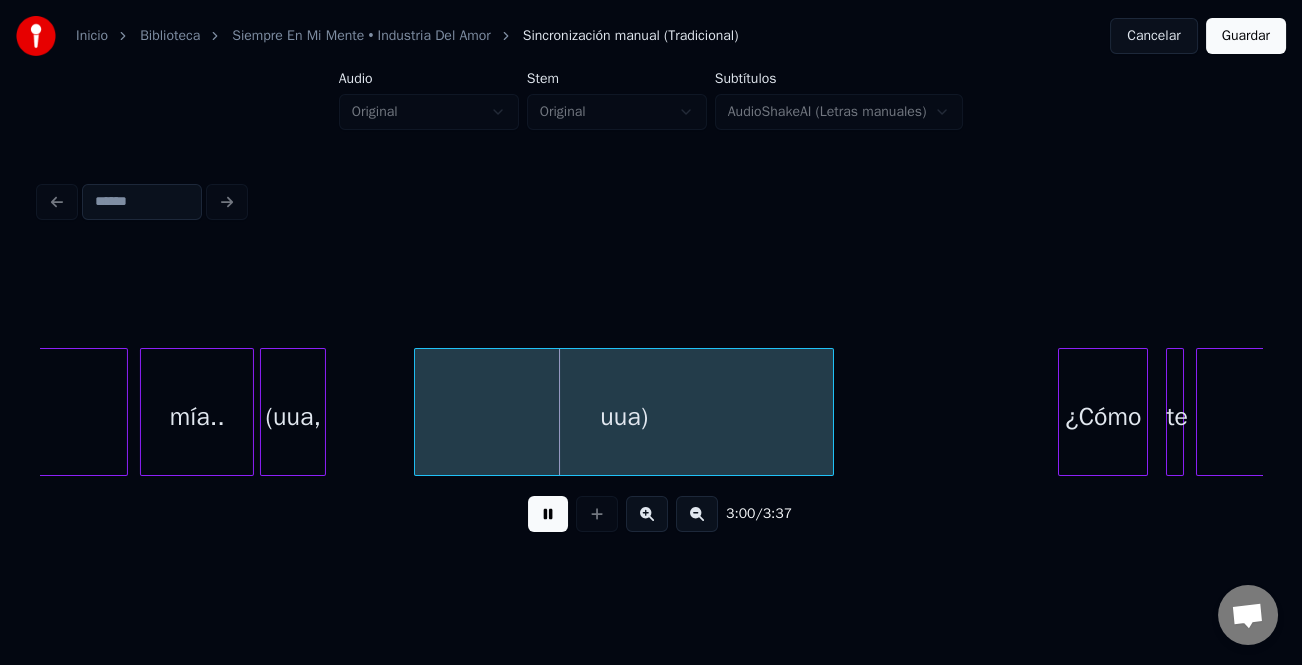 click at bounding box center [548, 514] 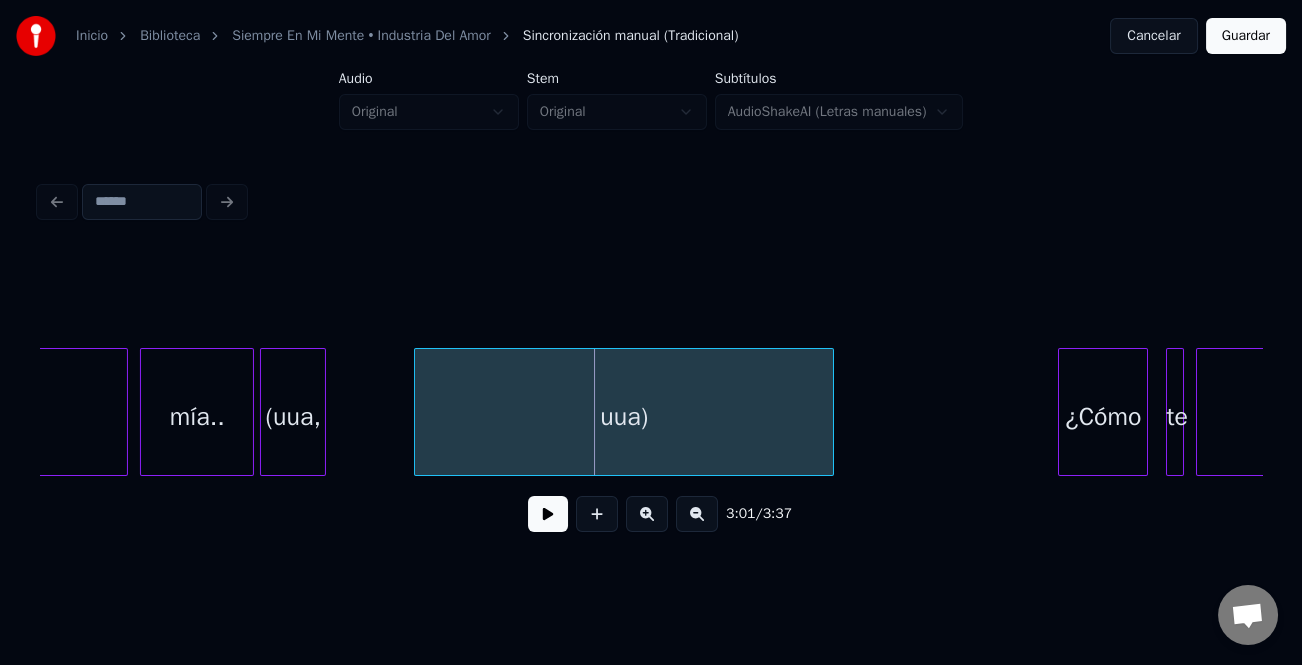 click on "uua)" at bounding box center (624, 417) 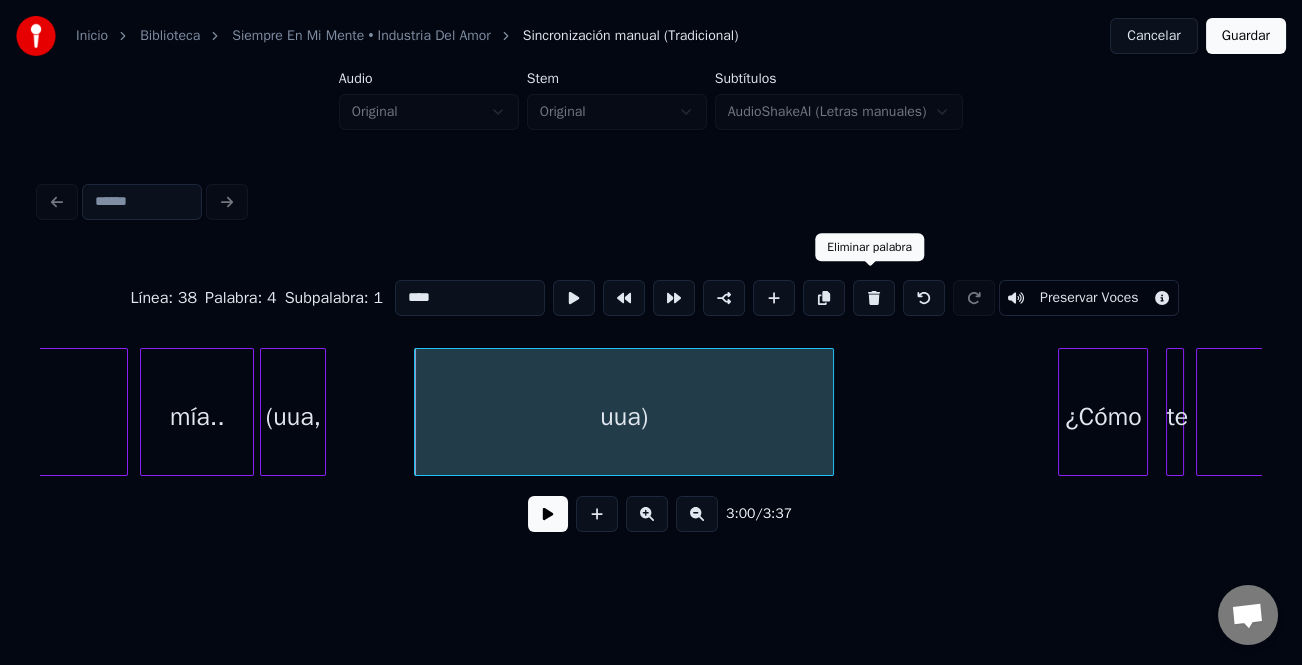 click at bounding box center [874, 298] 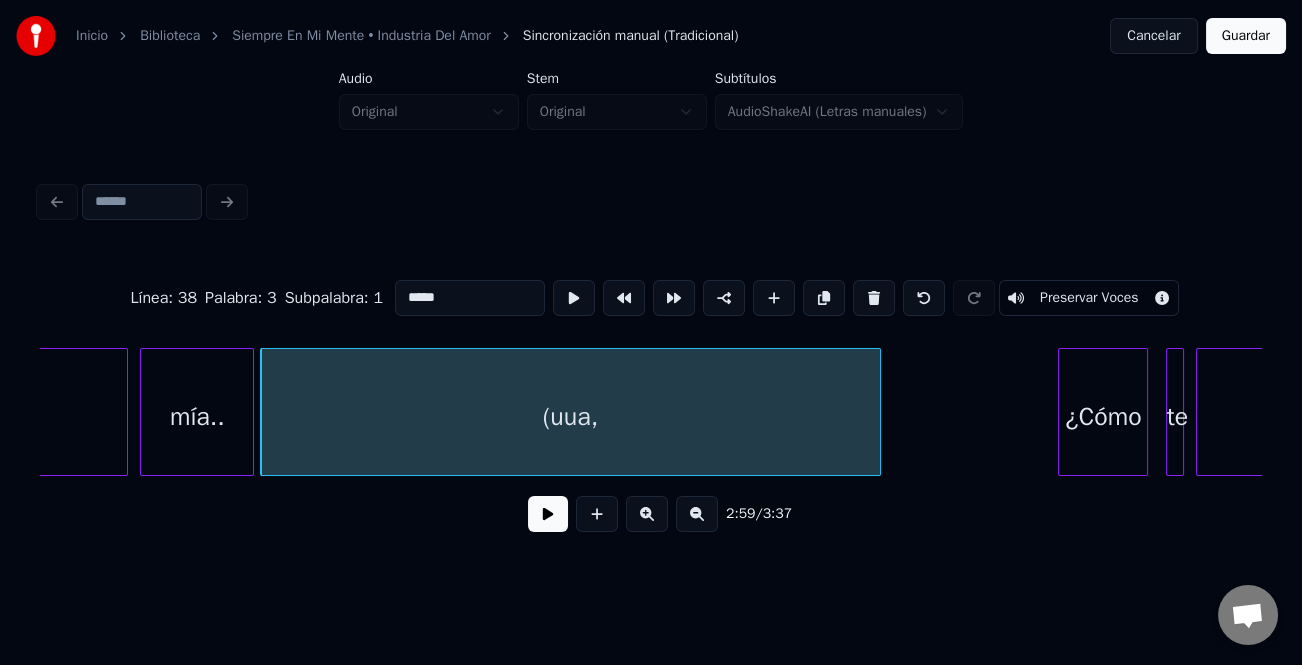 click on "Línea :   38 Palabra :   3 Subpalabra :   1 ***** Preservar Voces 2:59  /  3:37" at bounding box center (651, 400) 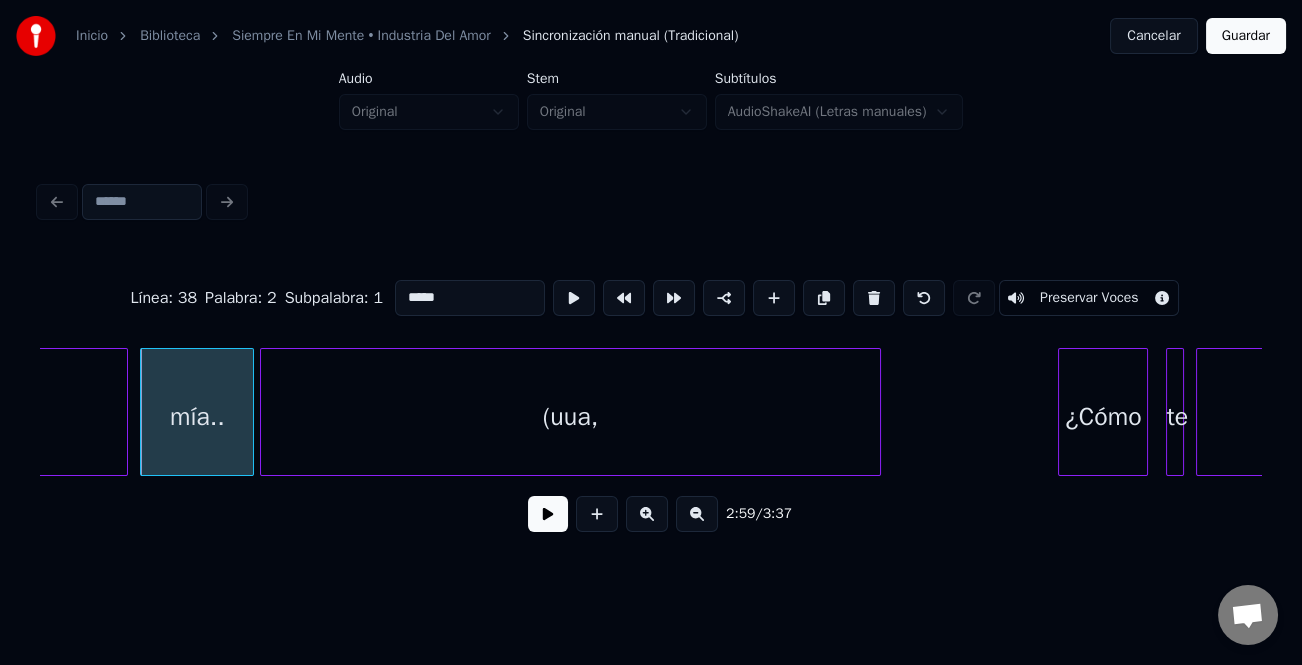 click at bounding box center [548, 514] 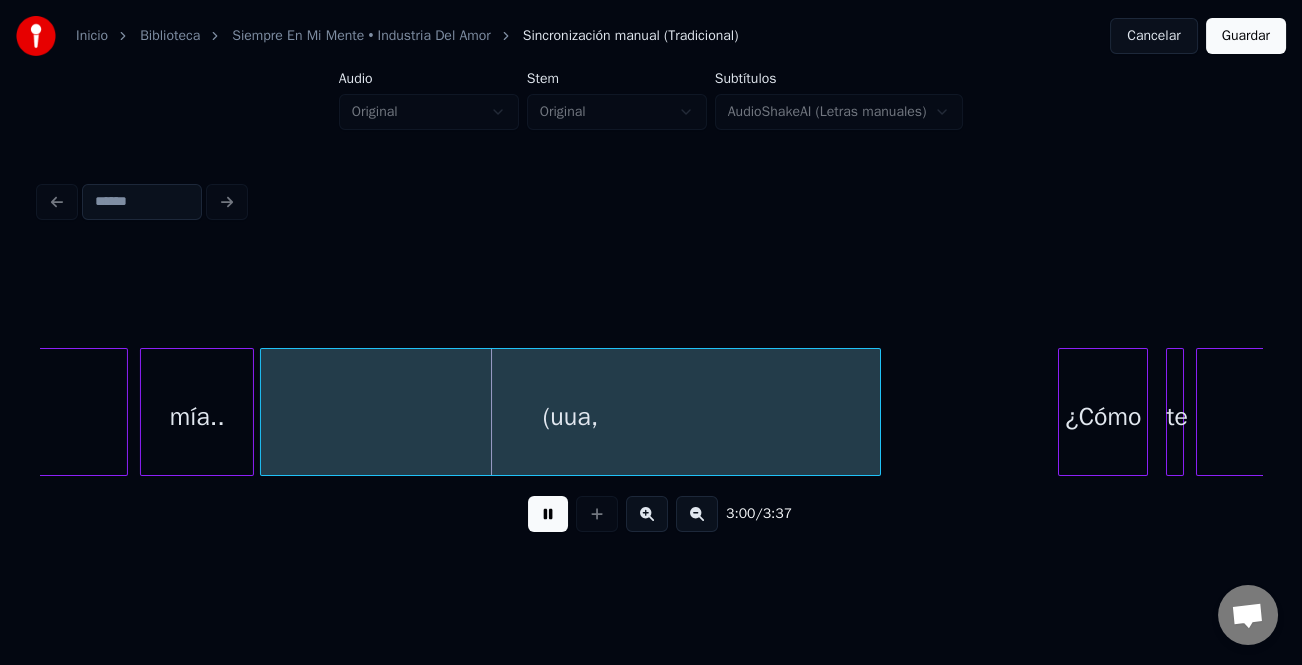 click at bounding box center [548, 514] 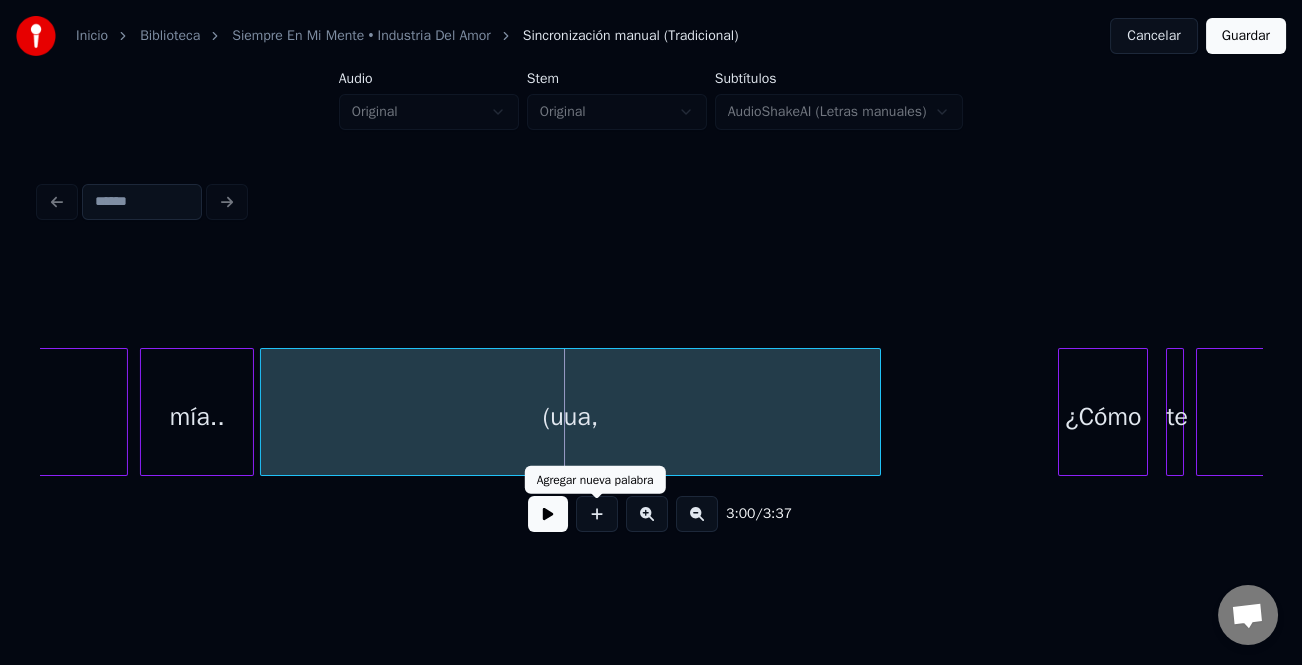 click on "(uua," at bounding box center [570, 417] 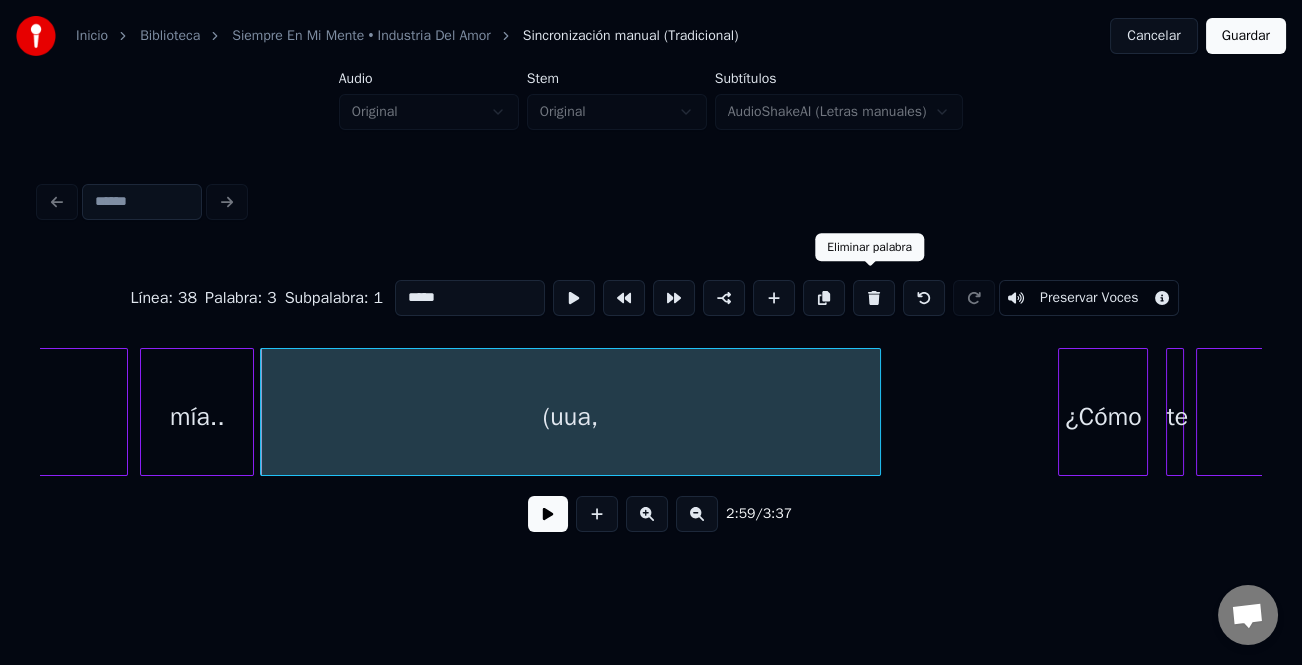 click at bounding box center [874, 298] 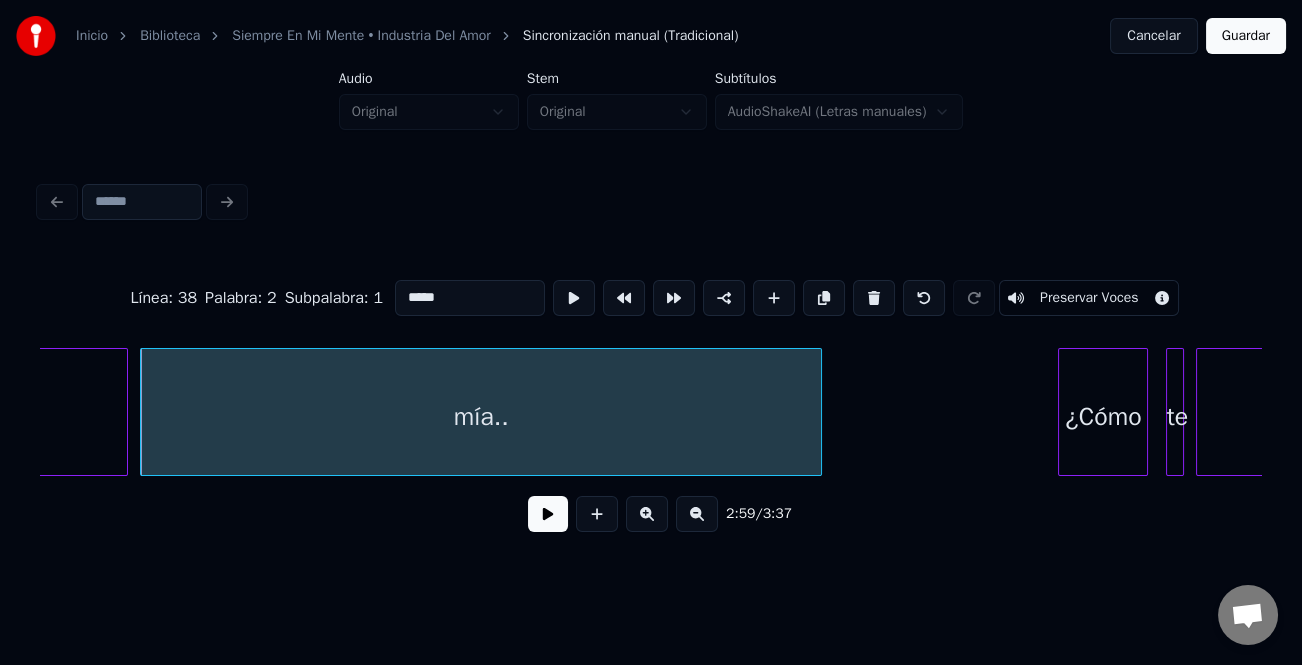 click at bounding box center [818, 412] 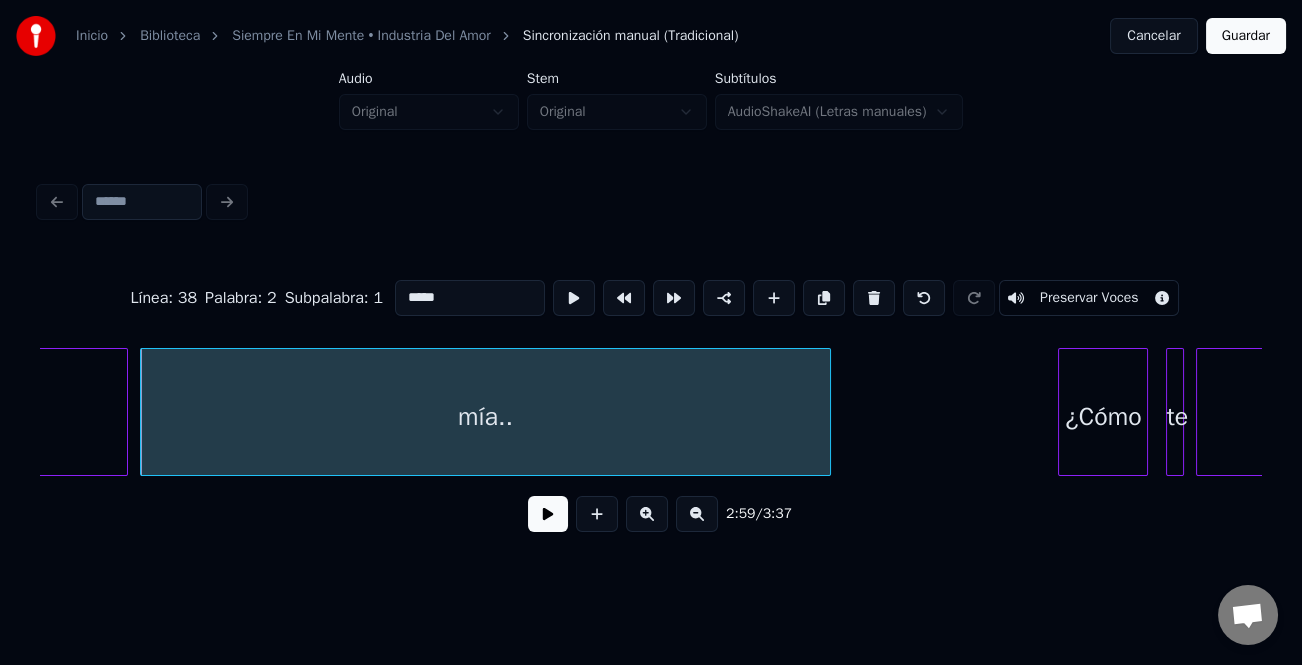 click on "Vida" at bounding box center [-112, 417] 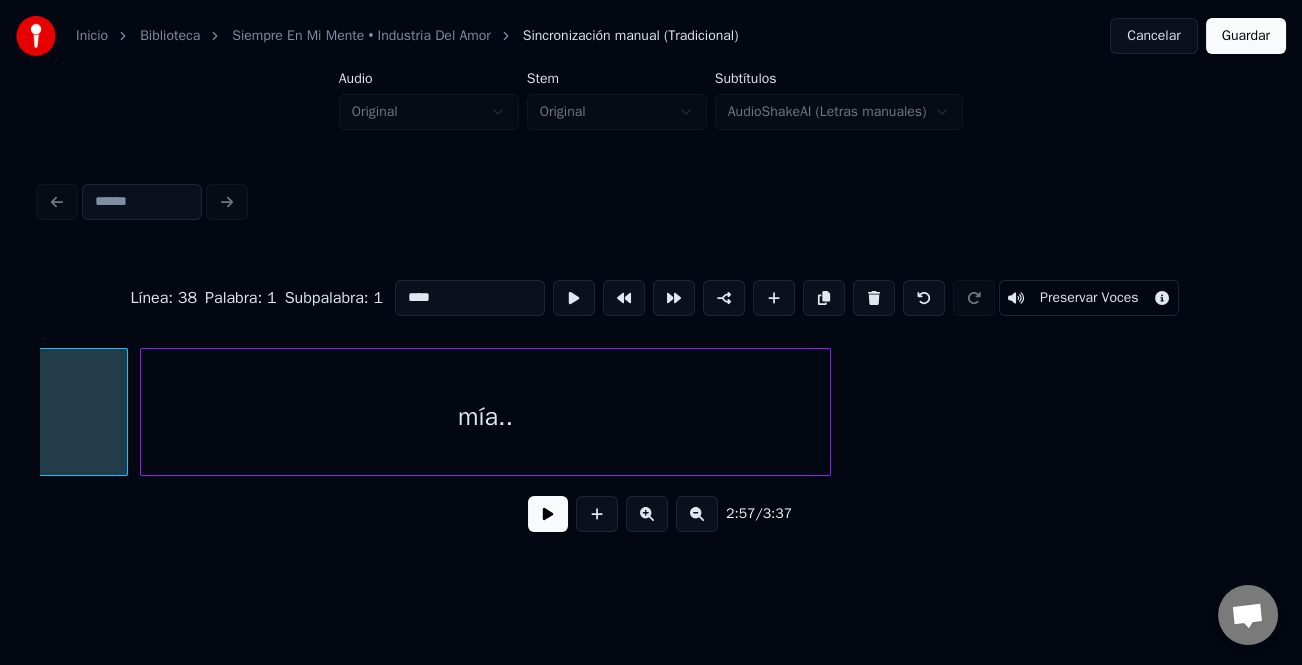 scroll, scrollTop: 0, scrollLeft: 53368, axis: horizontal 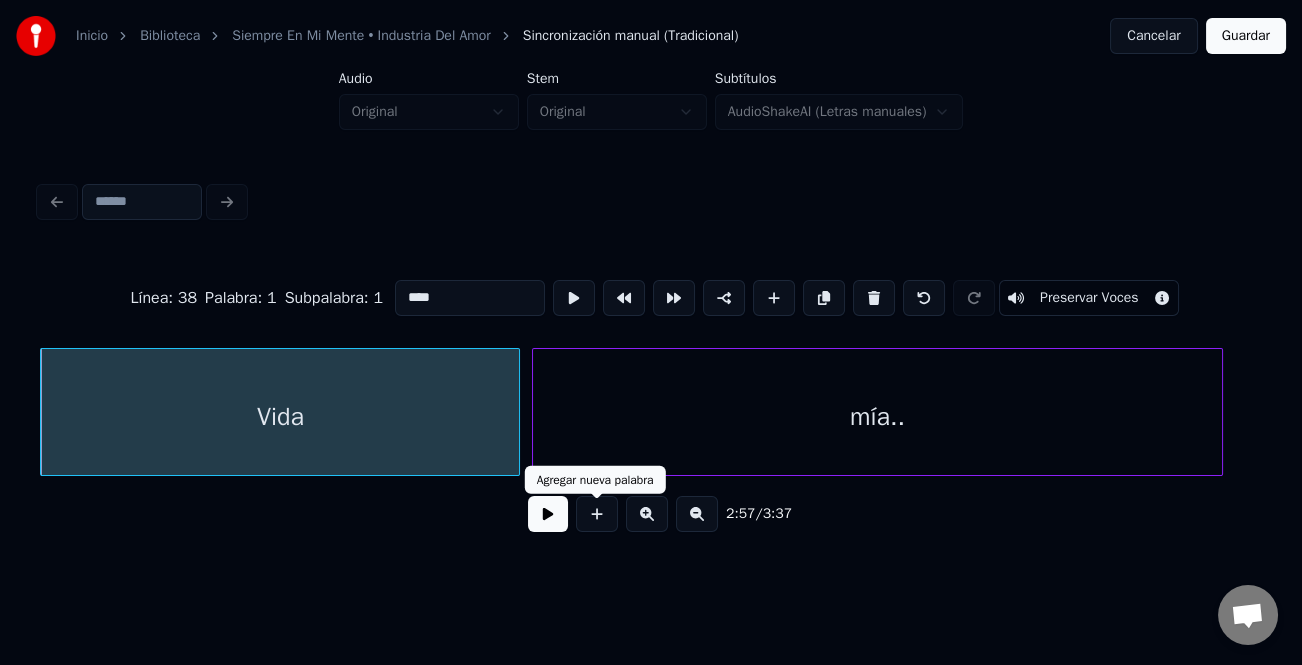 click at bounding box center [548, 514] 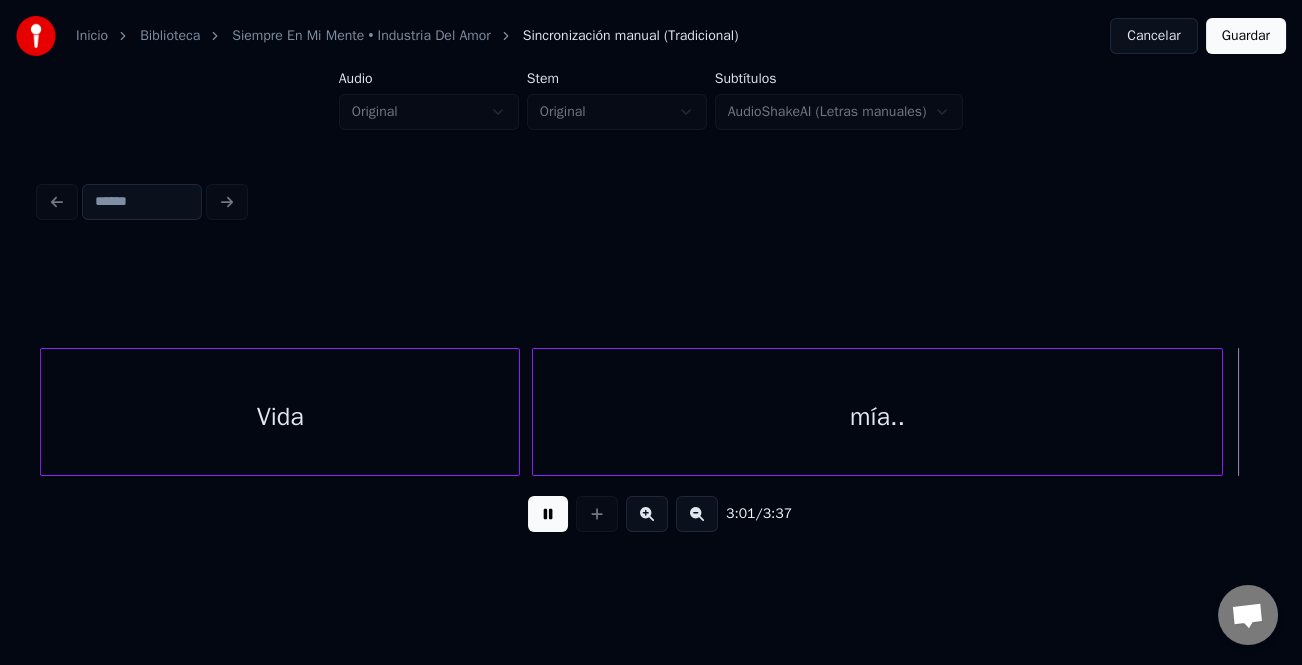 scroll, scrollTop: 0, scrollLeft: 54593, axis: horizontal 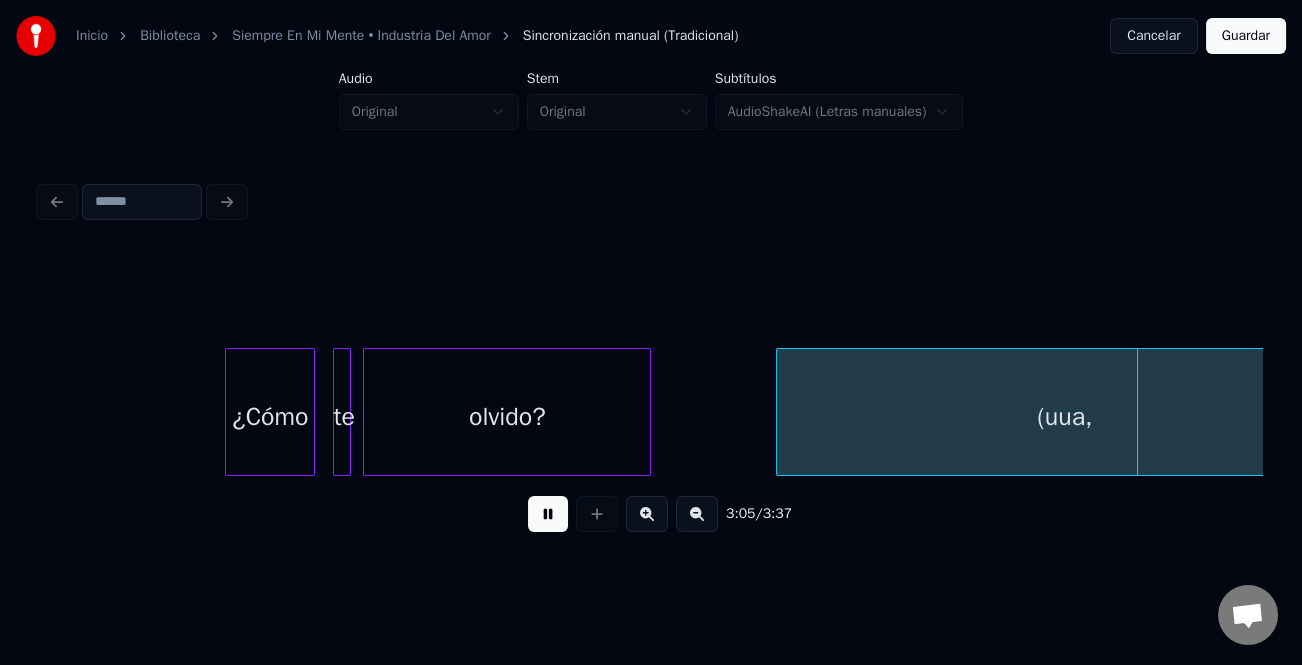click at bounding box center [780, 412] 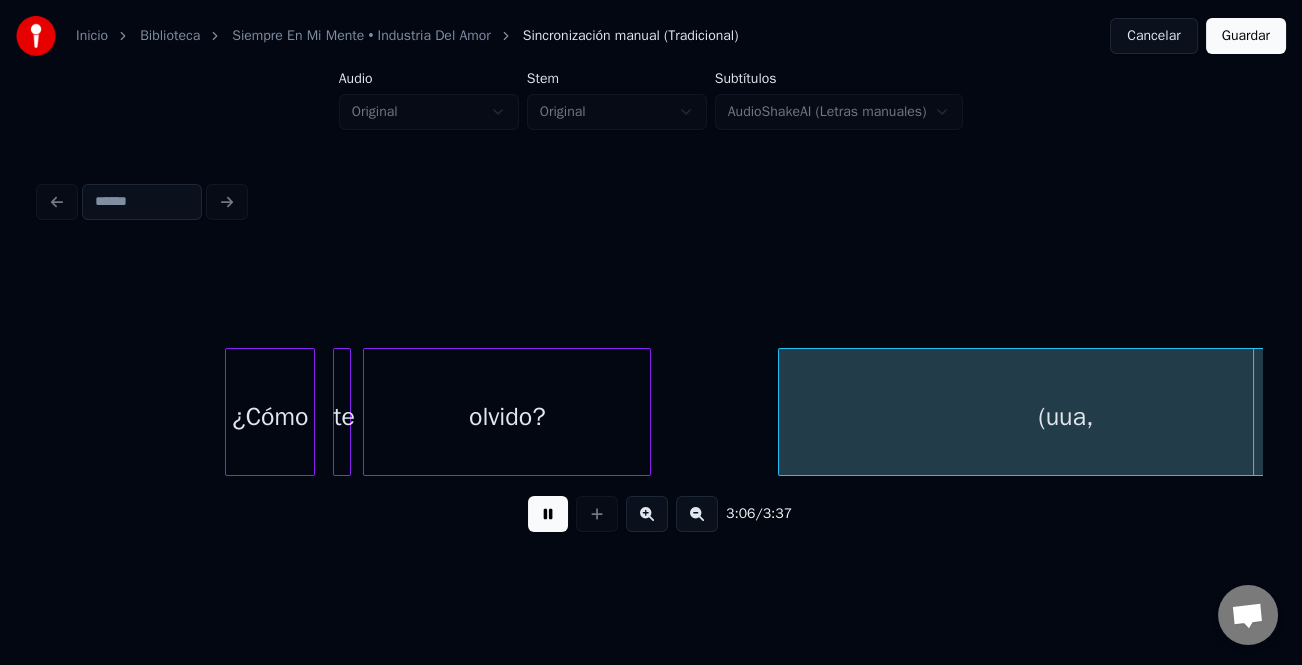 scroll, scrollTop: 0, scrollLeft: 55818, axis: horizontal 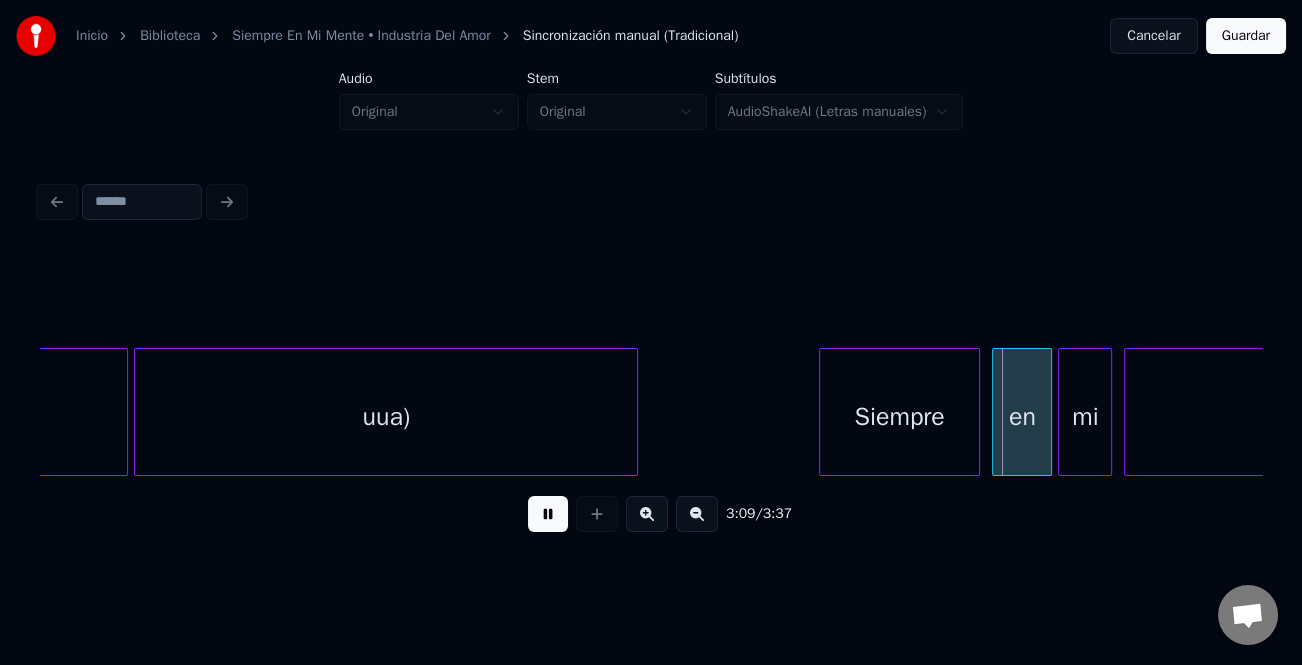 click at bounding box center [823, 412] 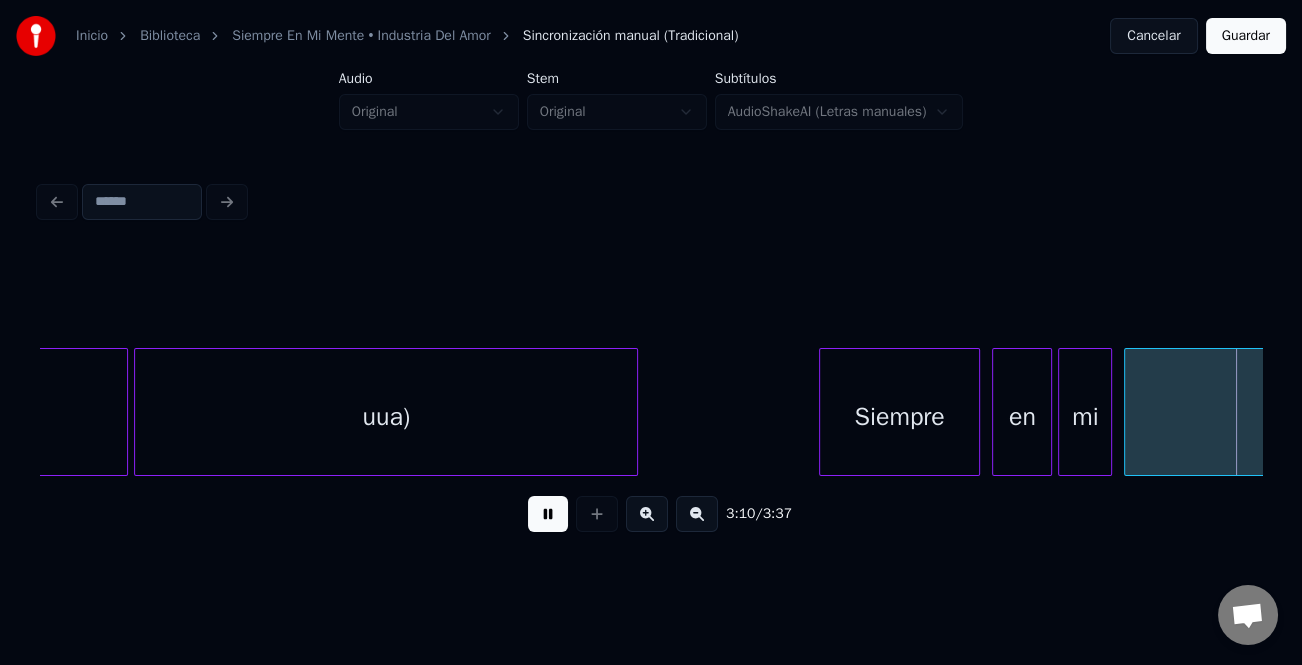 scroll, scrollTop: 0, scrollLeft: 57040, axis: horizontal 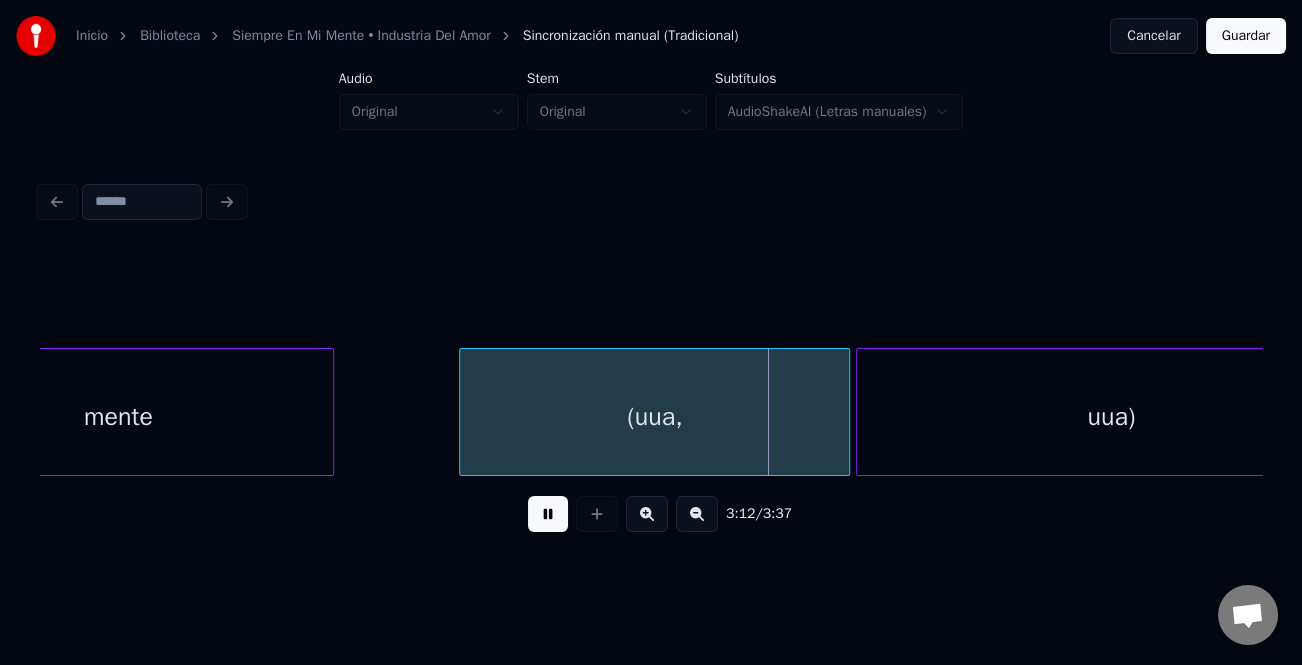 click at bounding box center [463, 412] 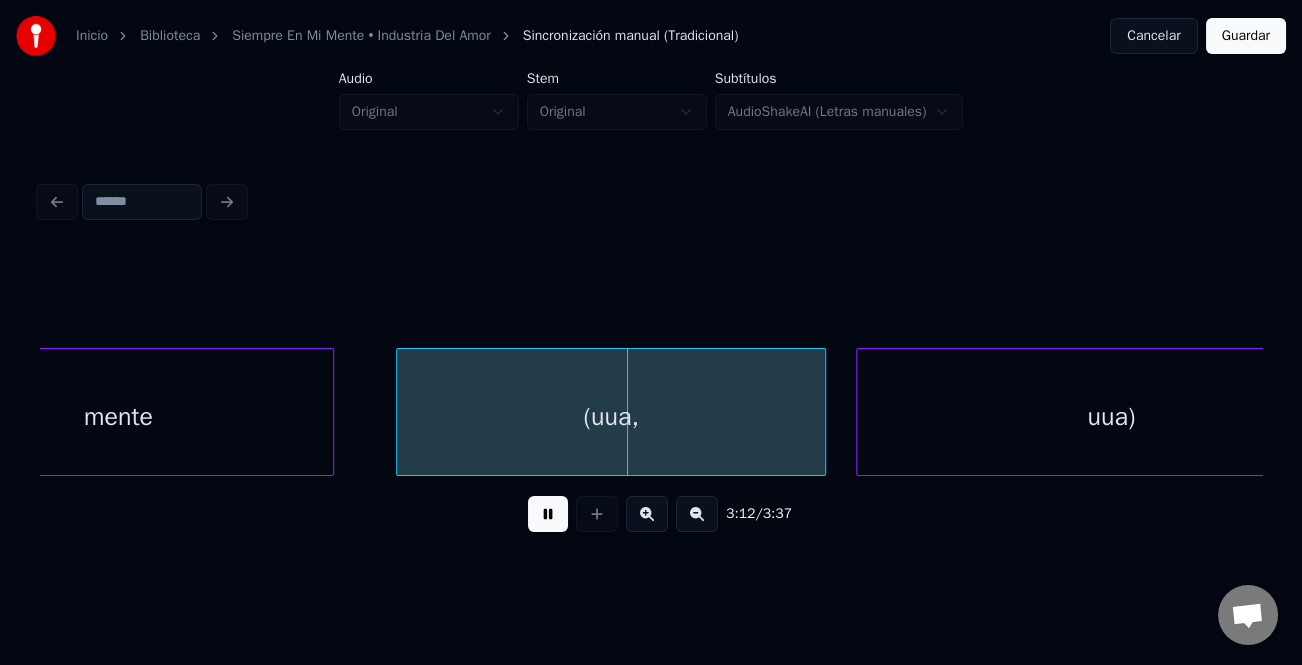 click on "(uua," at bounding box center (610, 417) 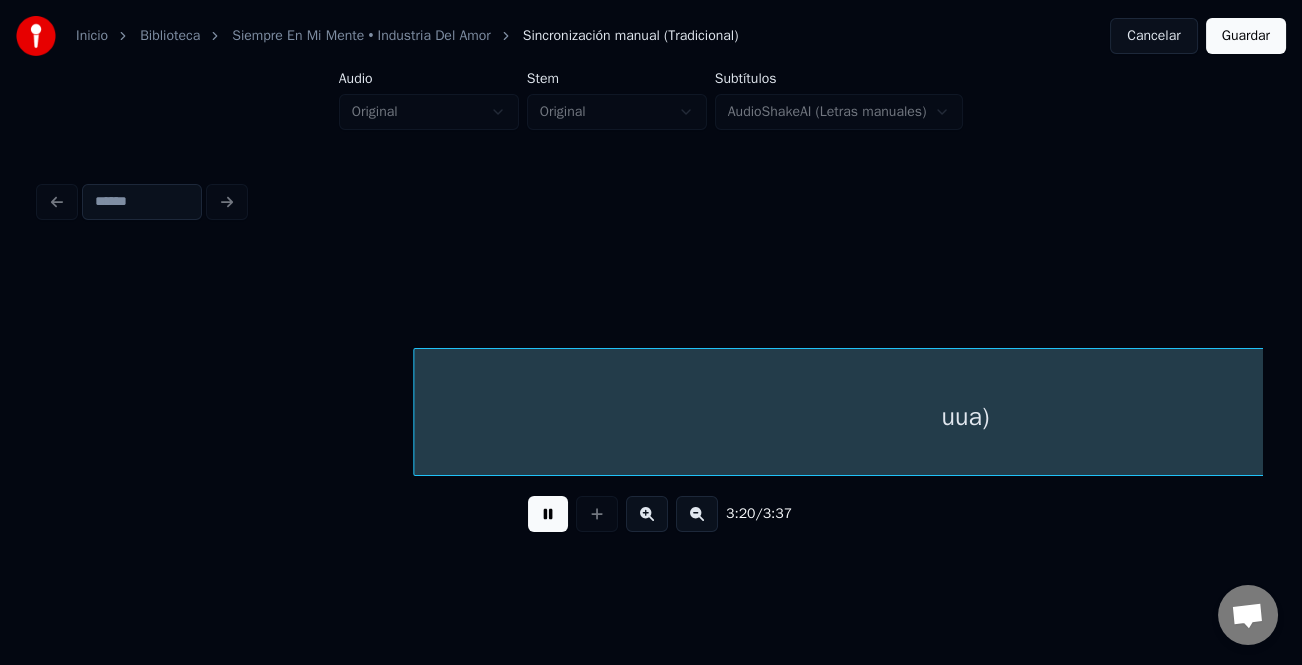 scroll, scrollTop: 0, scrollLeft: 60247, axis: horizontal 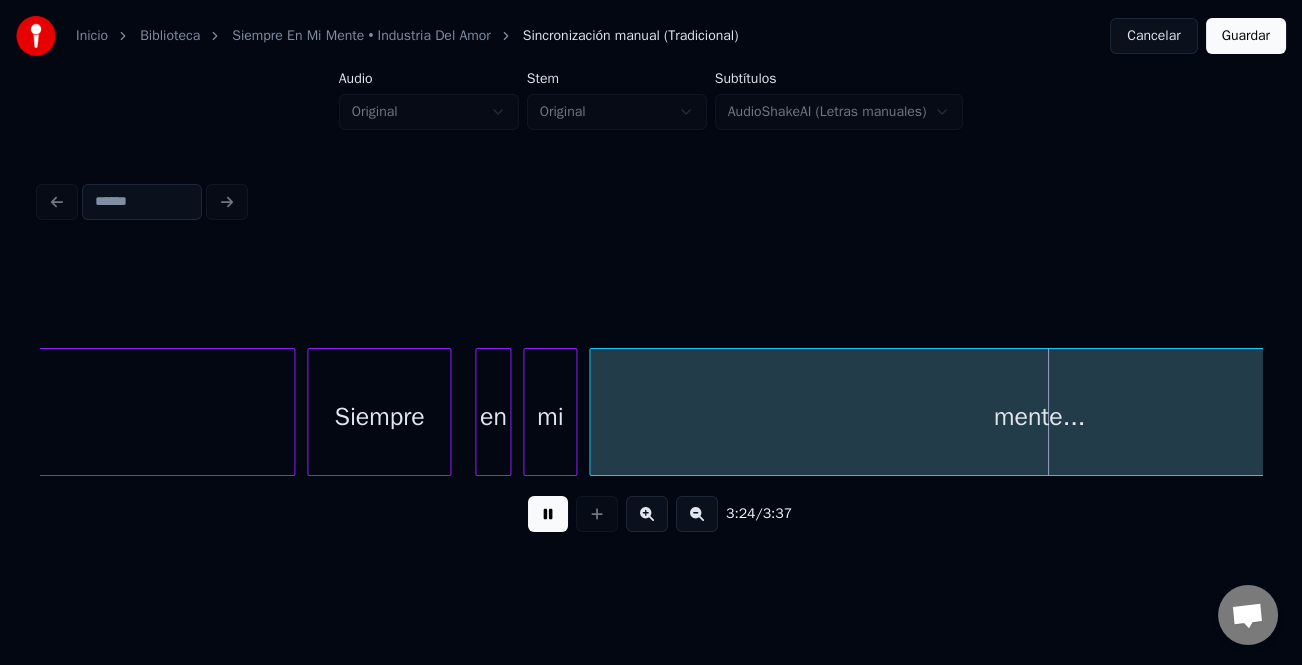 click on "Guardar" at bounding box center (1246, 36) 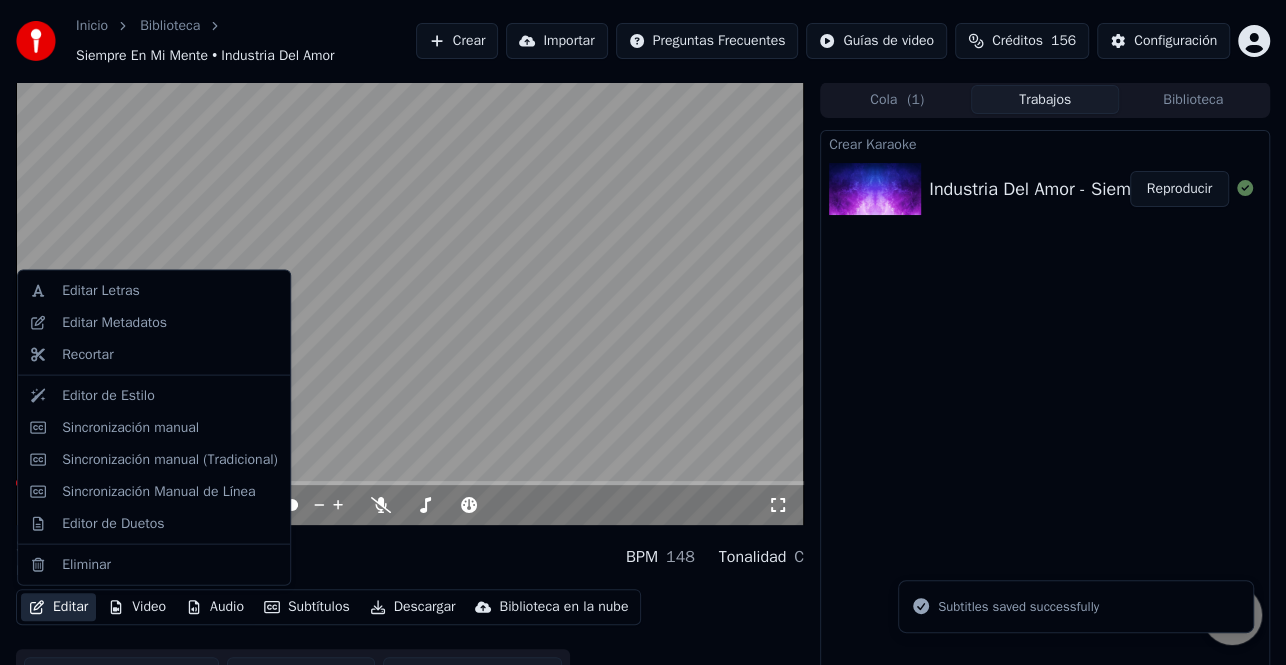click on "Editar" at bounding box center [58, 607] 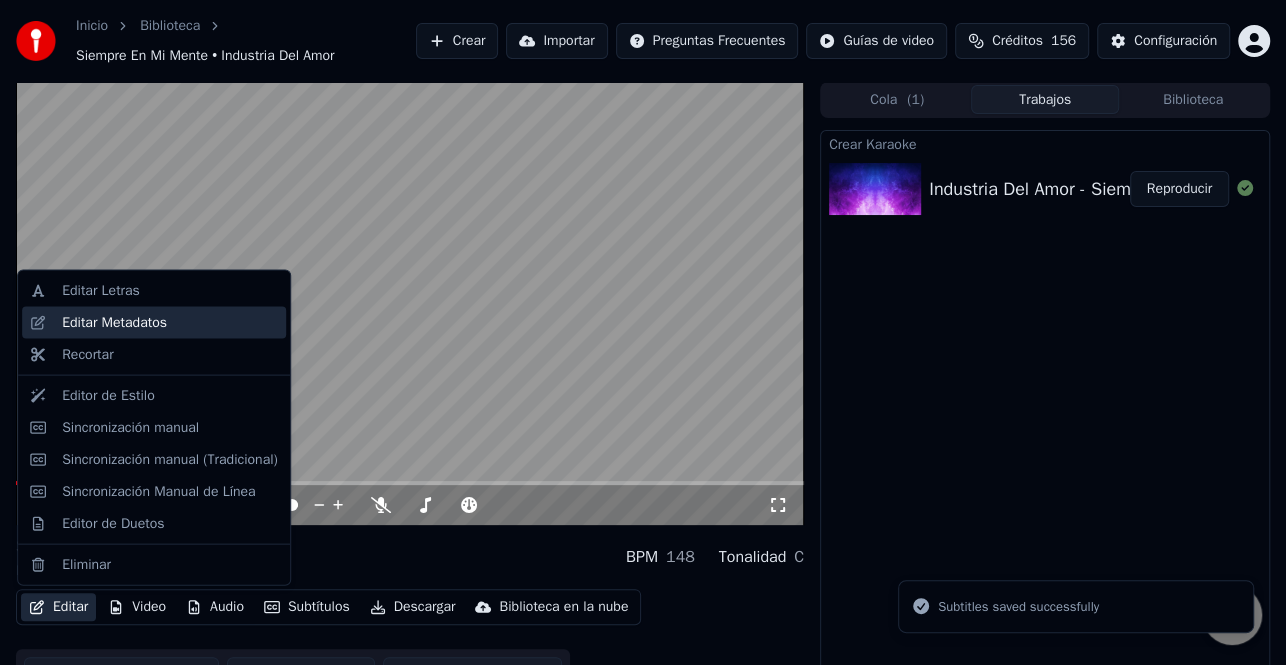 click on "Editar Metadatos" at bounding box center (170, 323) 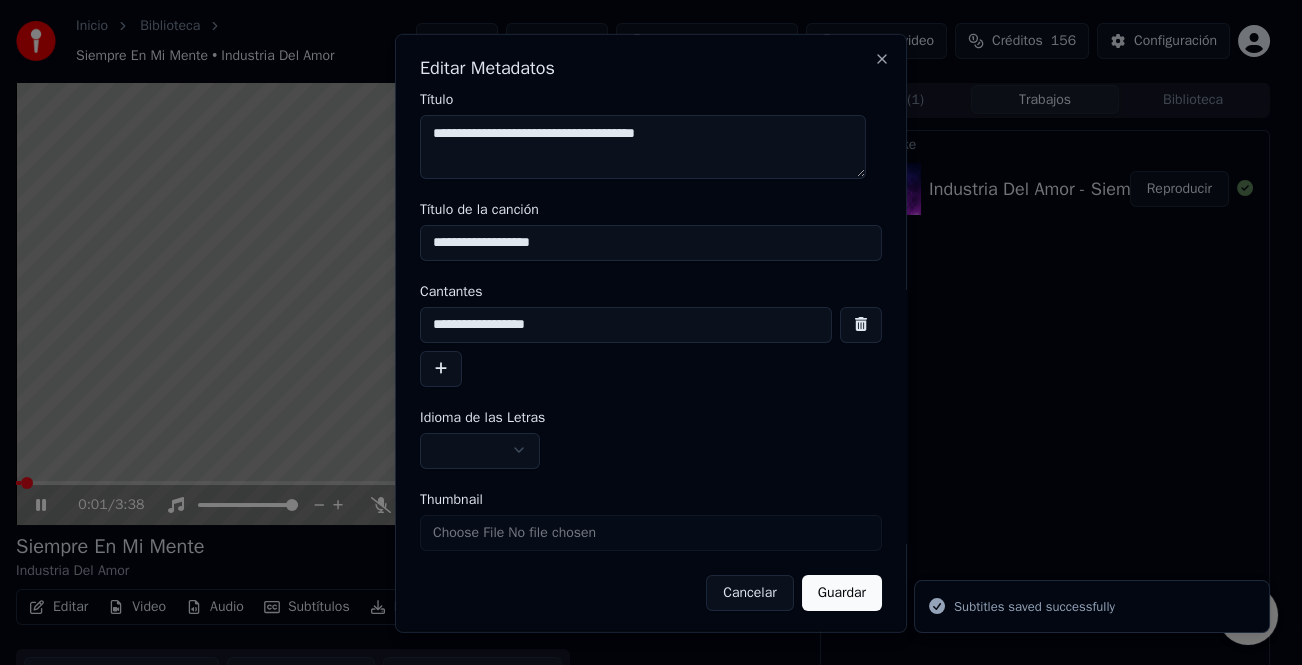 click at bounding box center [441, 368] 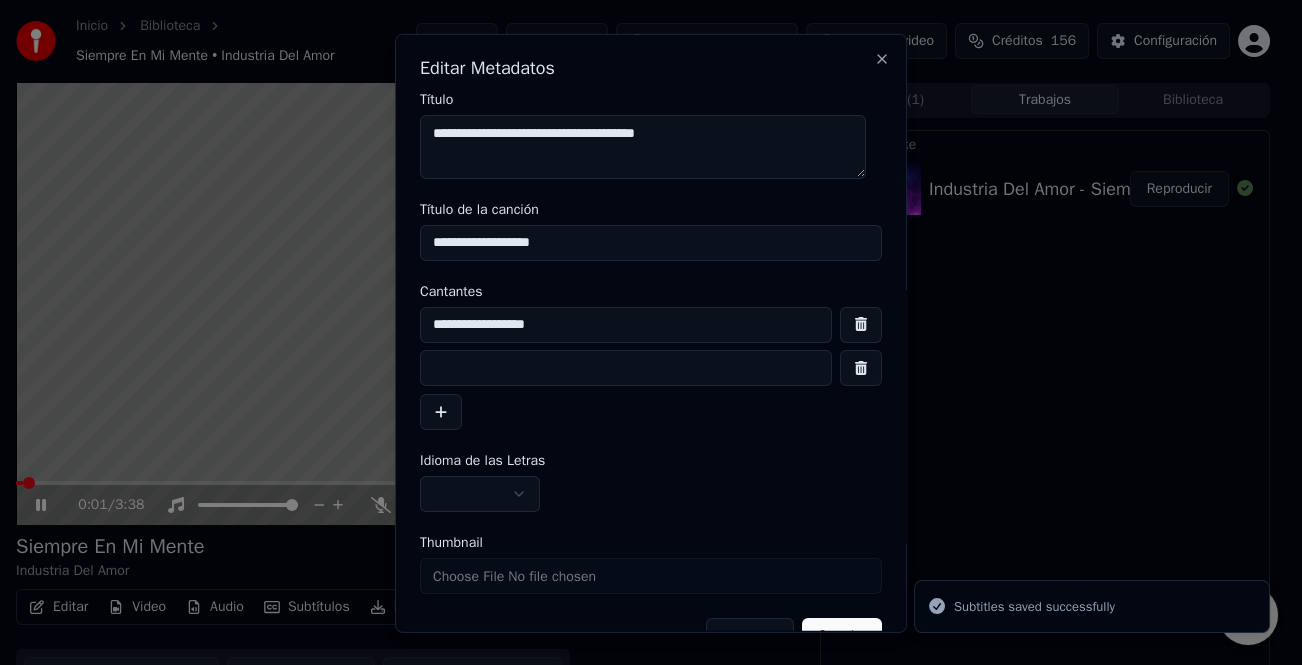 click at bounding box center (626, 368) 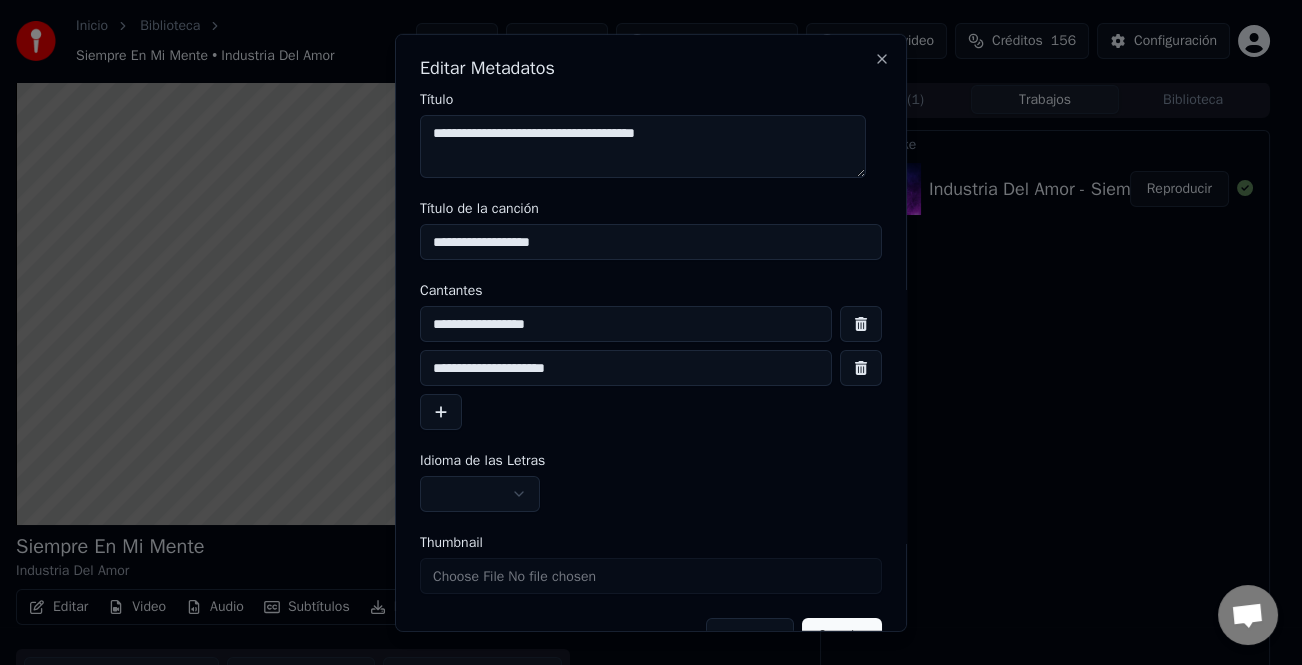 click on "**********" at bounding box center (626, 368) 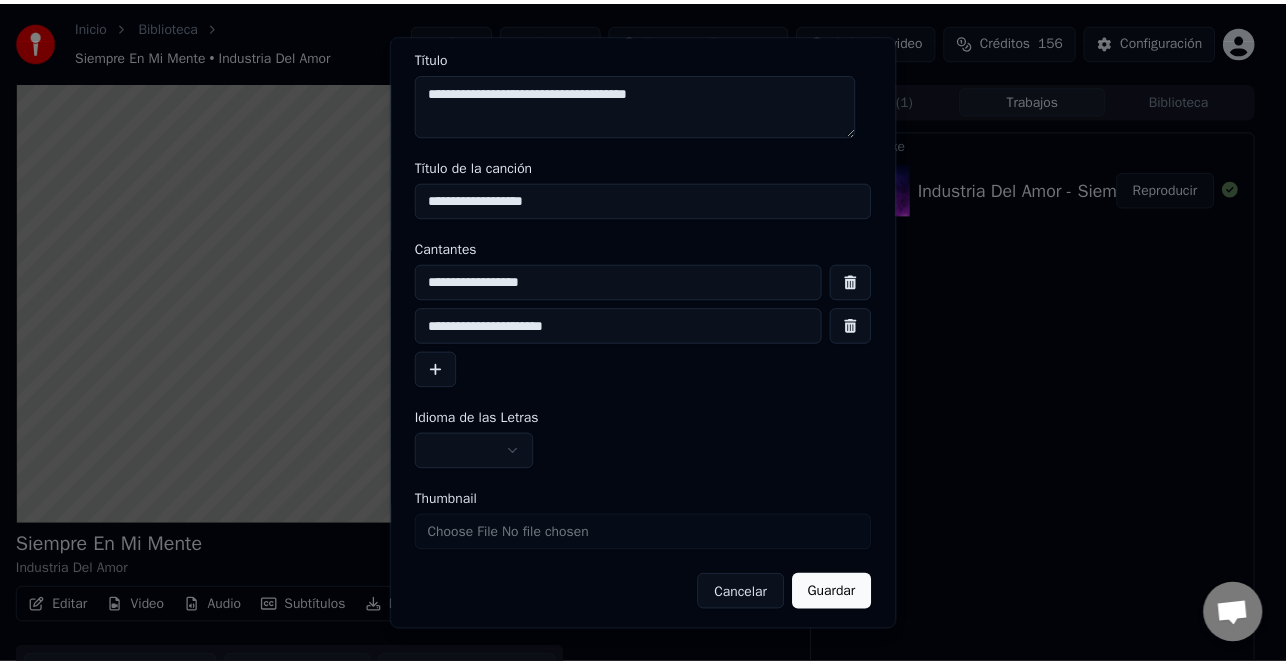 scroll, scrollTop: 47, scrollLeft: 0, axis: vertical 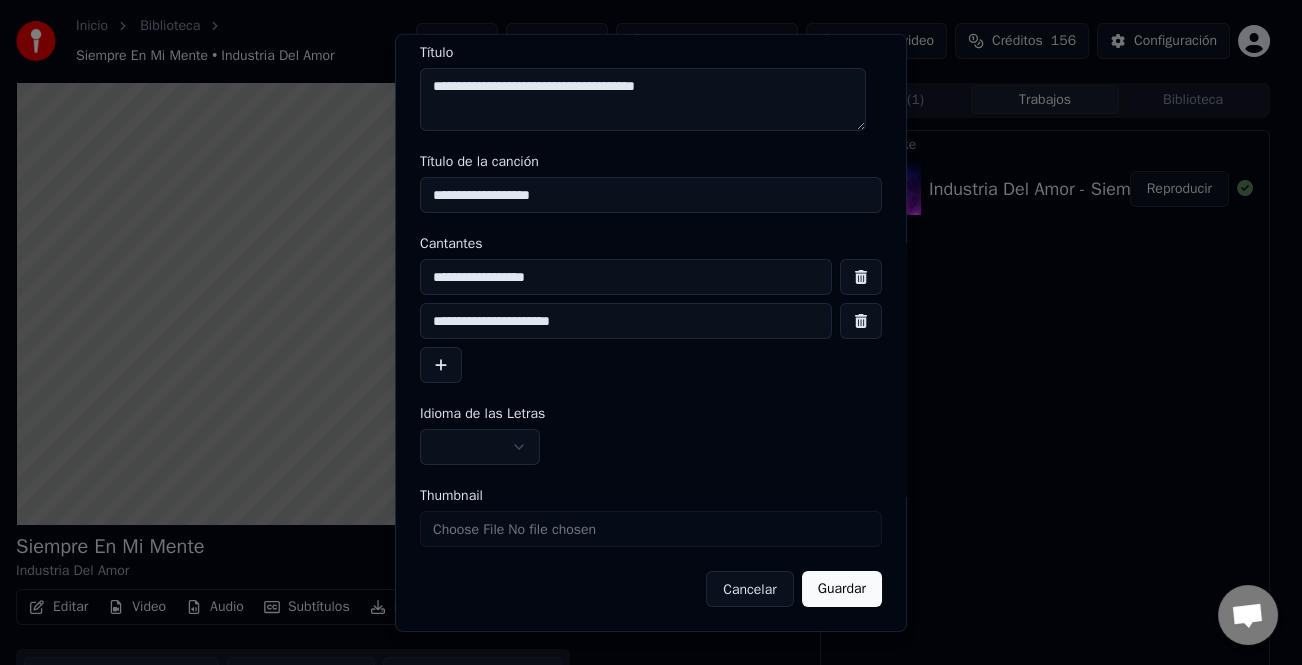 type on "**********" 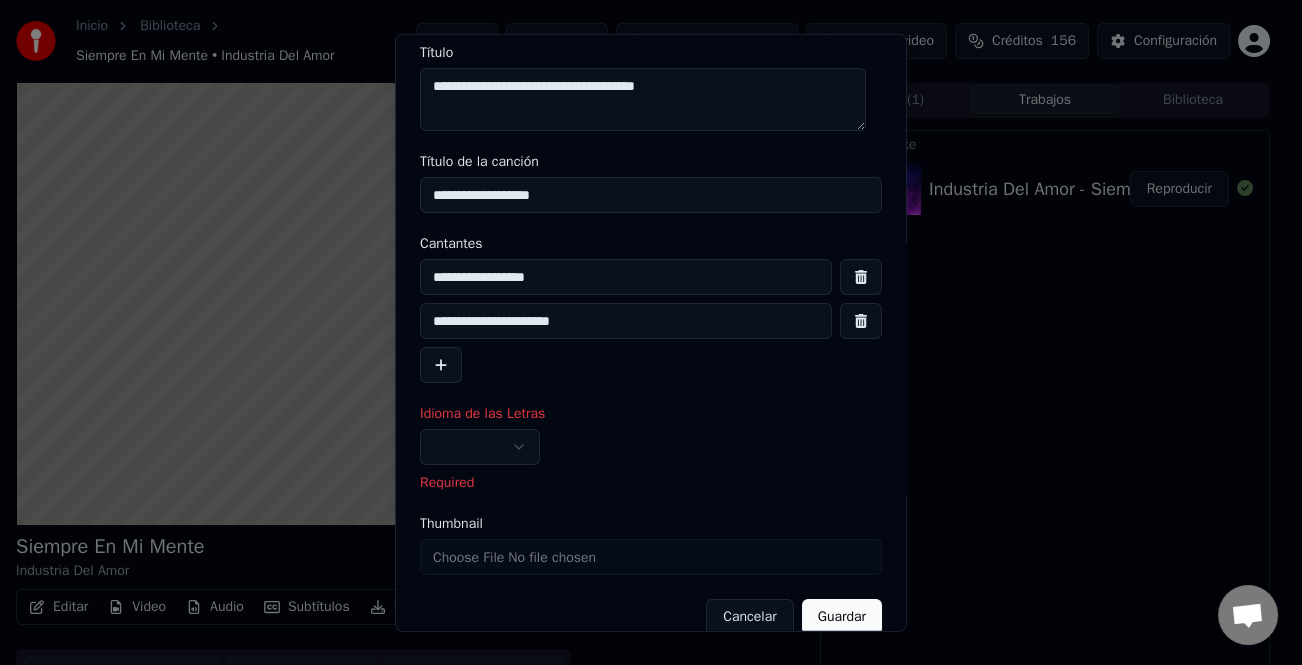 click at bounding box center (480, 447) 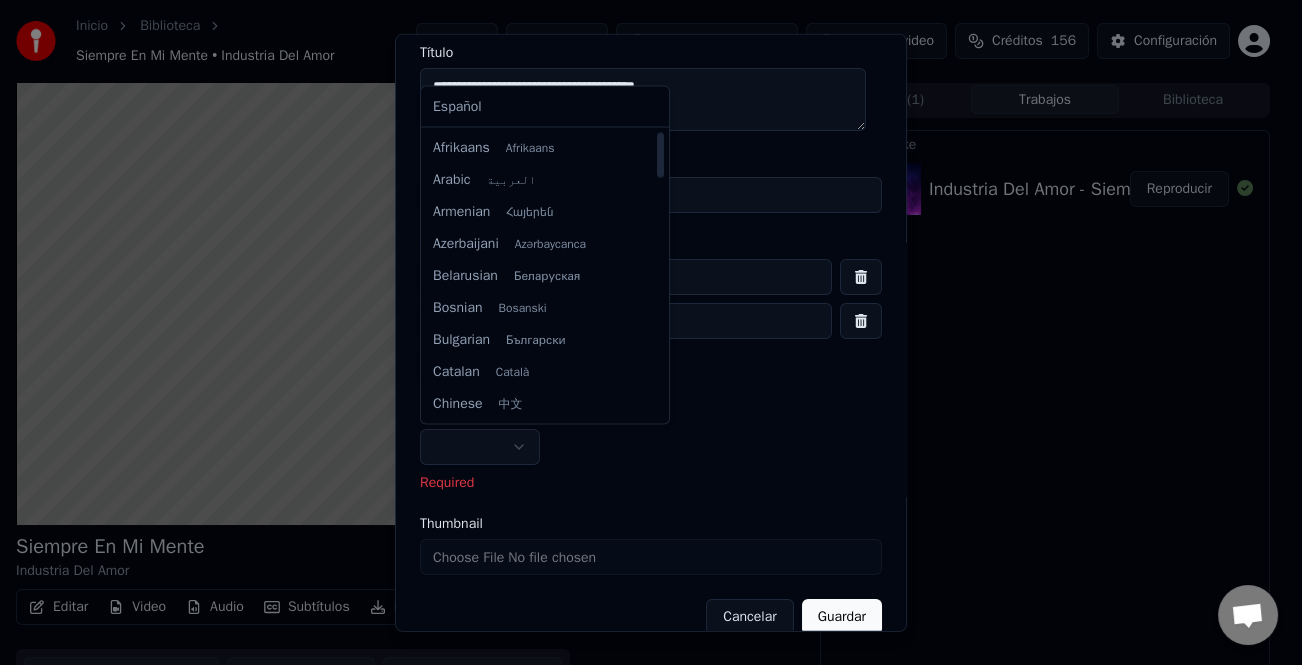 select on "**" 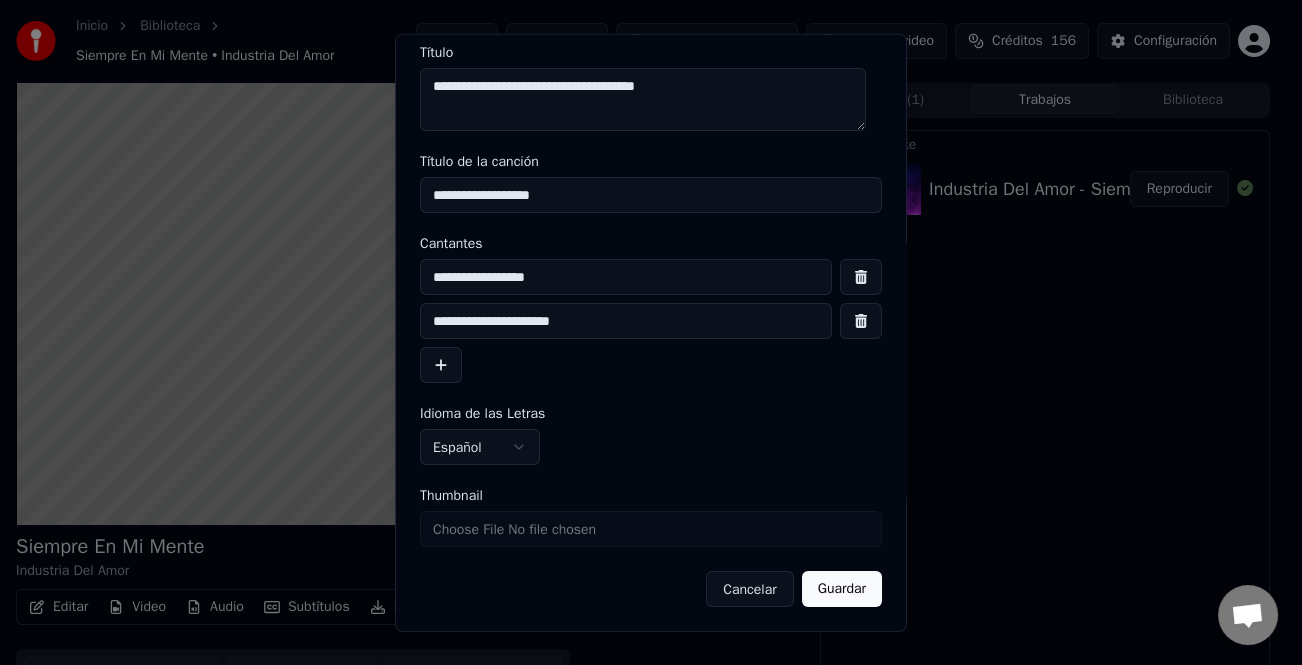 click on "Guardar" at bounding box center (842, 589) 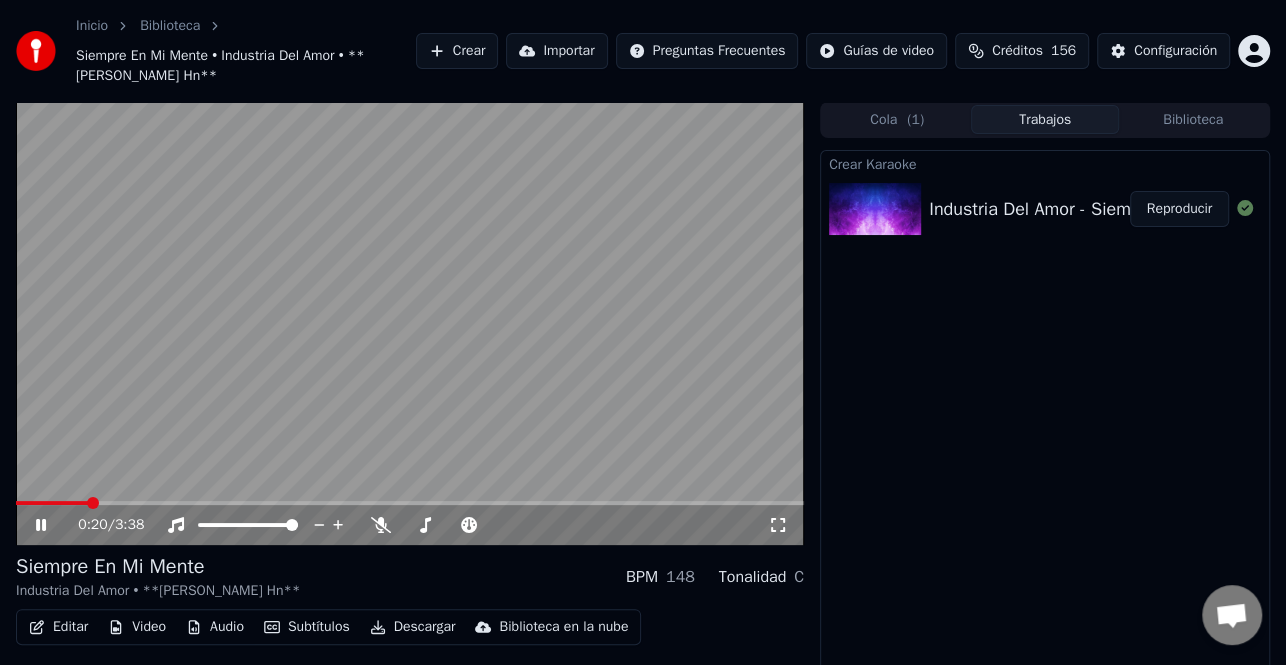 click 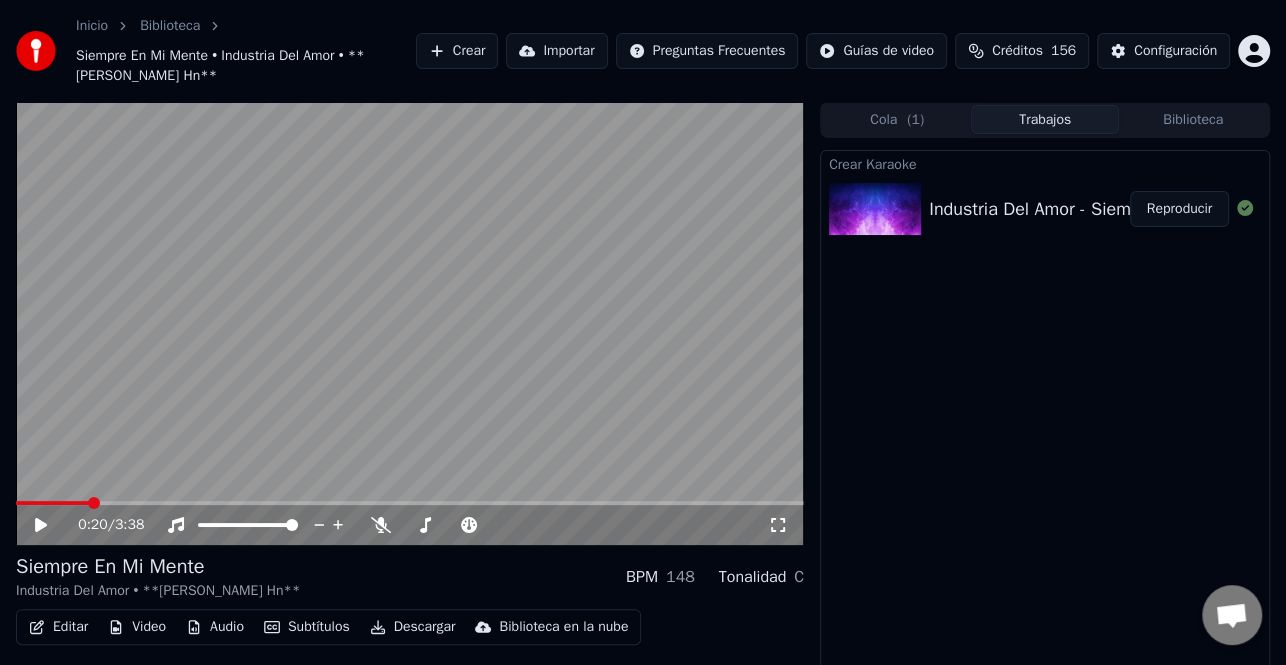 click at bounding box center (410, 323) 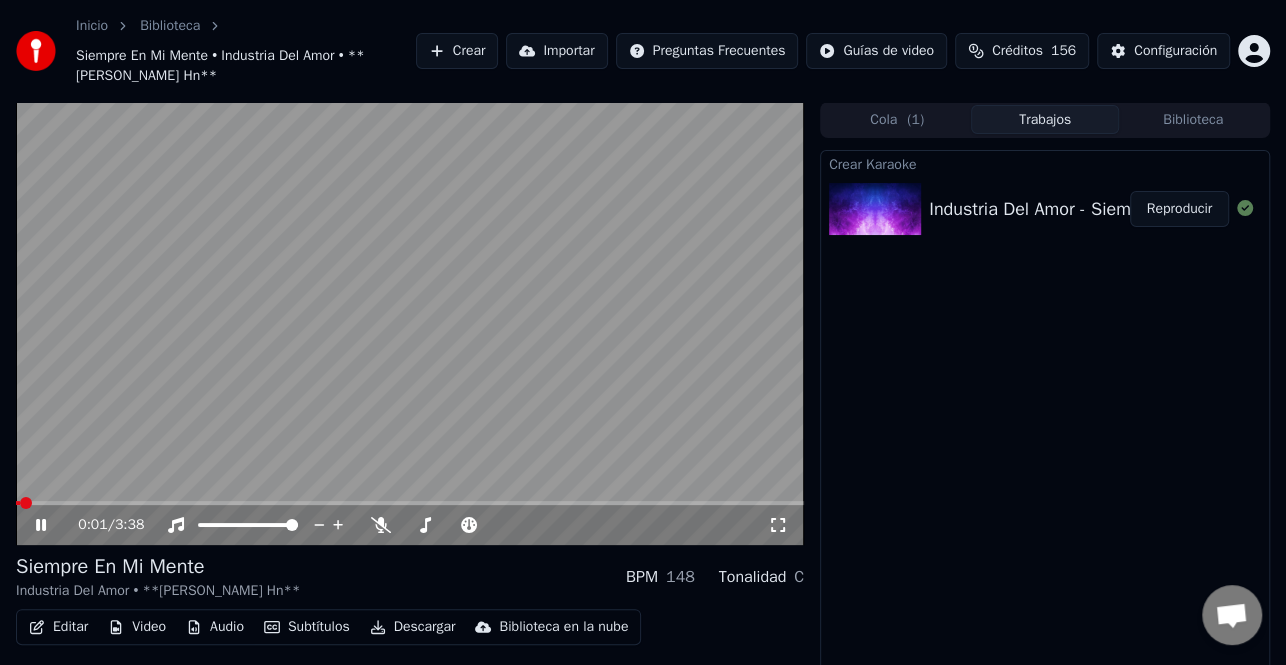 click at bounding box center [18, 503] 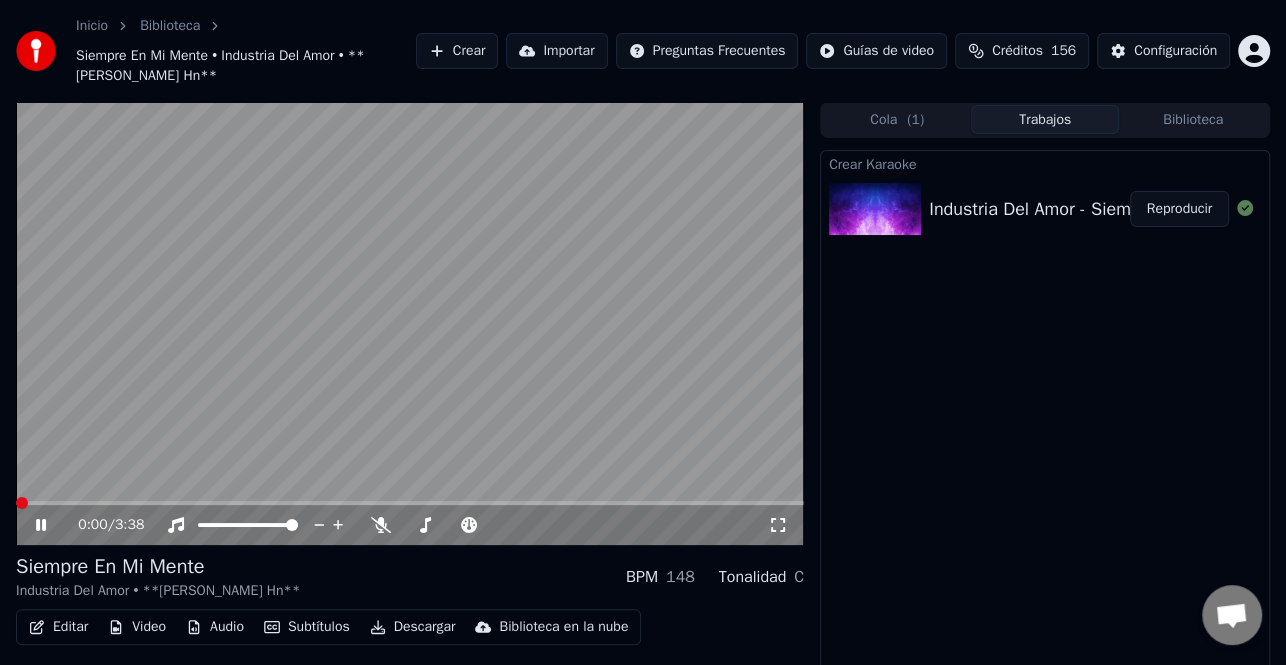 click at bounding box center [16, 503] 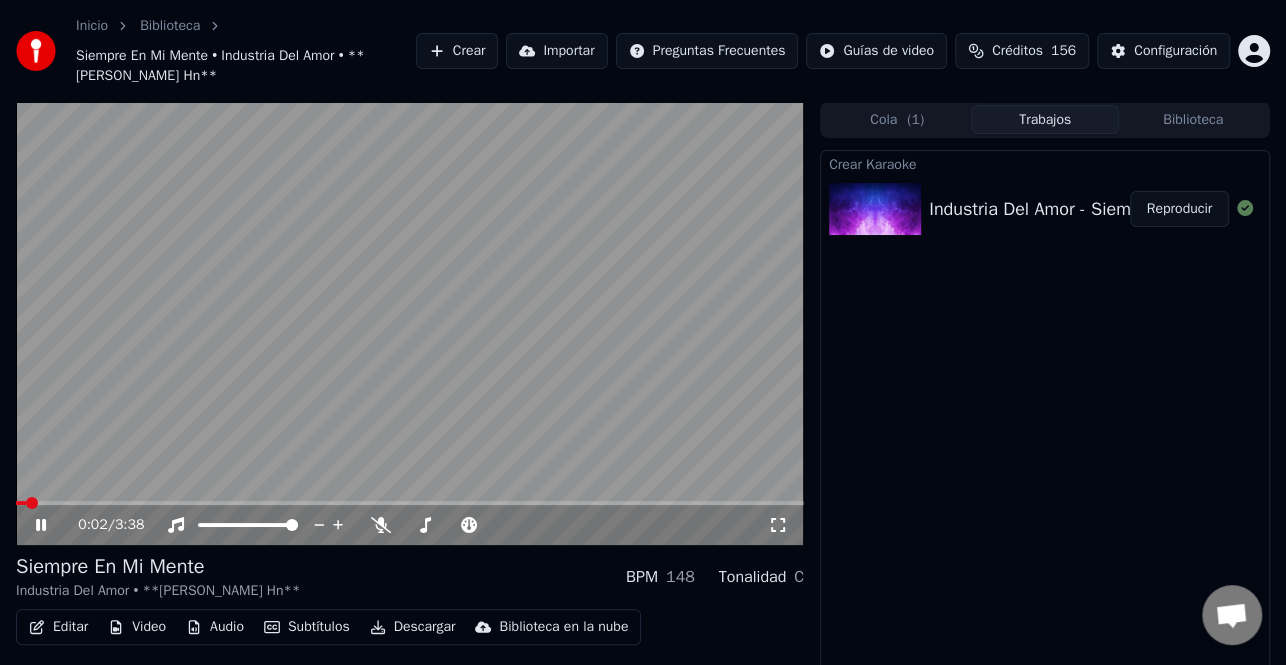 click on "Descargar" at bounding box center (413, 627) 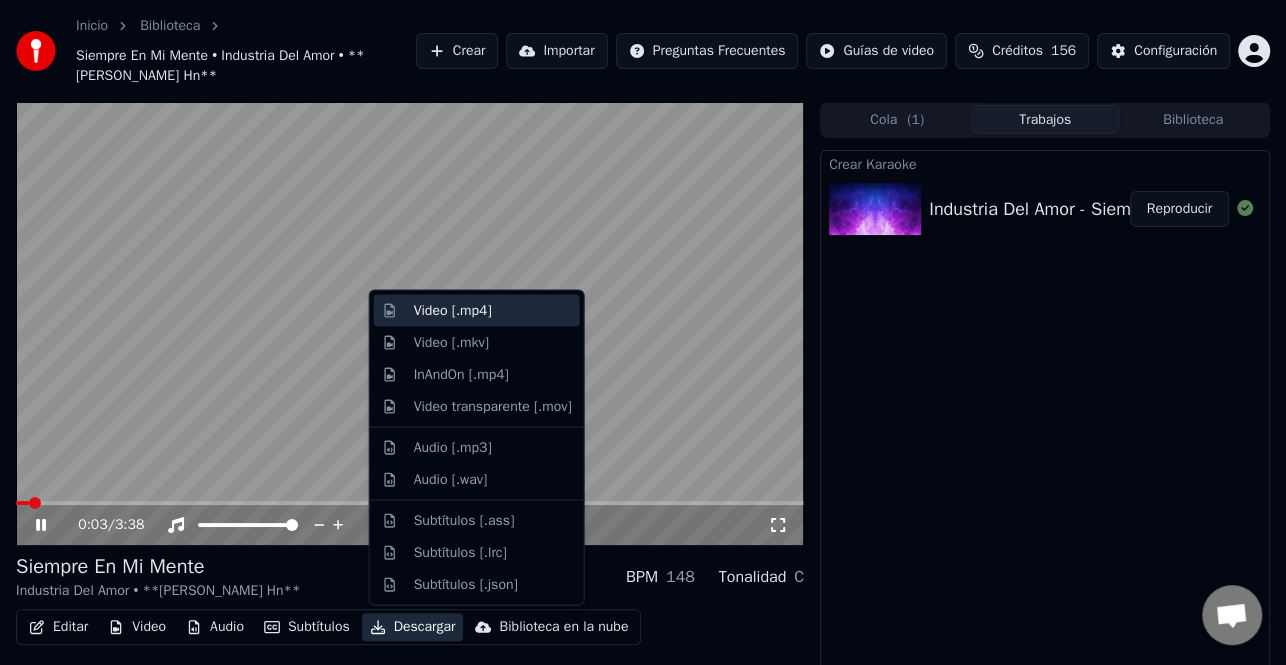 click on "Video [.mp4]" at bounding box center (453, 311) 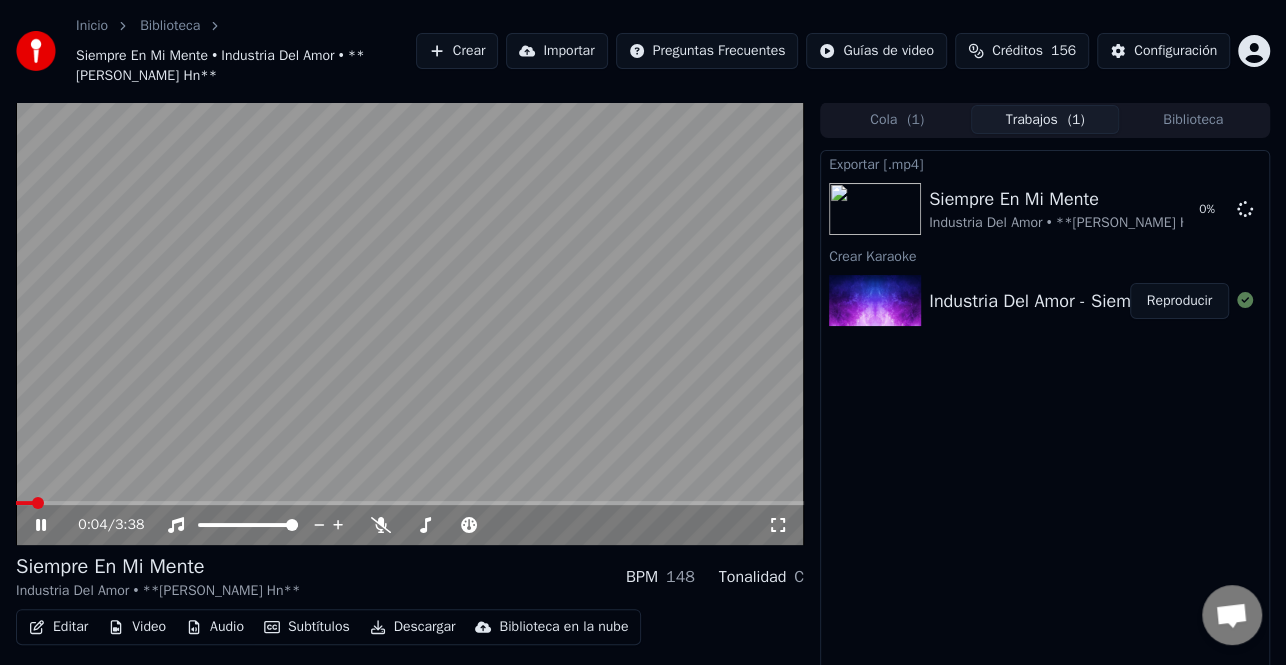 click 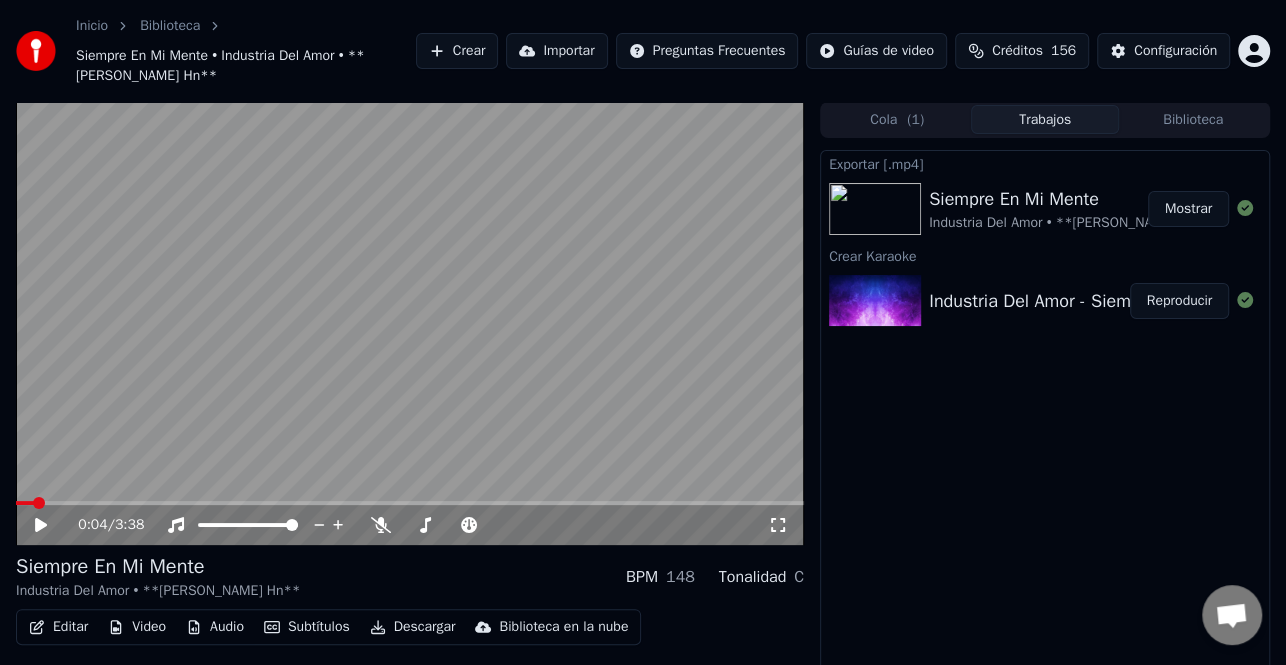 click on "Mostrar" at bounding box center [1188, 209] 